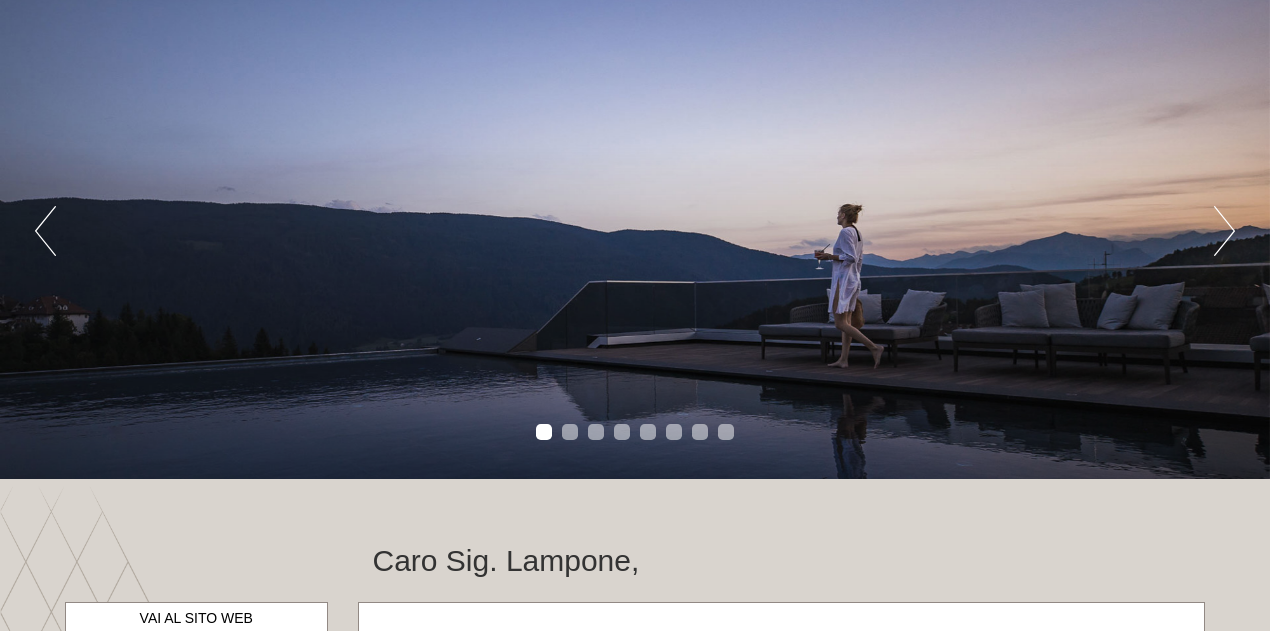 scroll, scrollTop: 200, scrollLeft: 0, axis: vertical 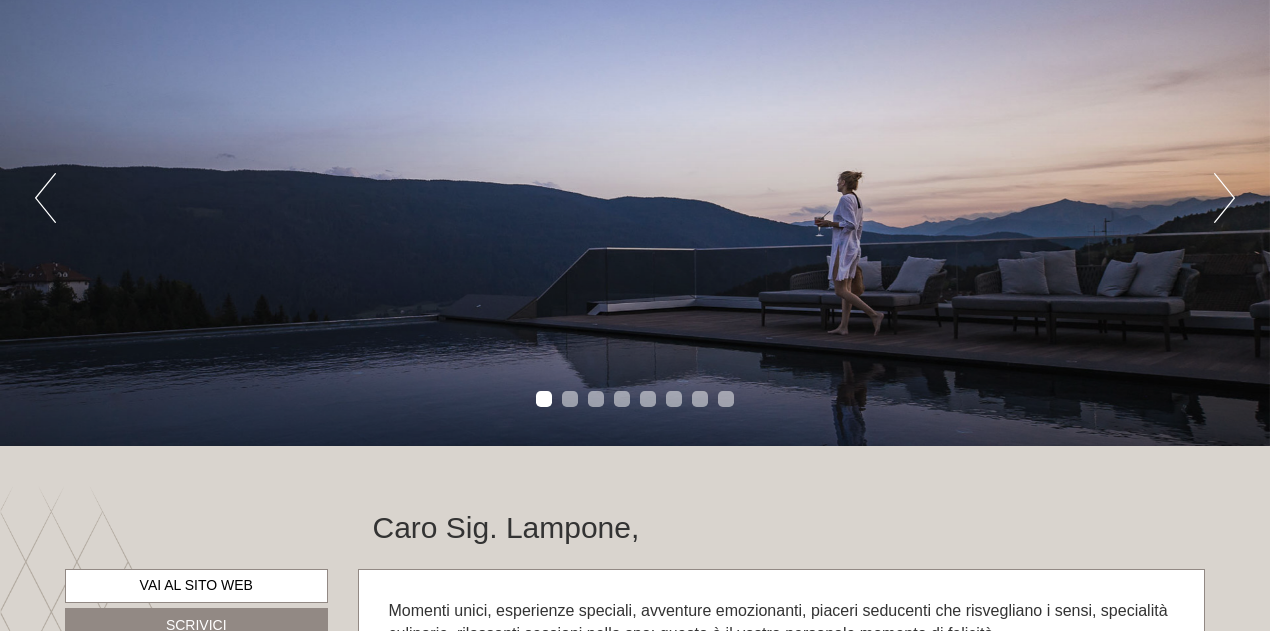 click on "Next" at bounding box center (1224, 198) 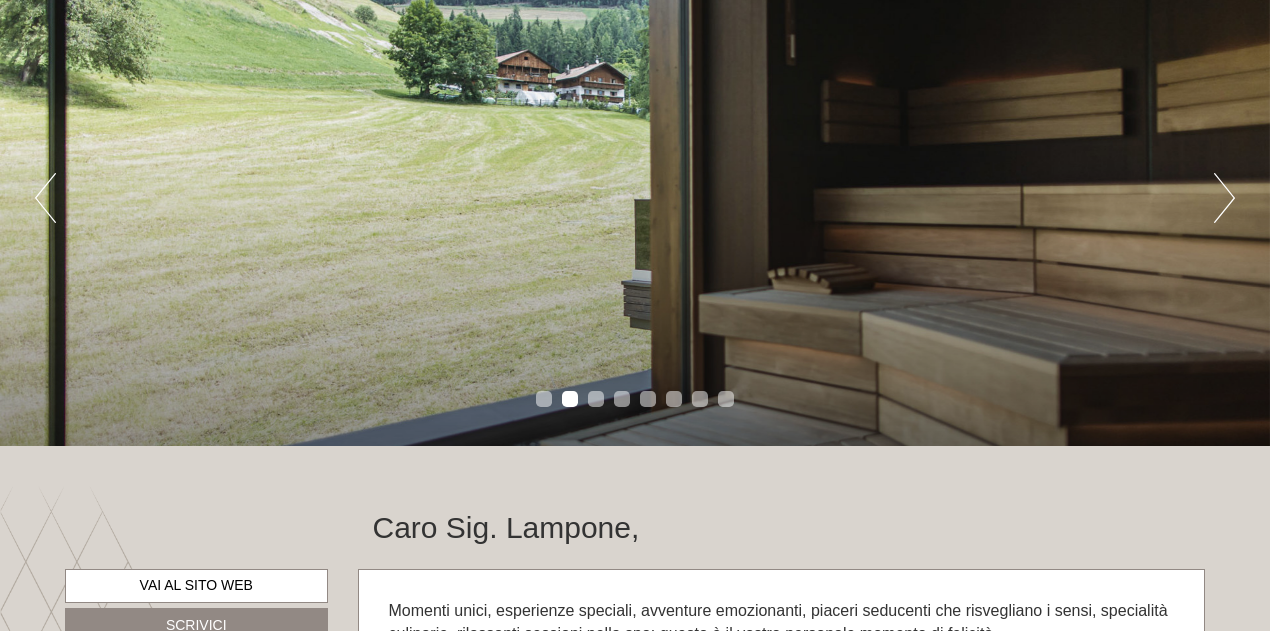 click on "Next" at bounding box center (1224, 198) 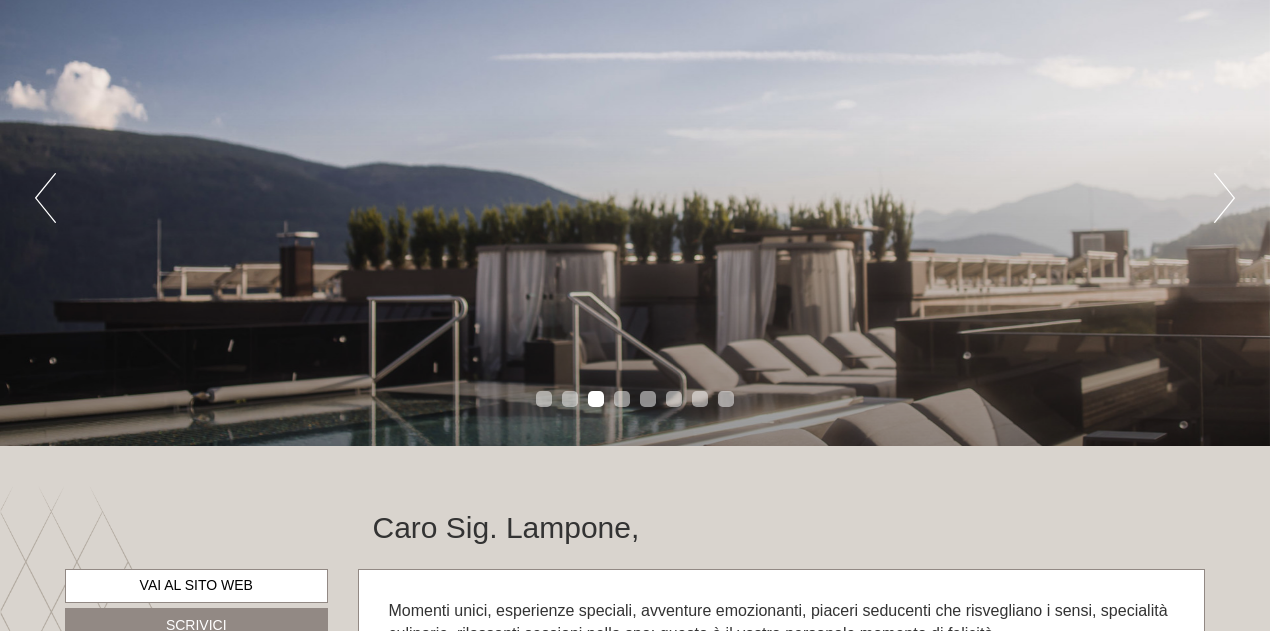click on "Next" at bounding box center (1224, 198) 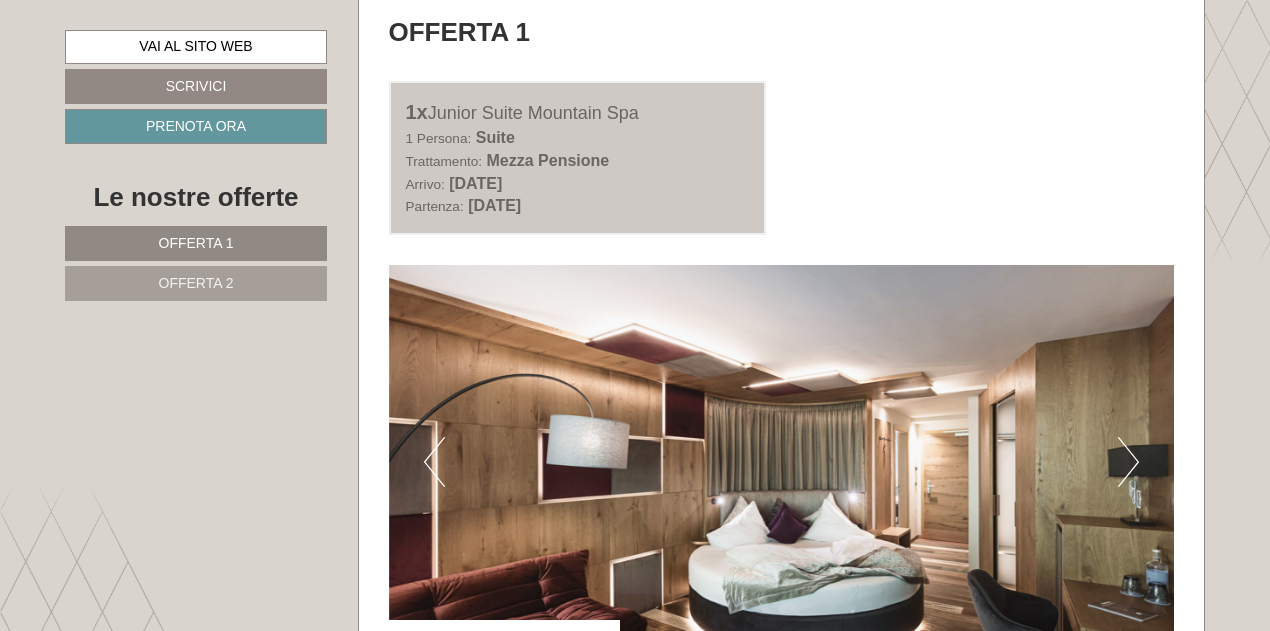 scroll, scrollTop: 1100, scrollLeft: 0, axis: vertical 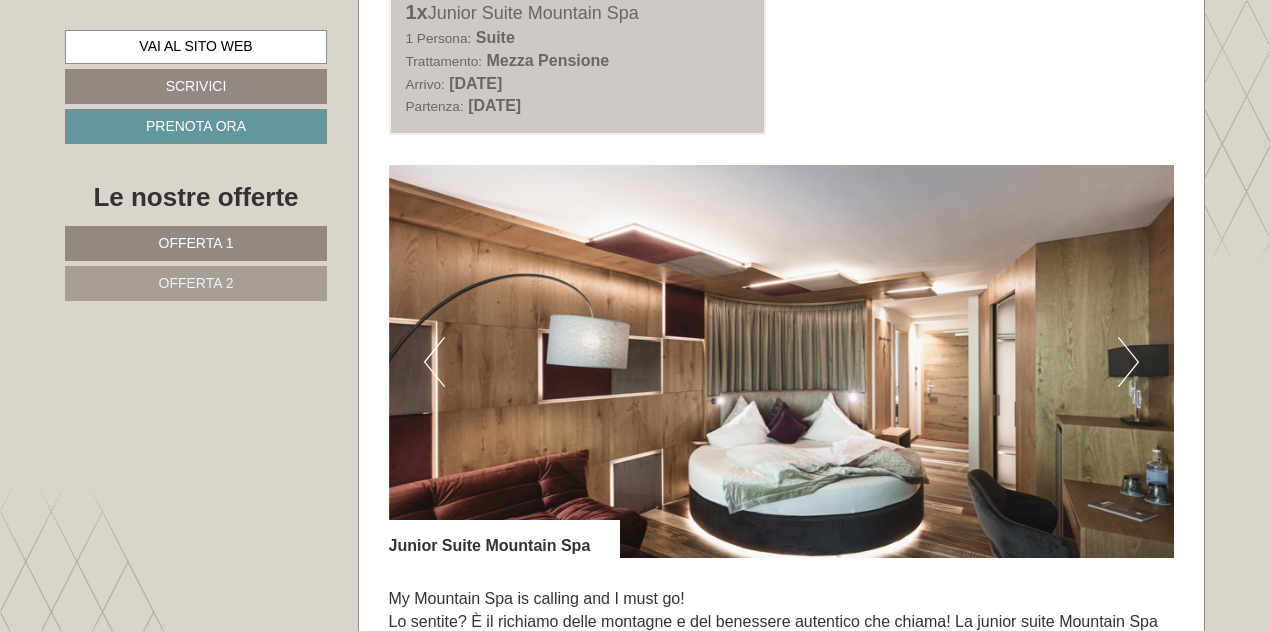 click at bounding box center (782, 361) 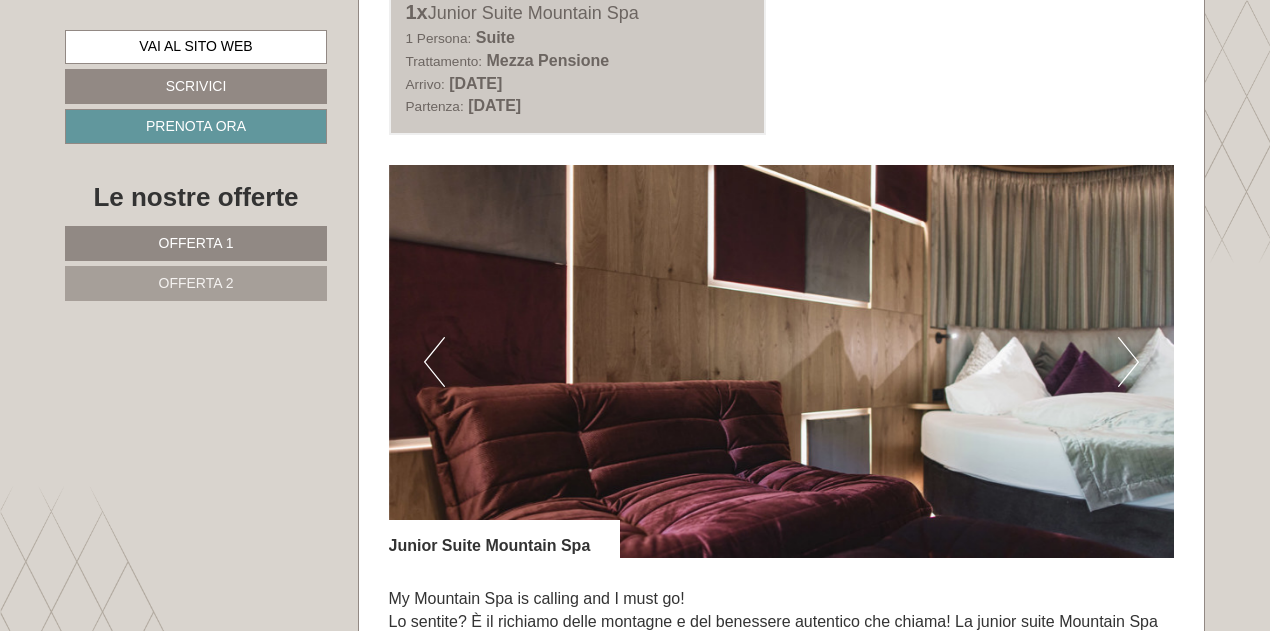 click on "Next" at bounding box center [1128, 362] 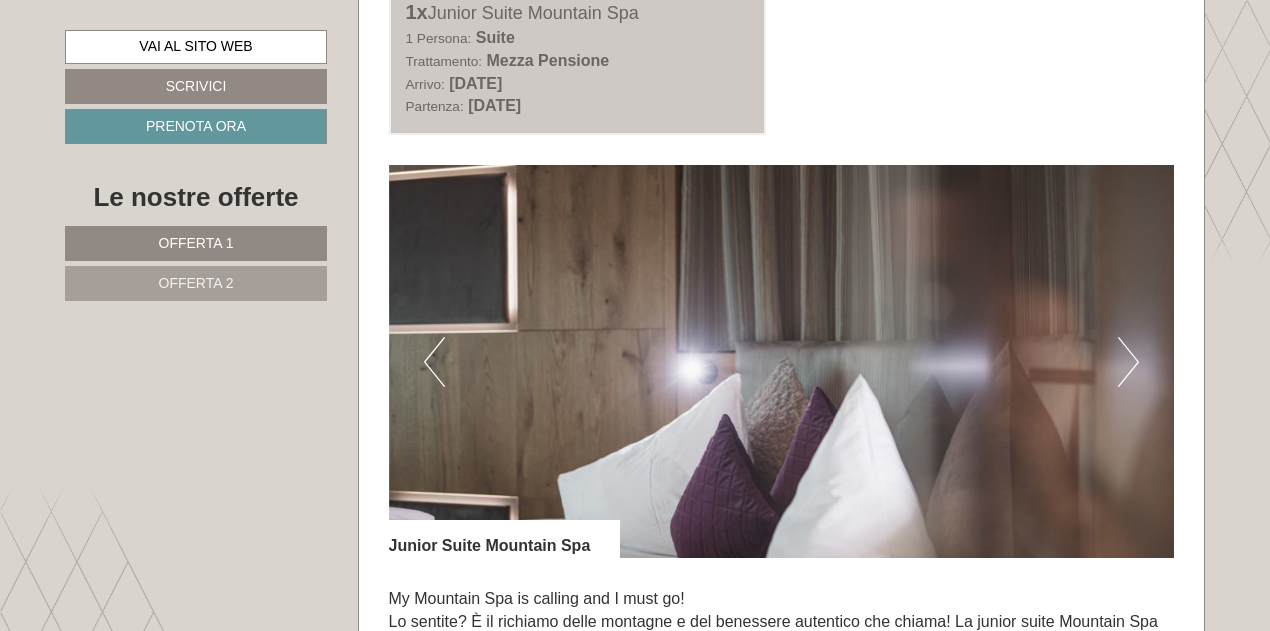 click on "Next" at bounding box center (1128, 362) 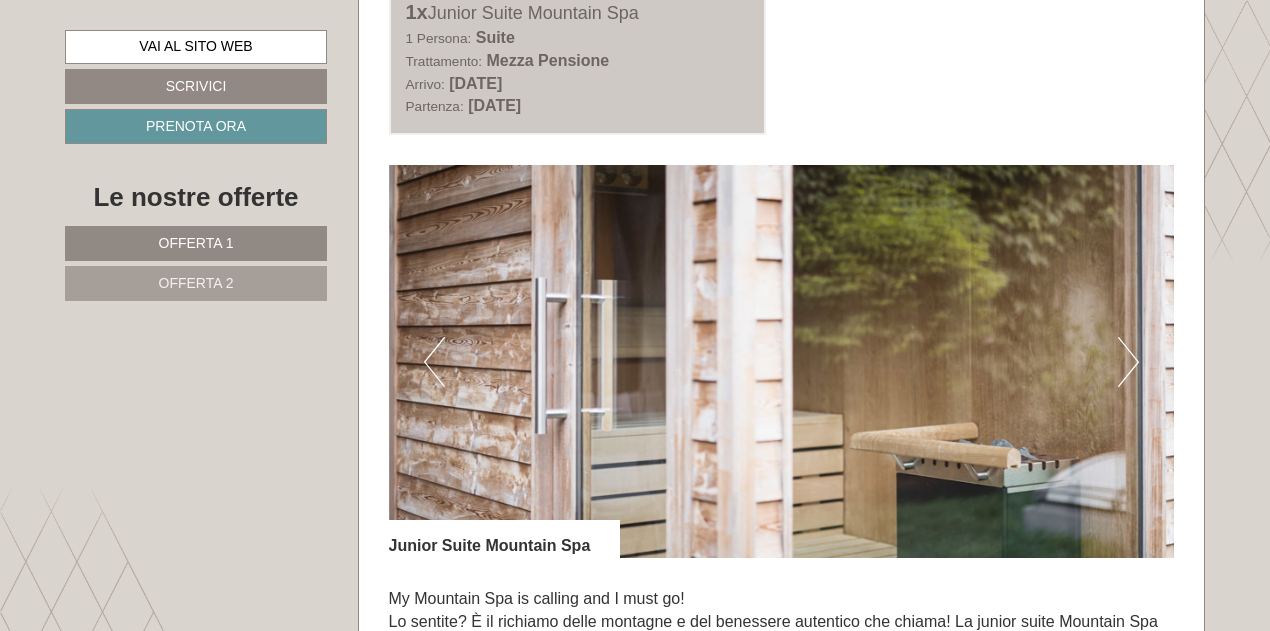 click on "Next" at bounding box center [1128, 362] 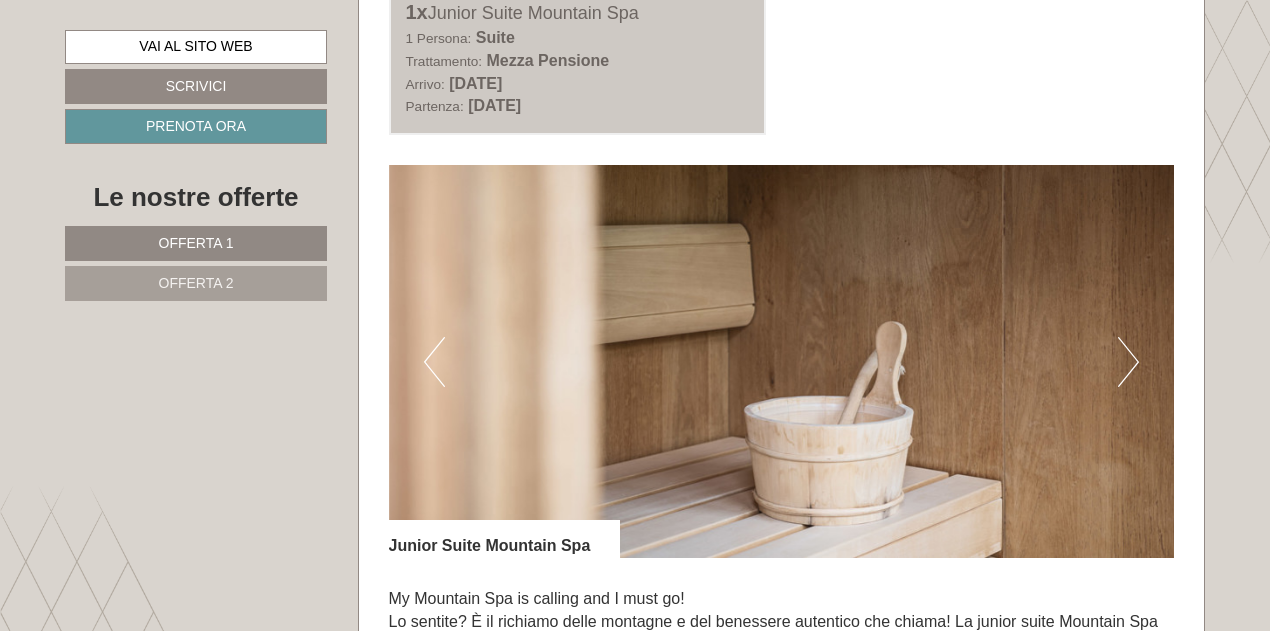 click on "Next" at bounding box center (1128, 362) 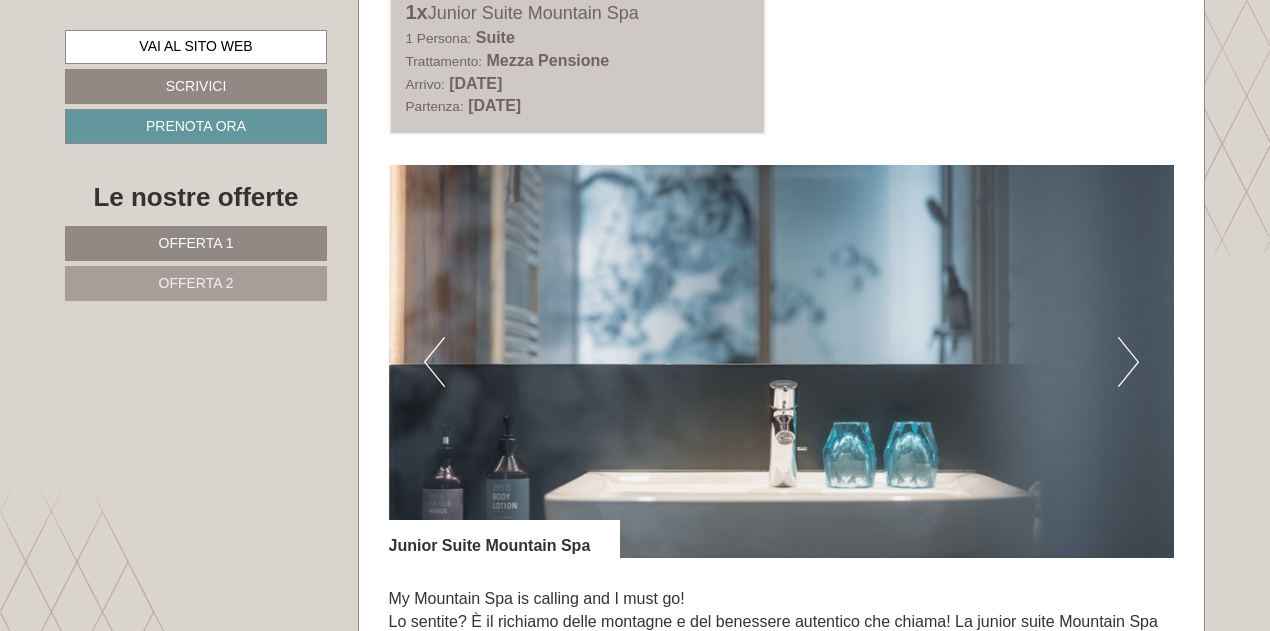 click on "Next" at bounding box center (1128, 362) 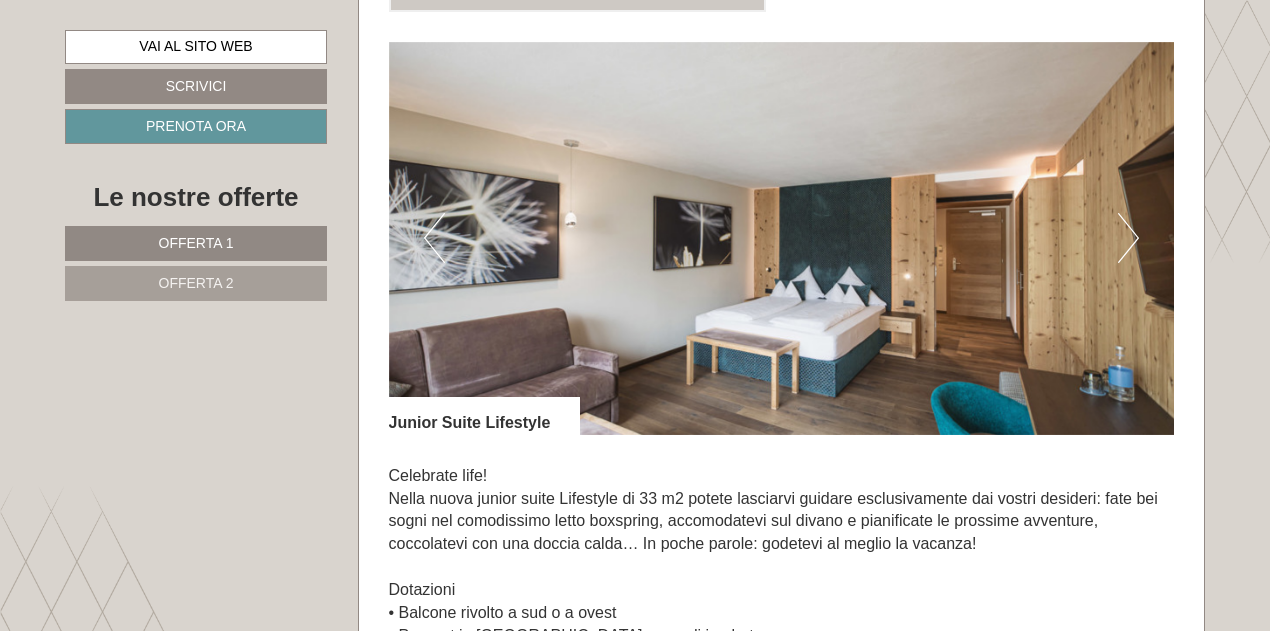 scroll, scrollTop: 2900, scrollLeft: 0, axis: vertical 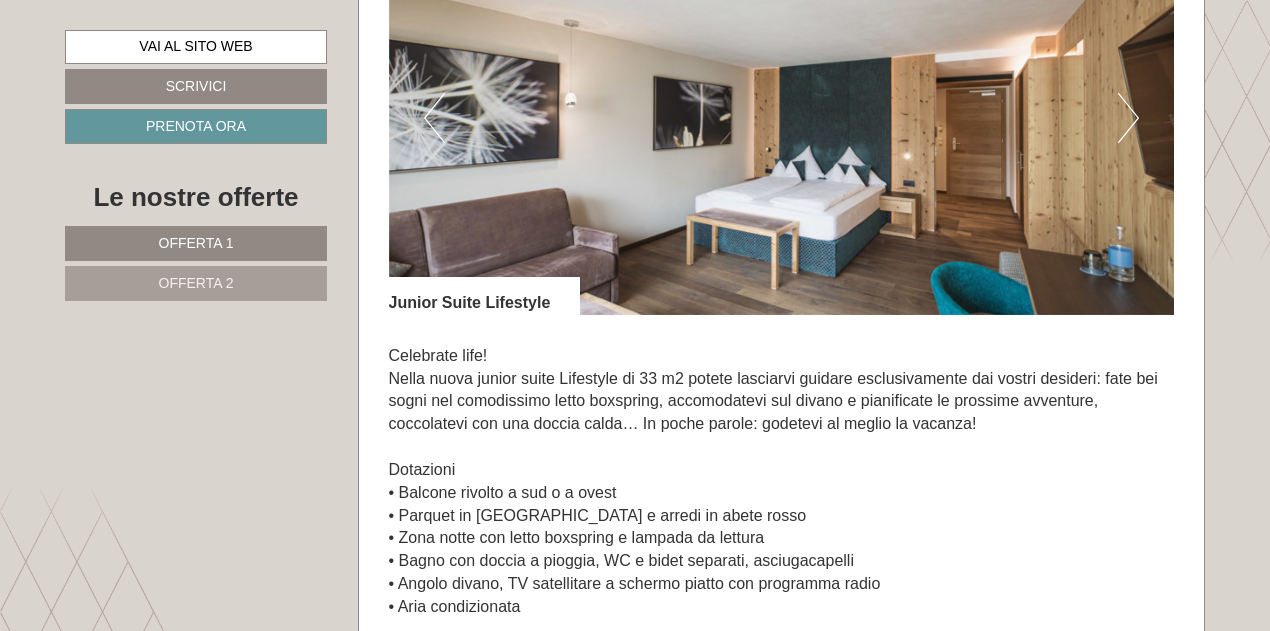 click on "Next" at bounding box center [1128, 118] 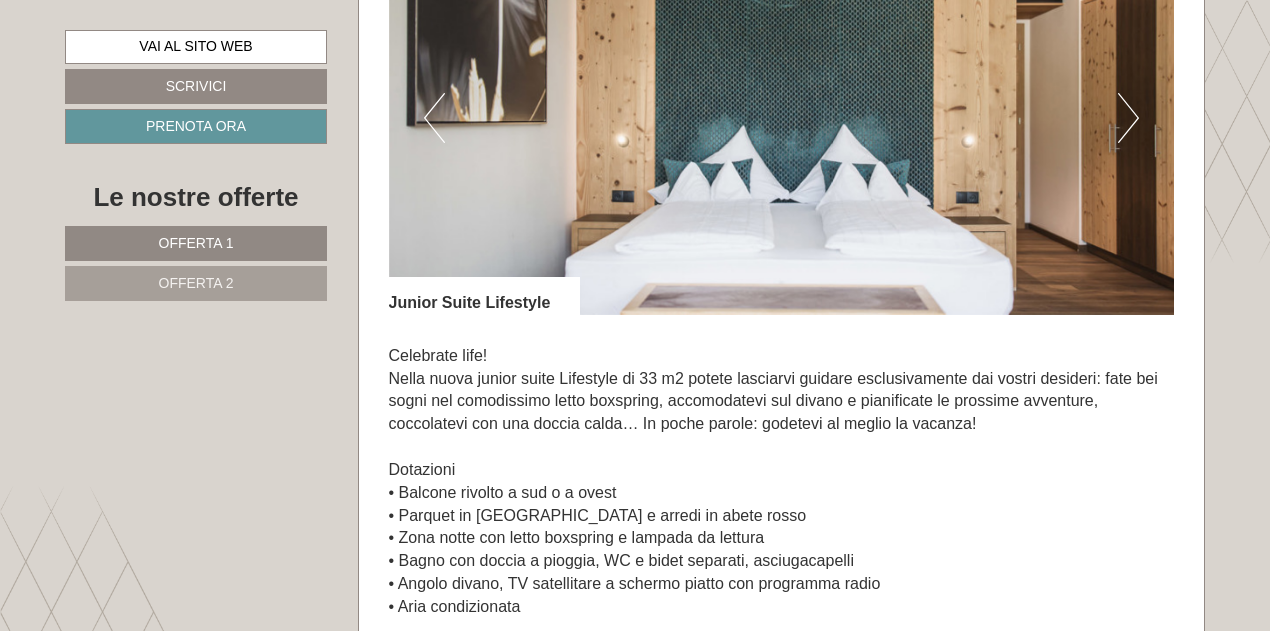 click on "Next" at bounding box center (1128, 118) 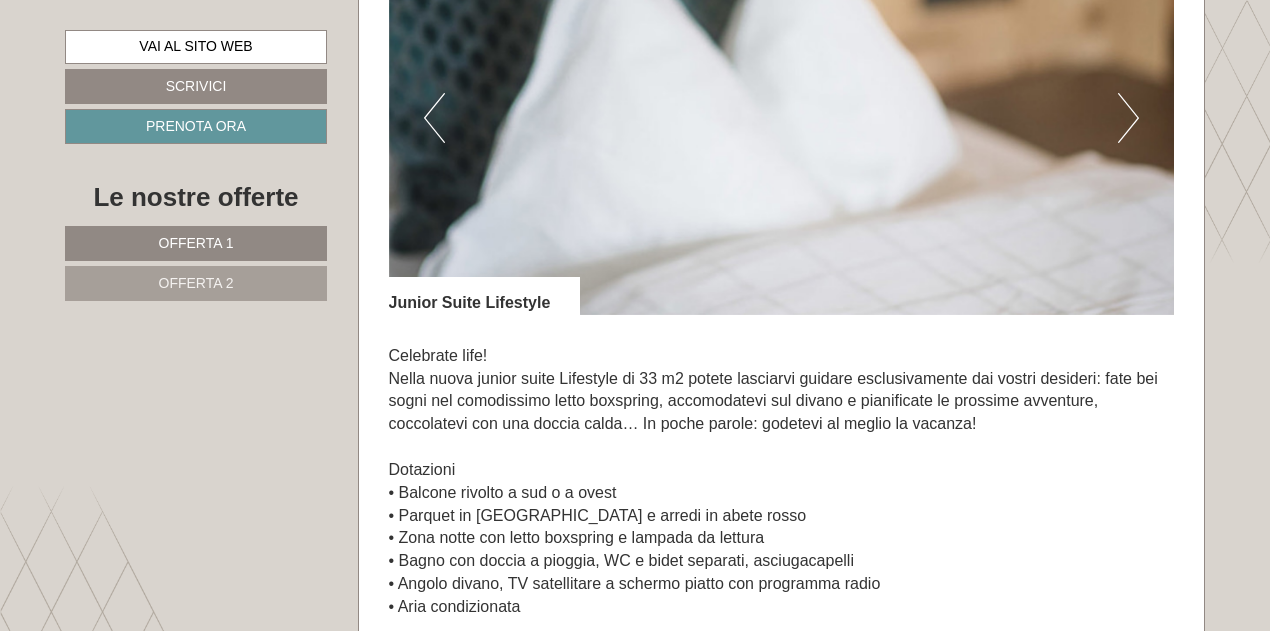 click on "Next" at bounding box center (1128, 118) 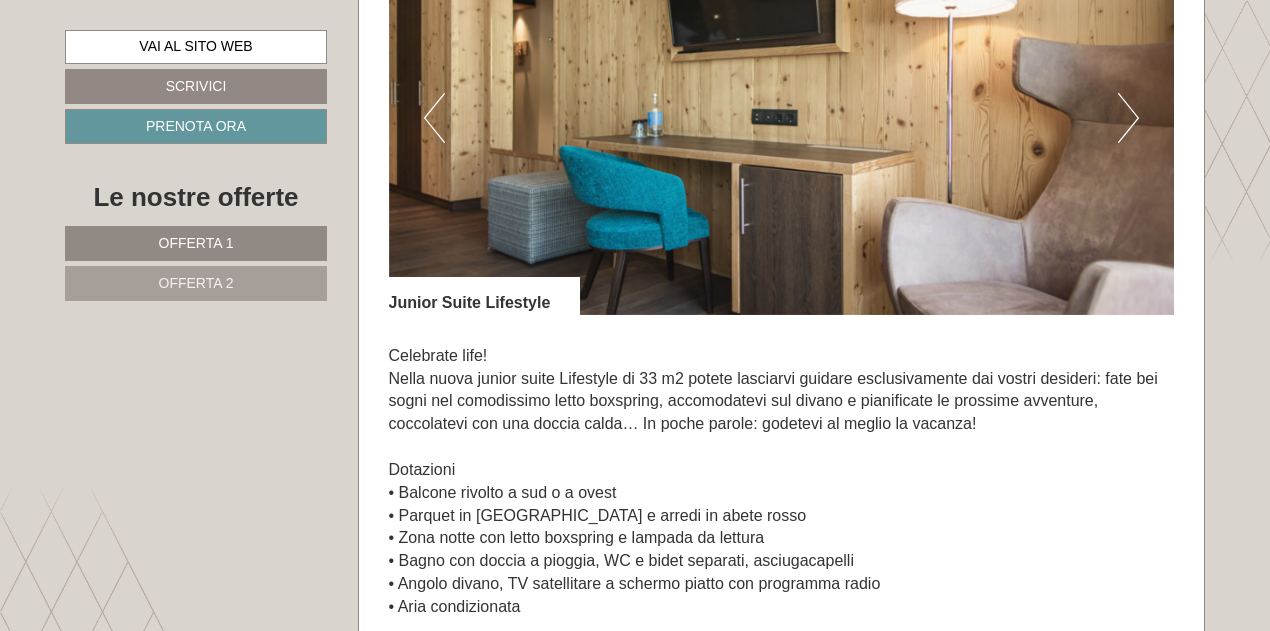 scroll, scrollTop: 2700, scrollLeft: 0, axis: vertical 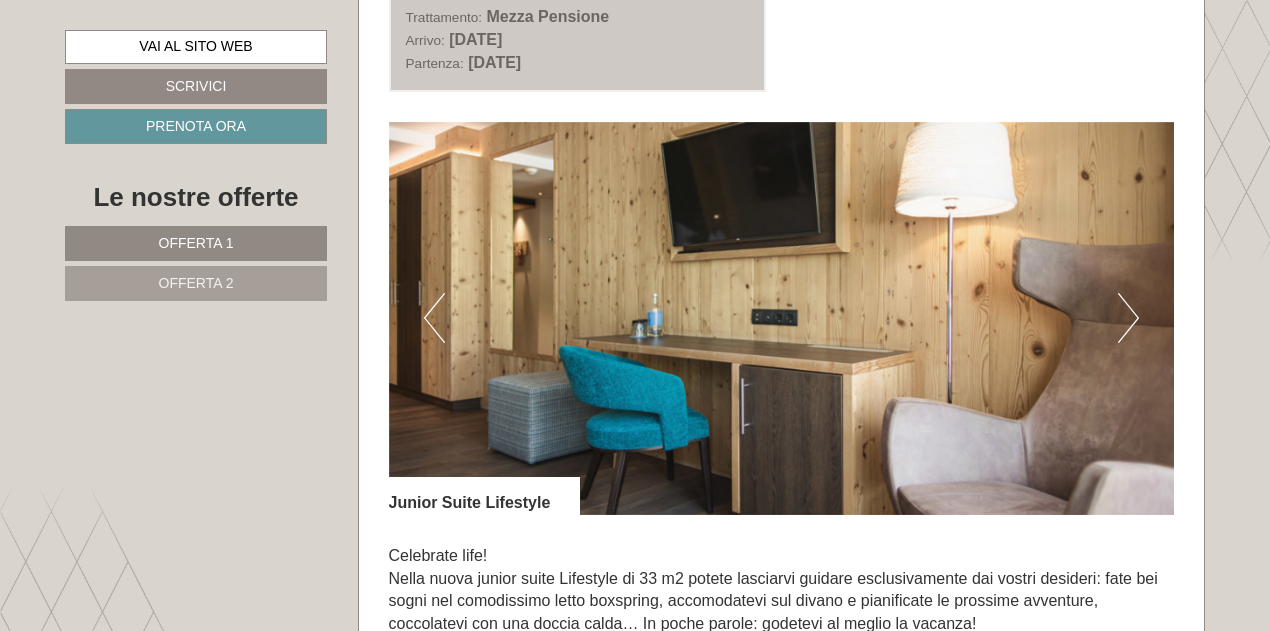 click on "Next" at bounding box center (1128, 318) 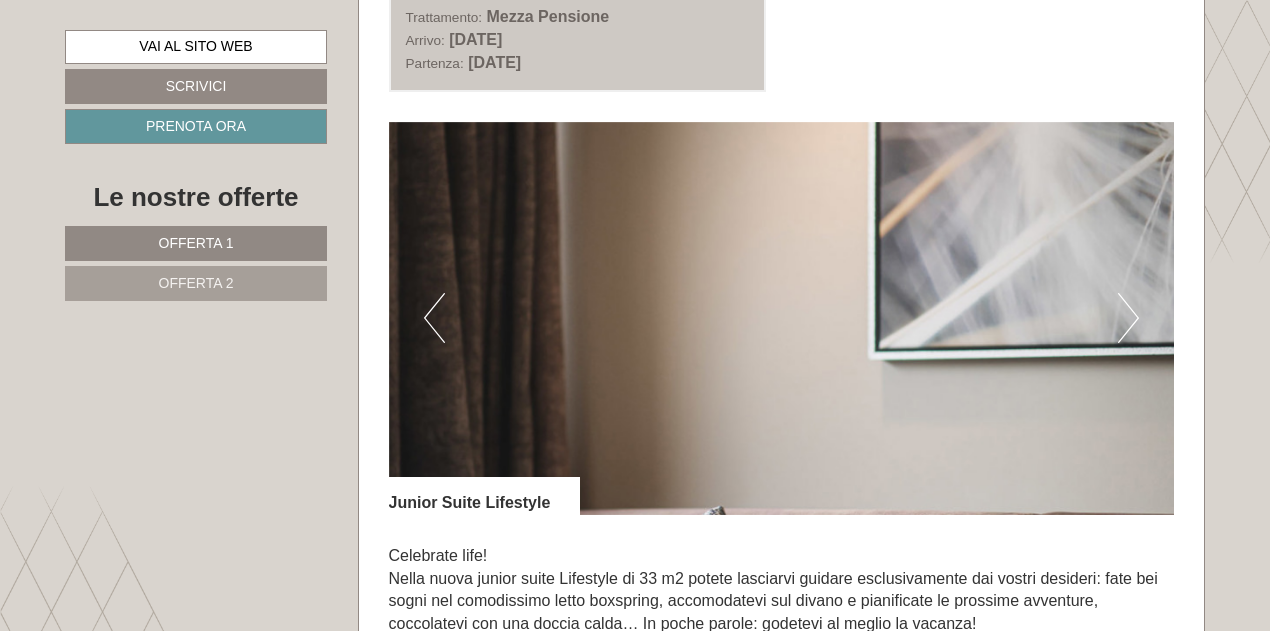 click on "Next" at bounding box center (1128, 318) 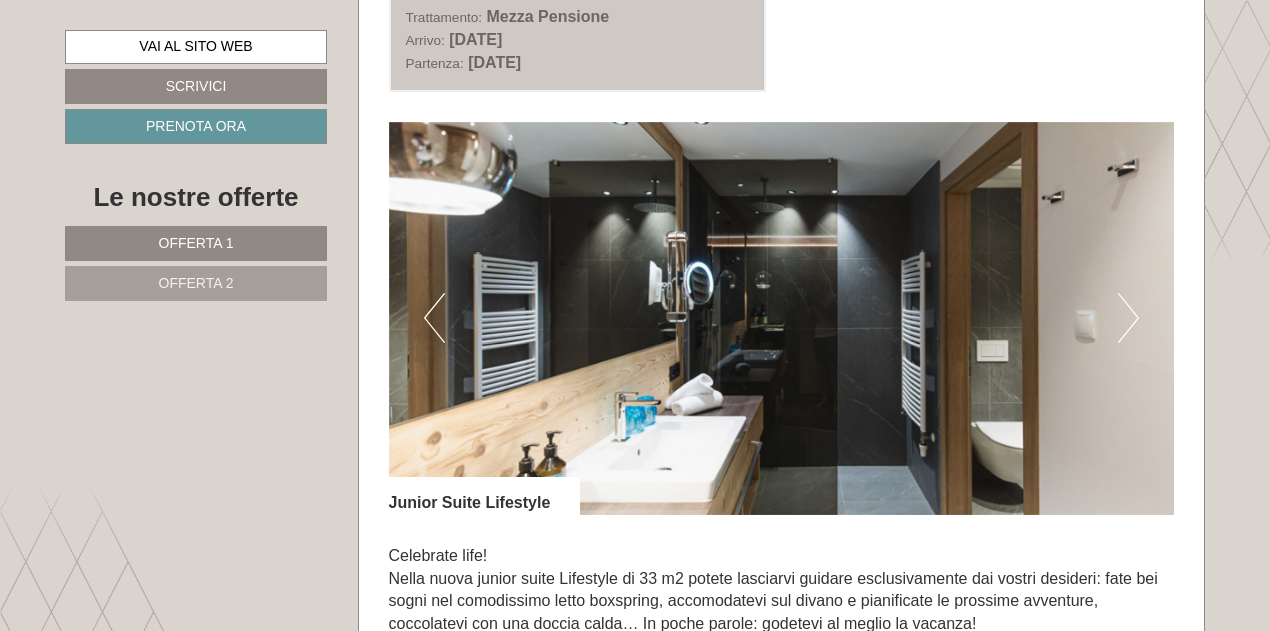 click on "Next" at bounding box center [1128, 318] 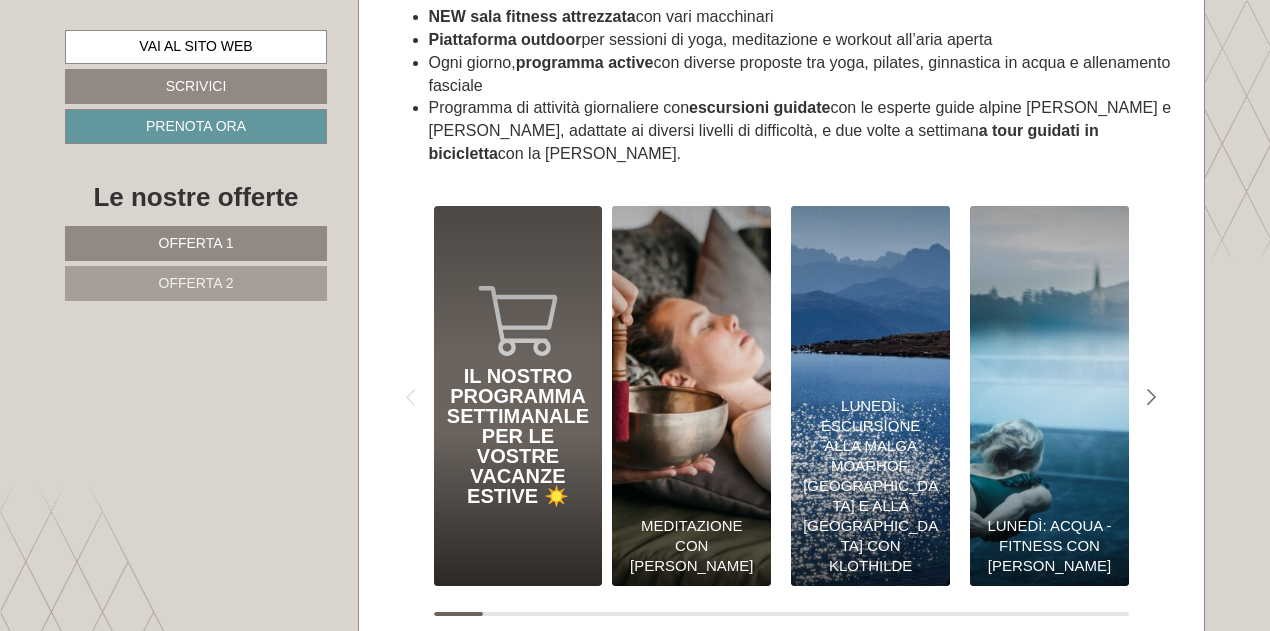 scroll, scrollTop: 6900, scrollLeft: 0, axis: vertical 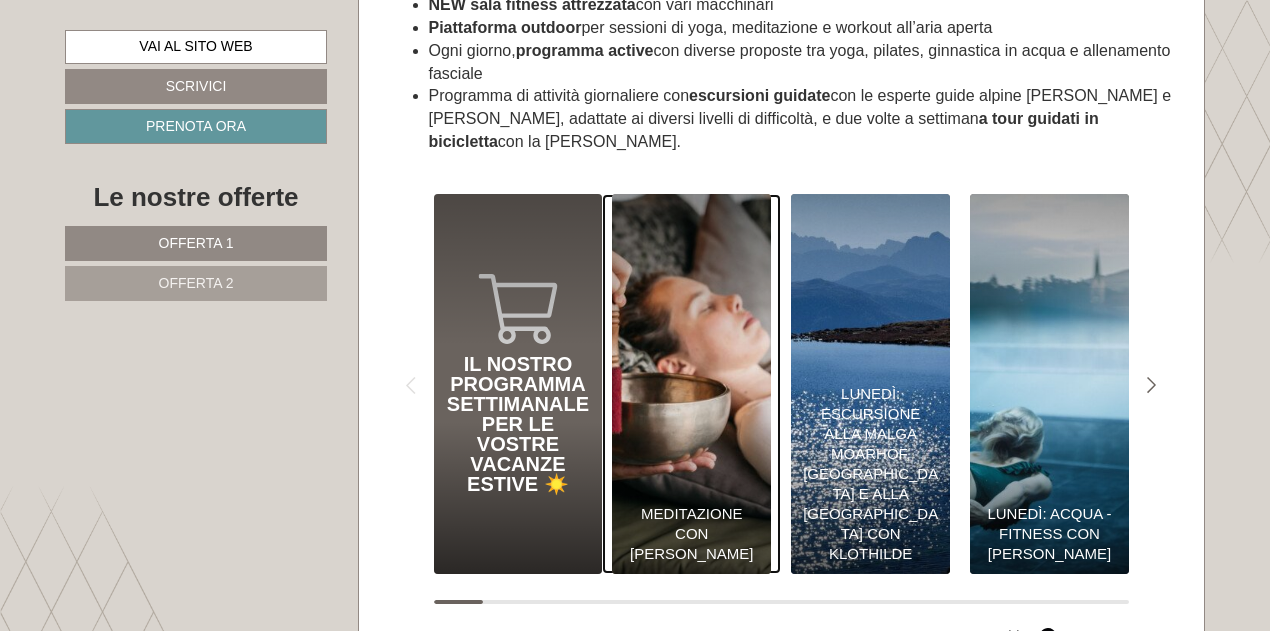 click on "Meditazione con [PERSON_NAME]" at bounding box center [691, 534] 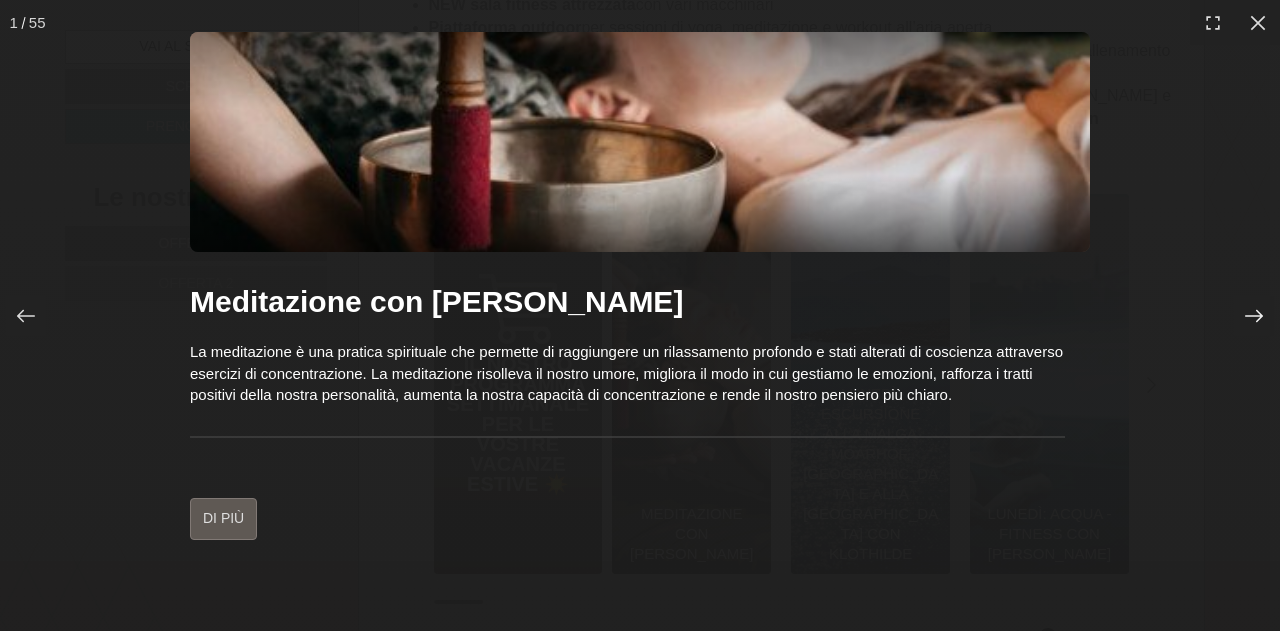click 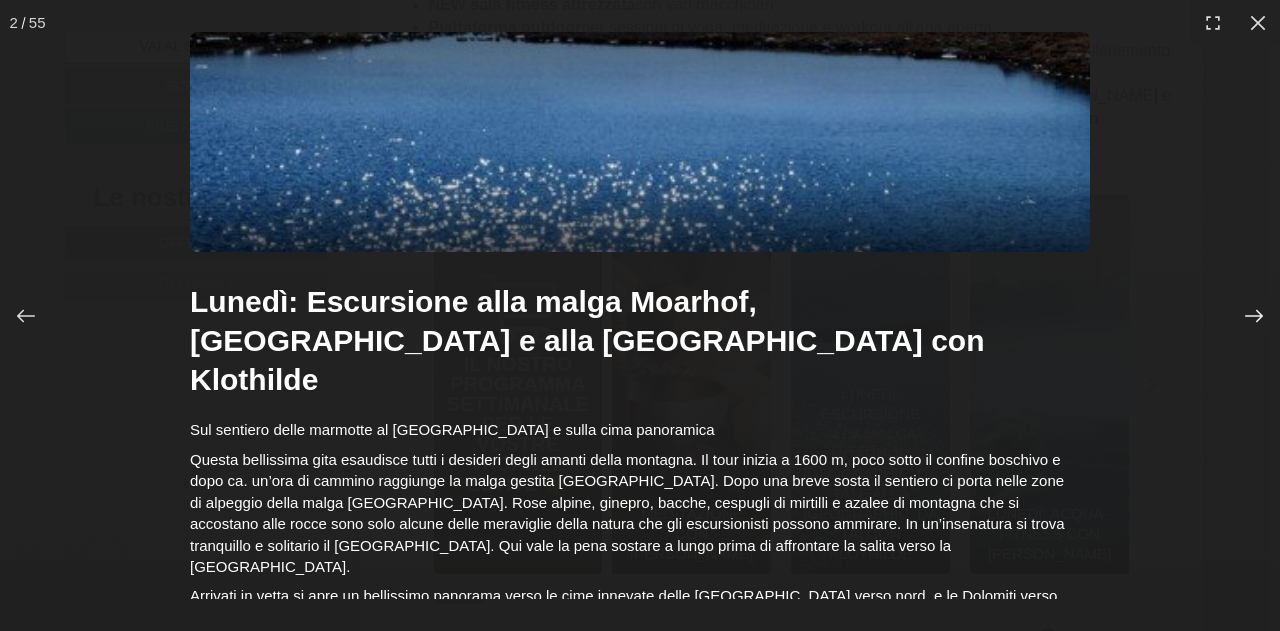 click 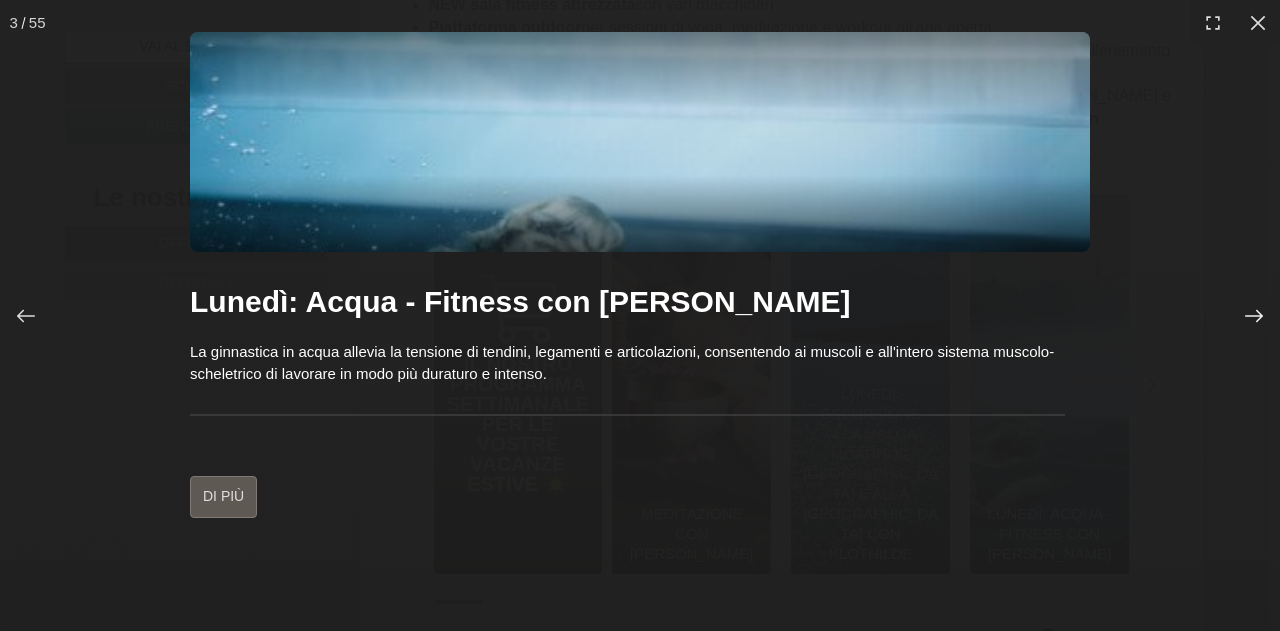 click 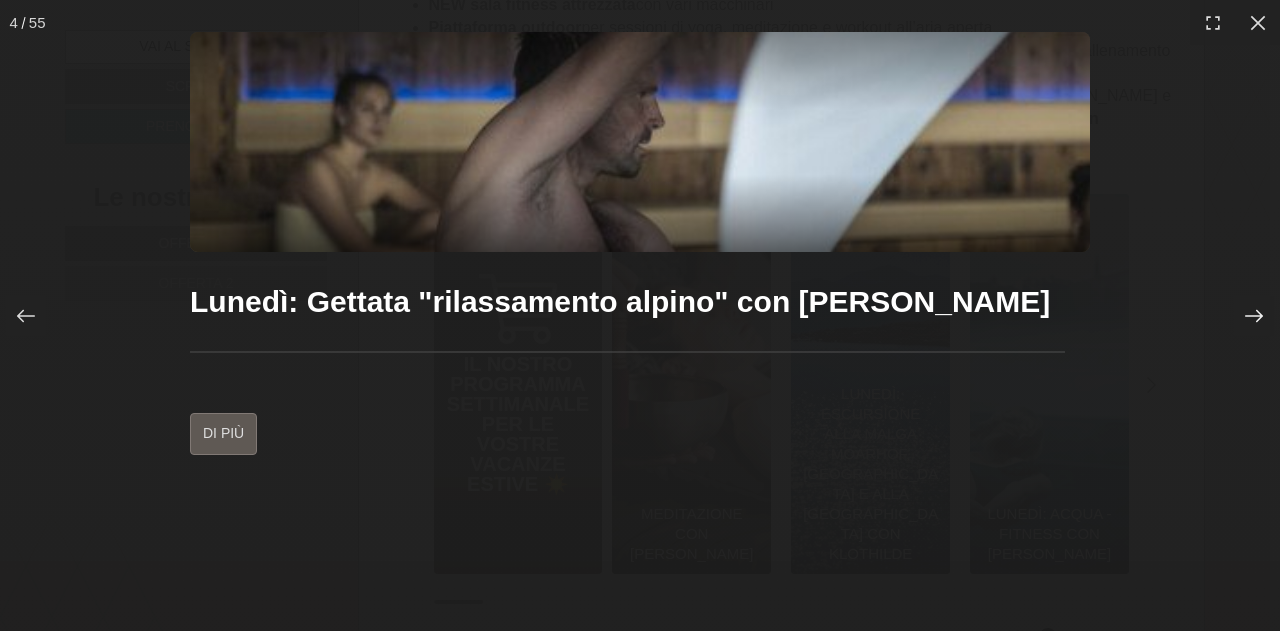 click 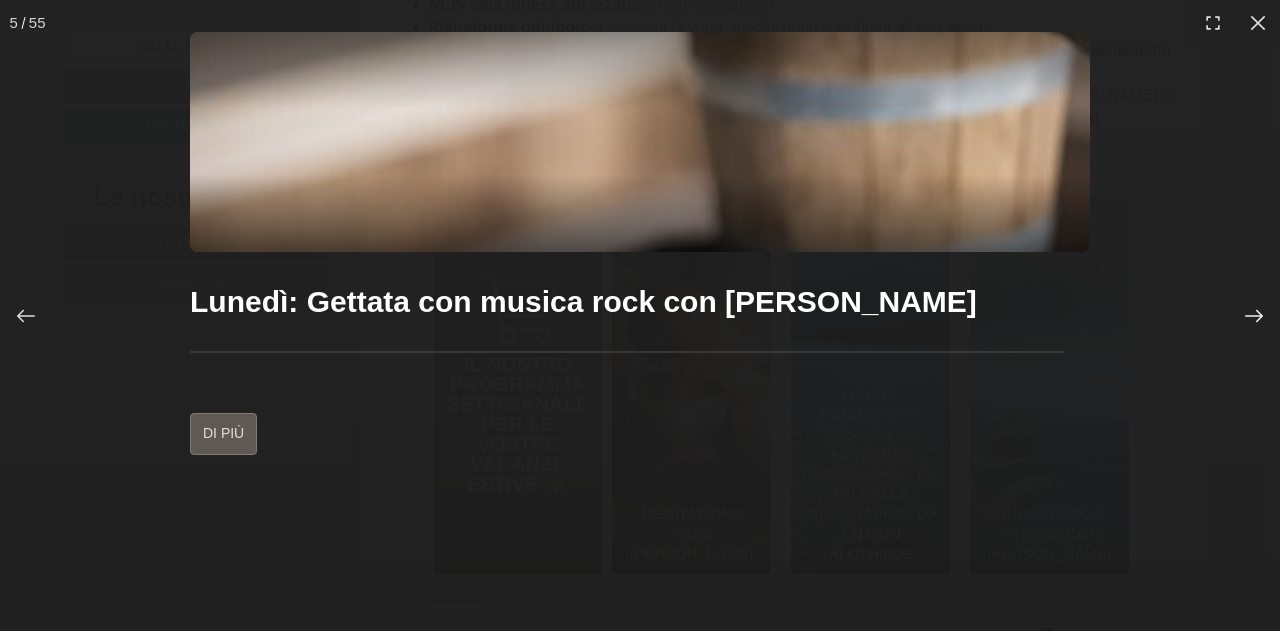click 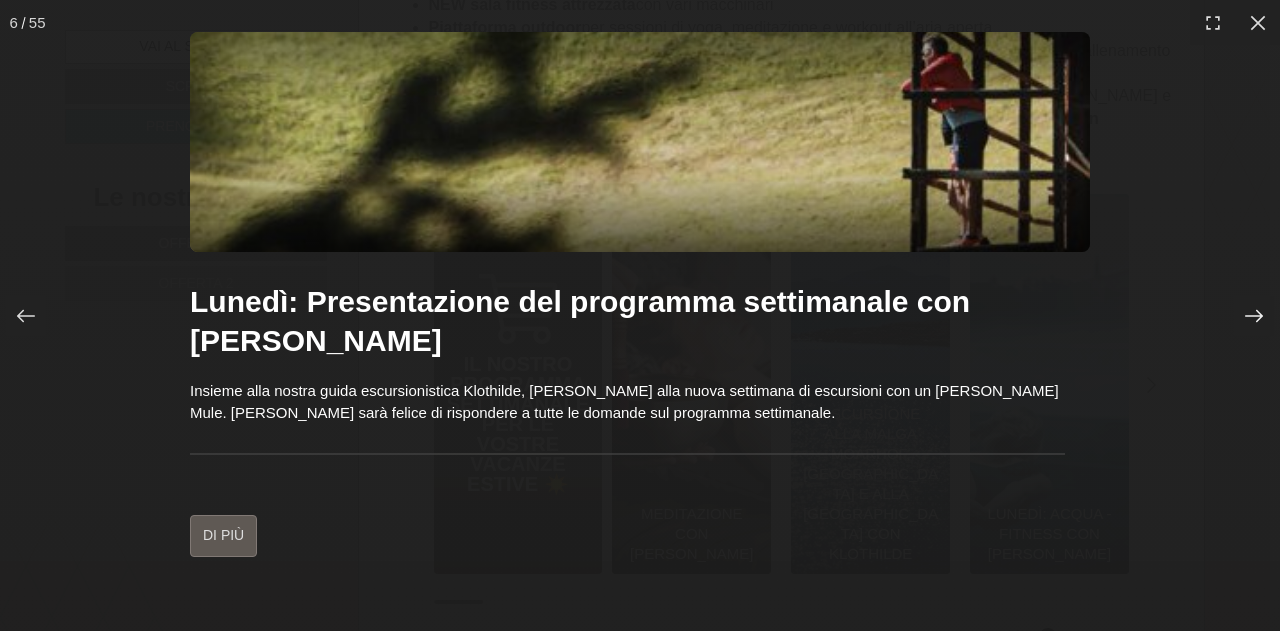 click 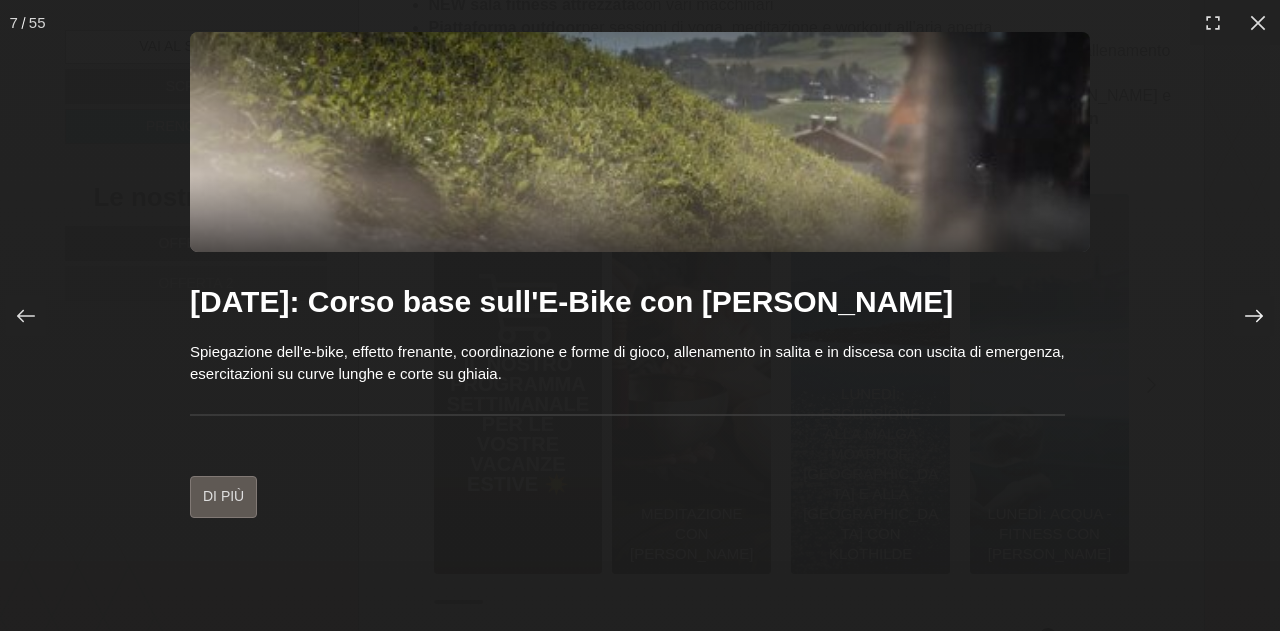 click 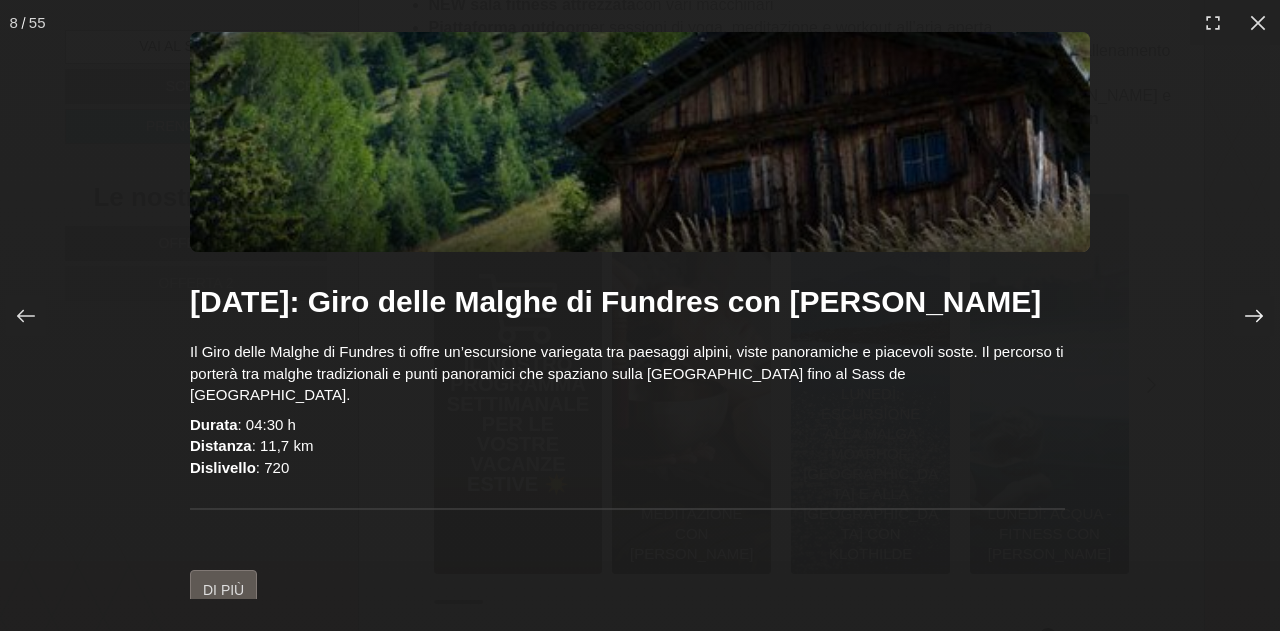 click 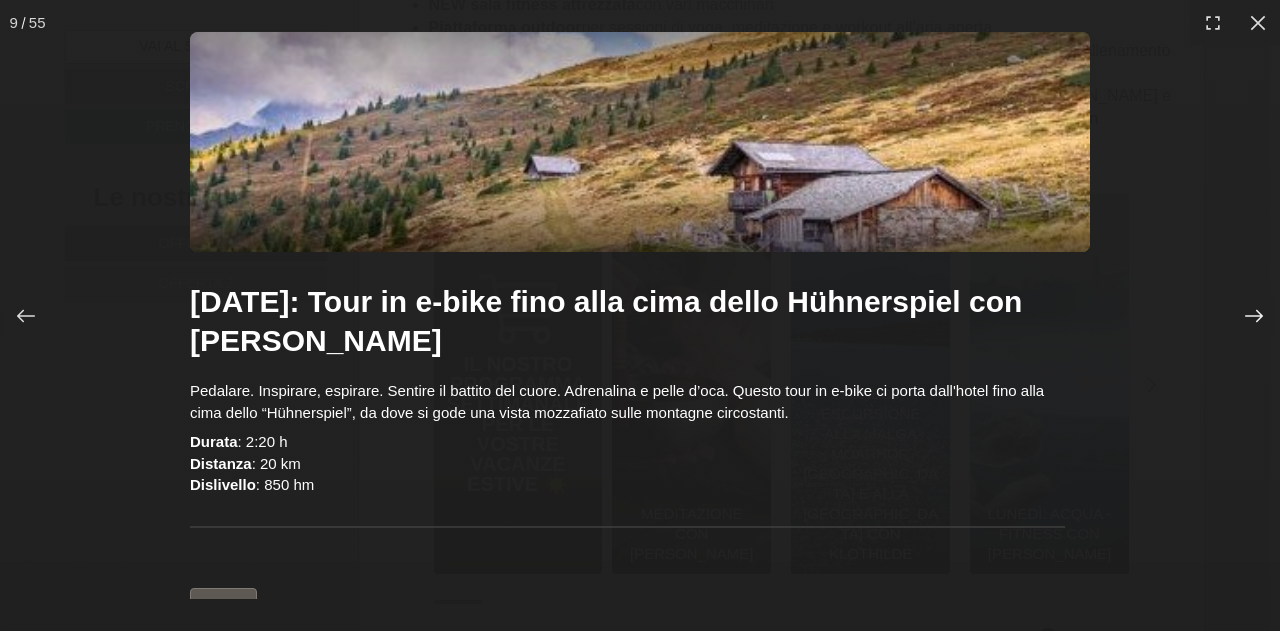 click 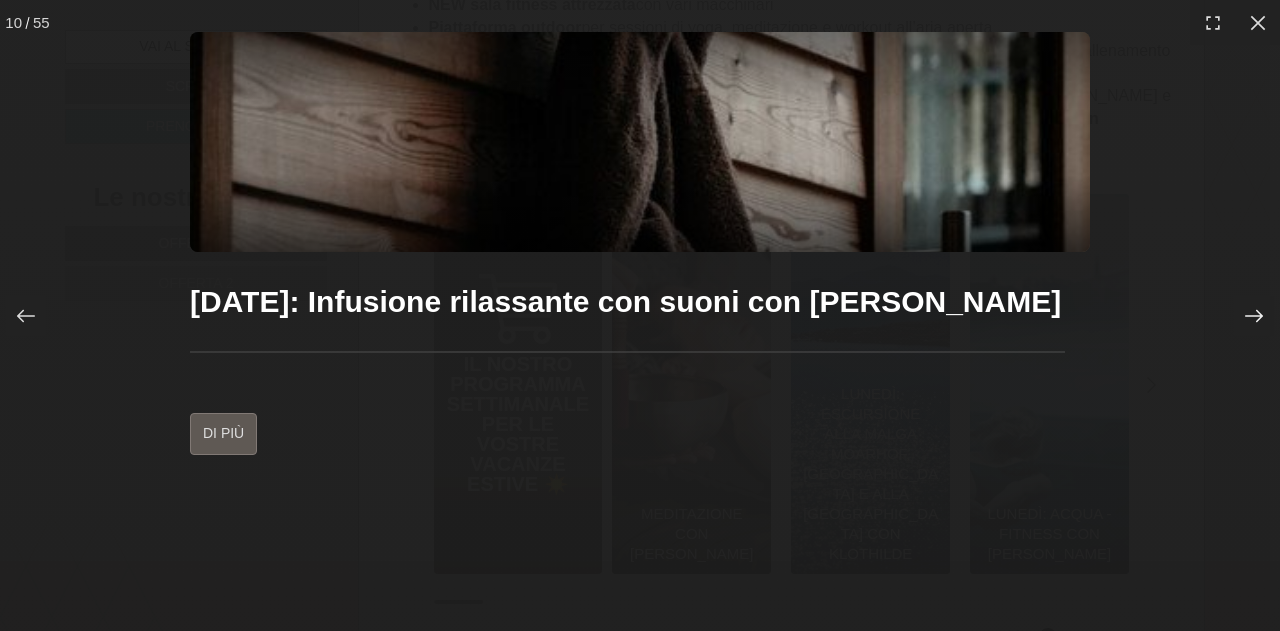 click 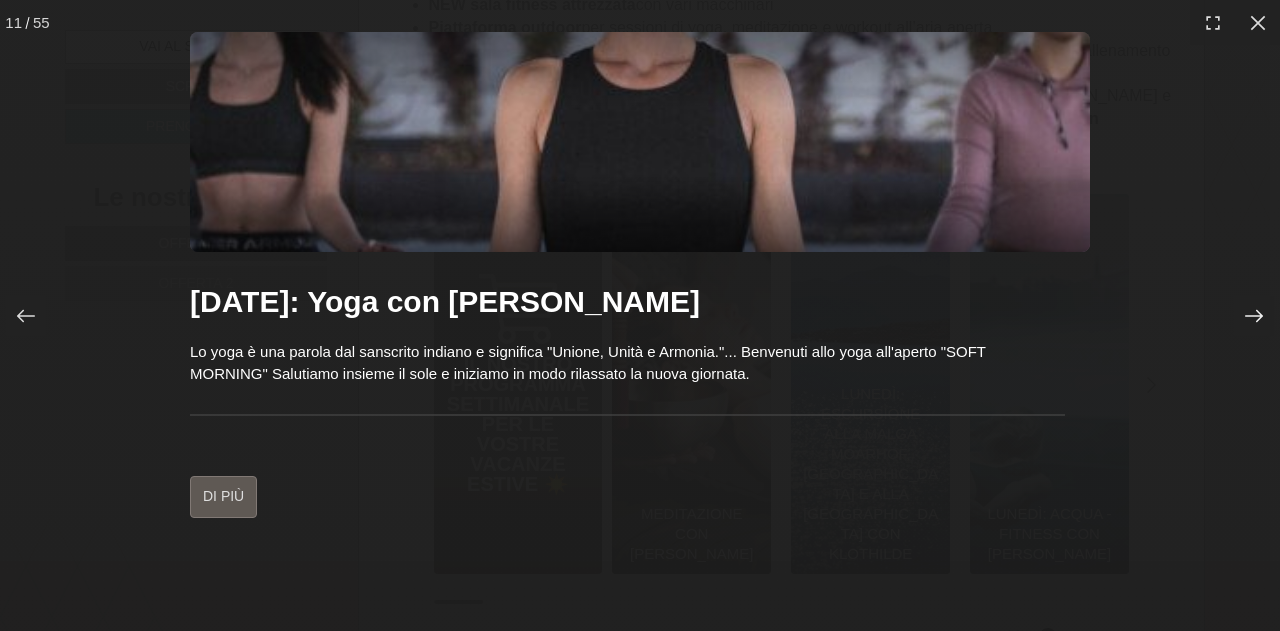 click 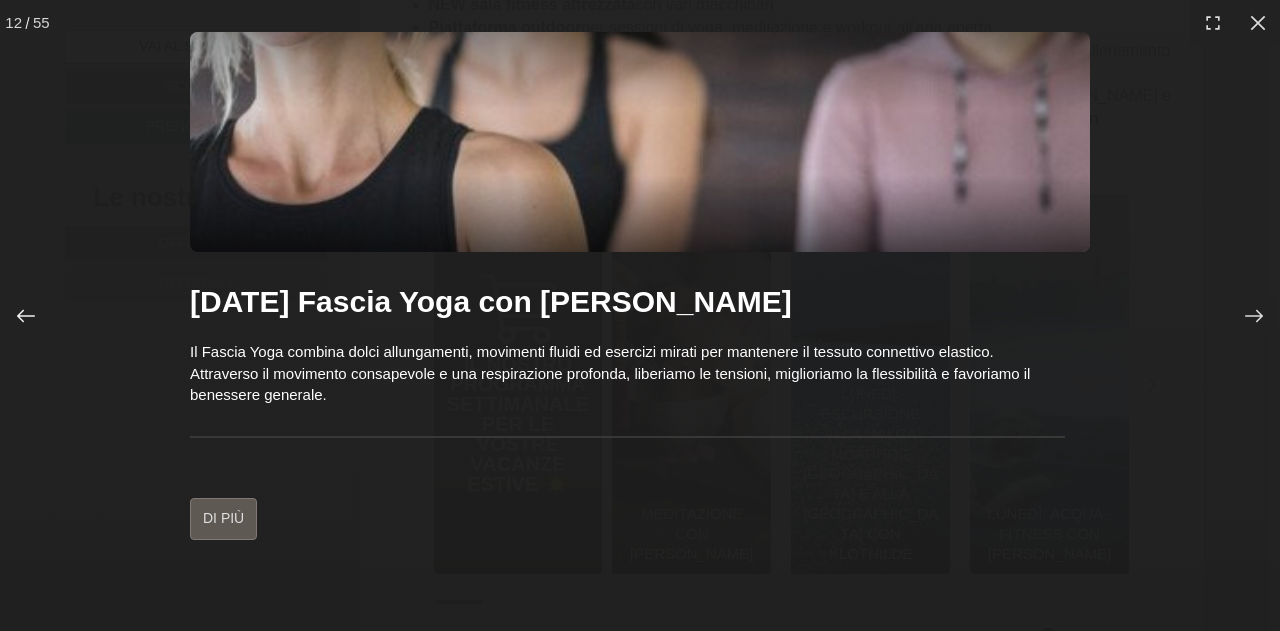 click 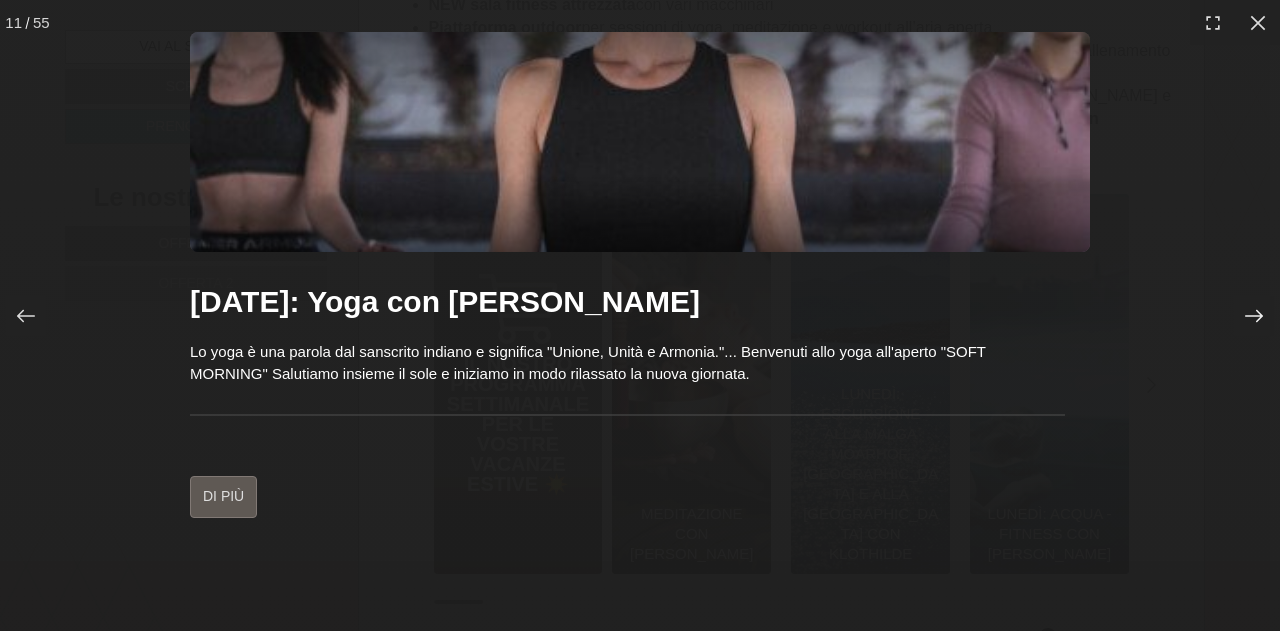 click 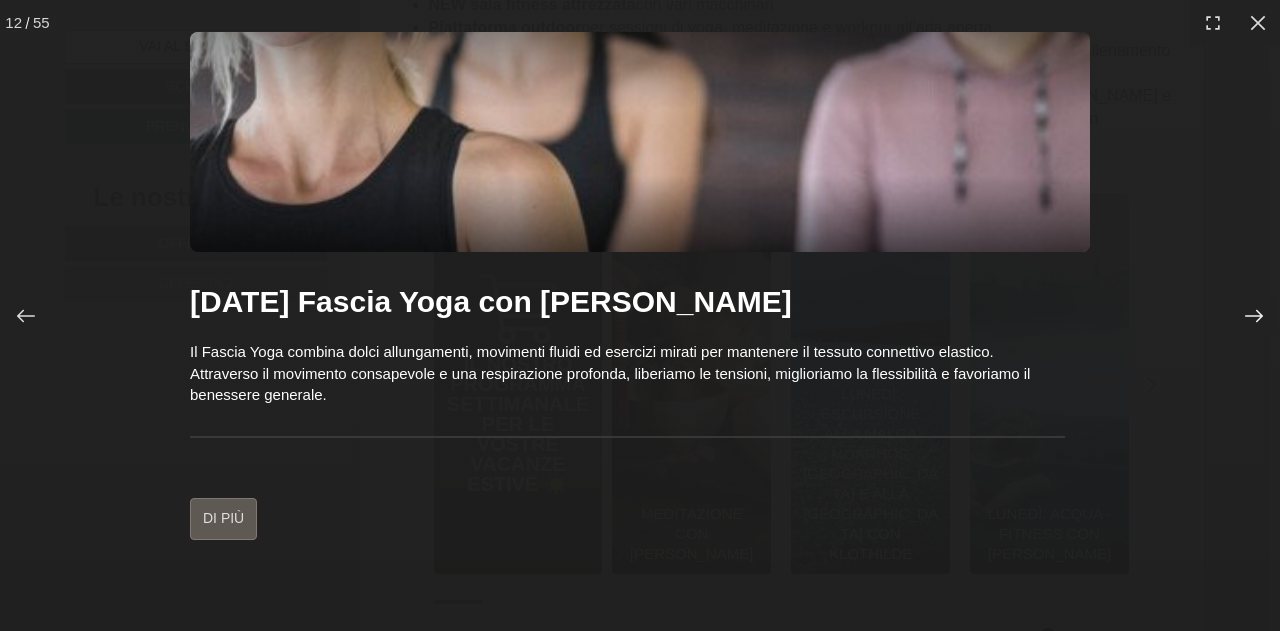 click 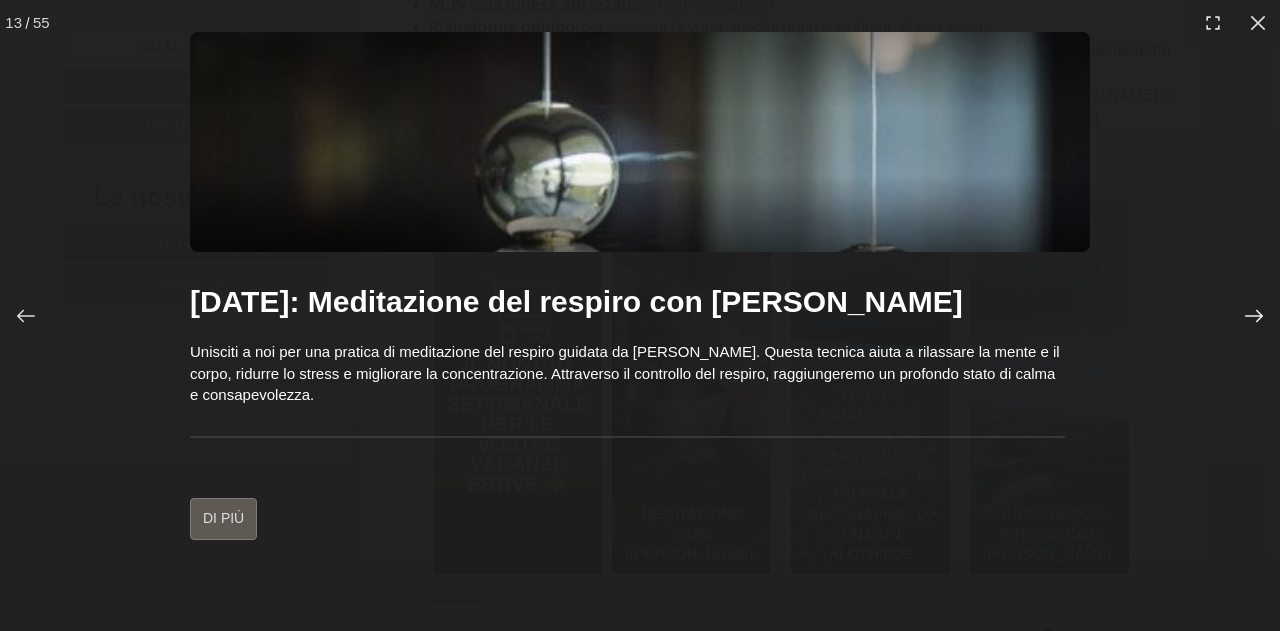 click 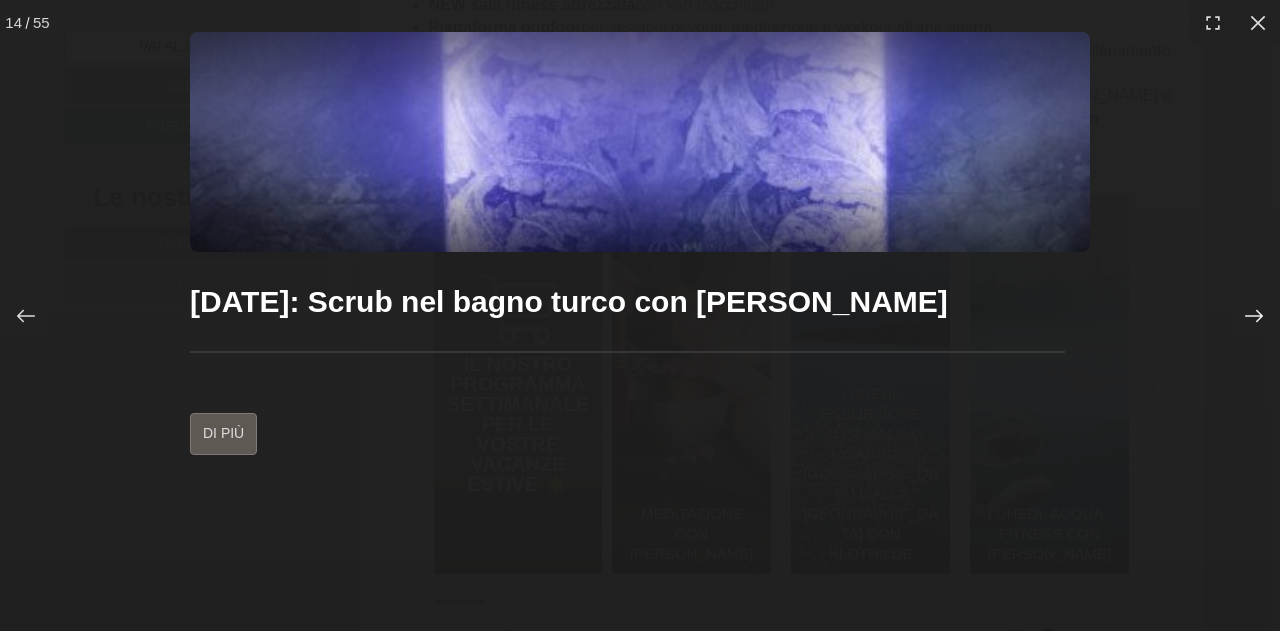 click 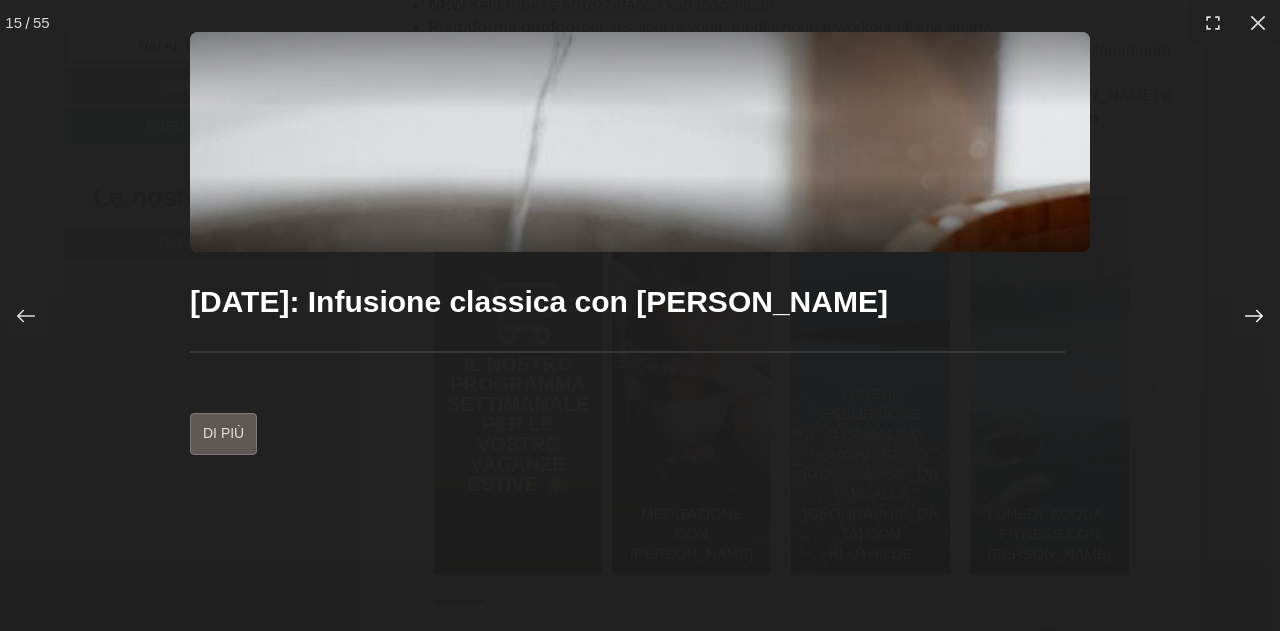 click 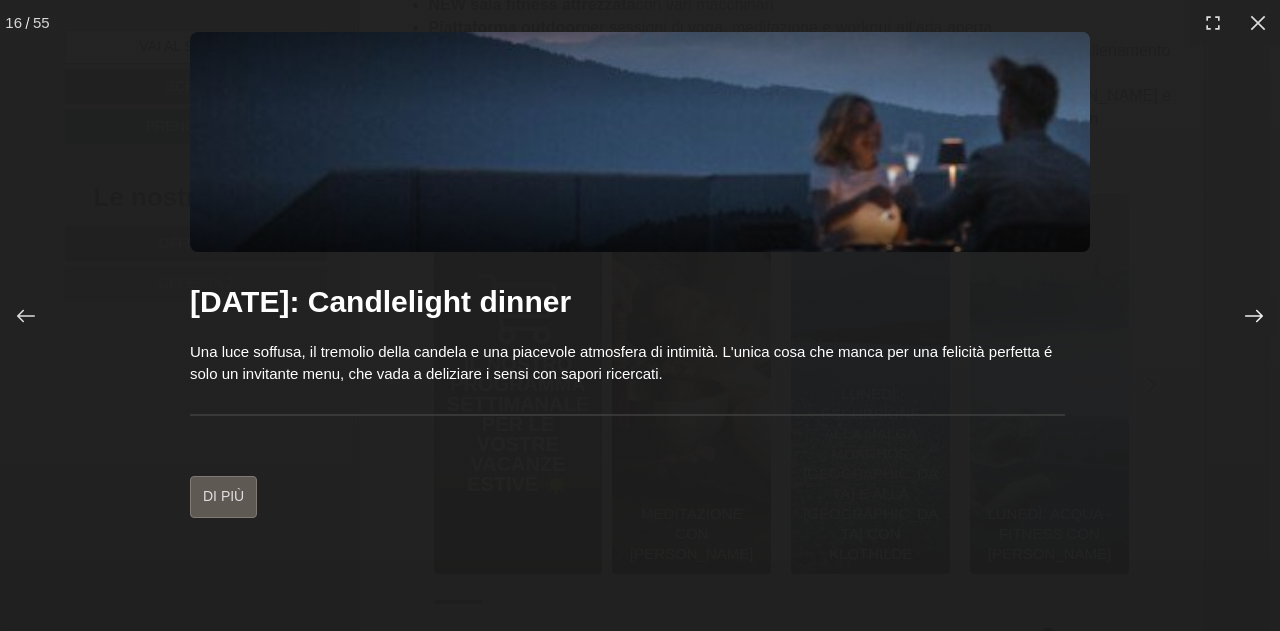 click 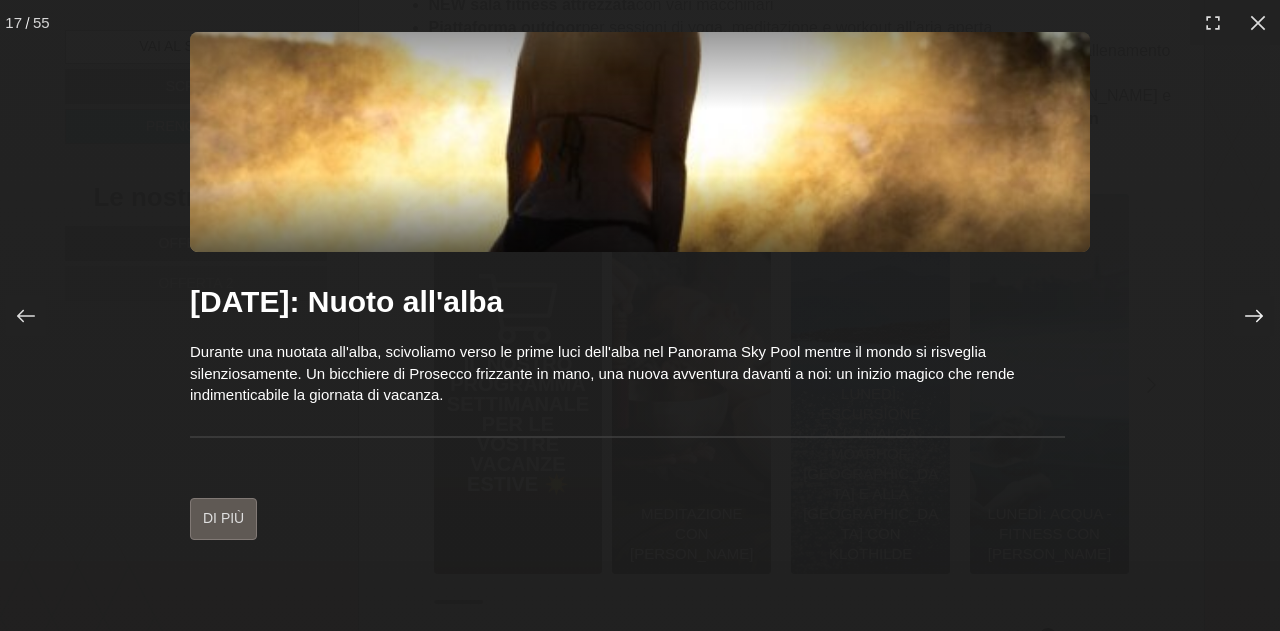 click 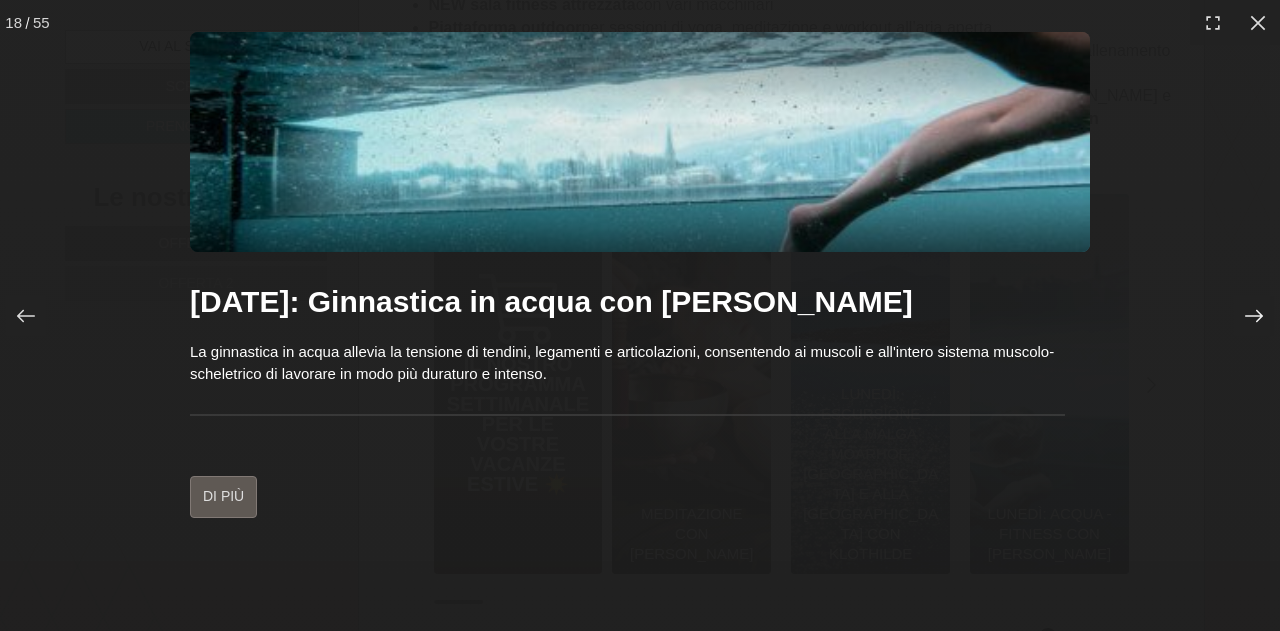click 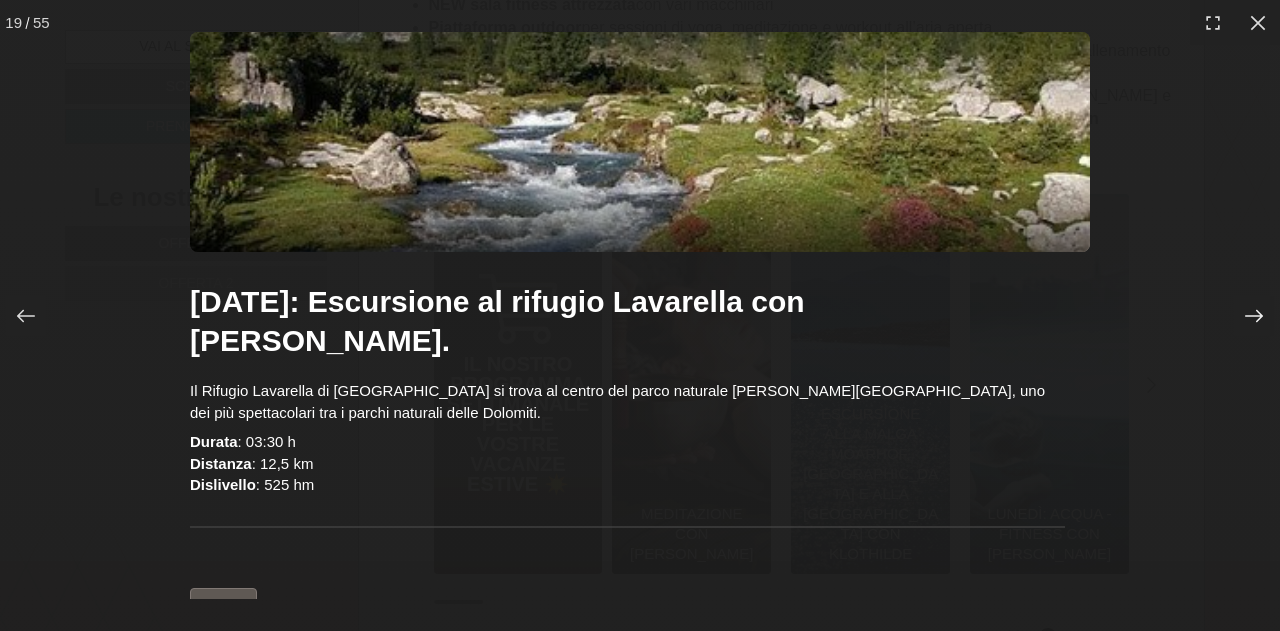 click 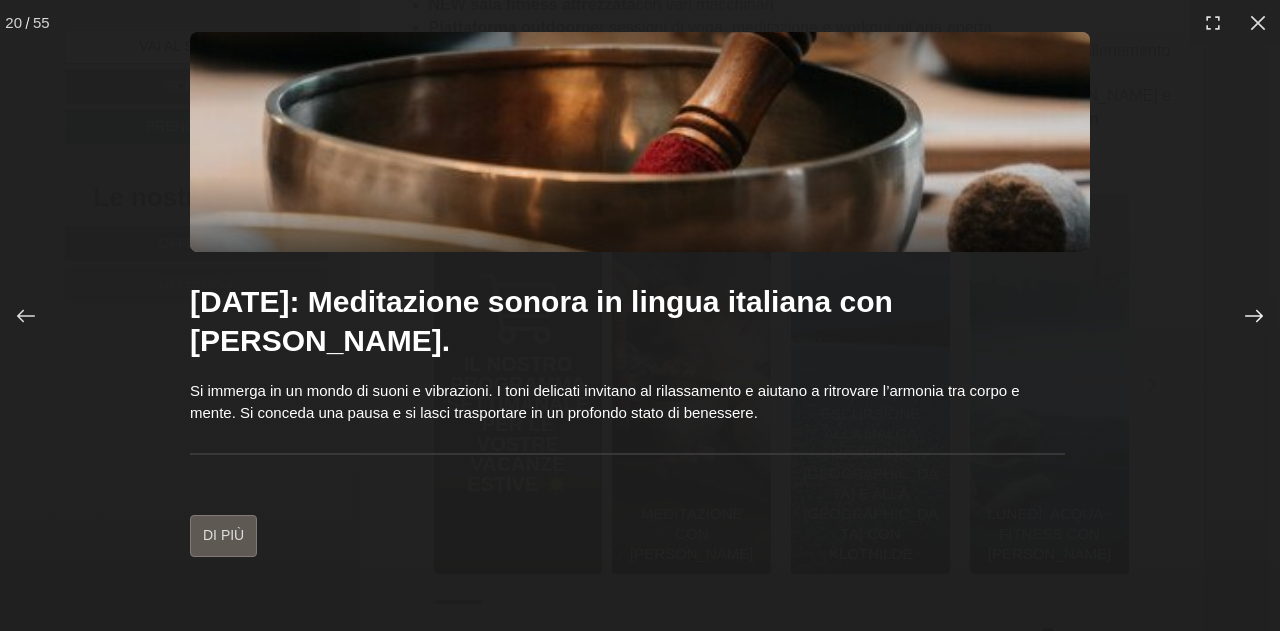 click 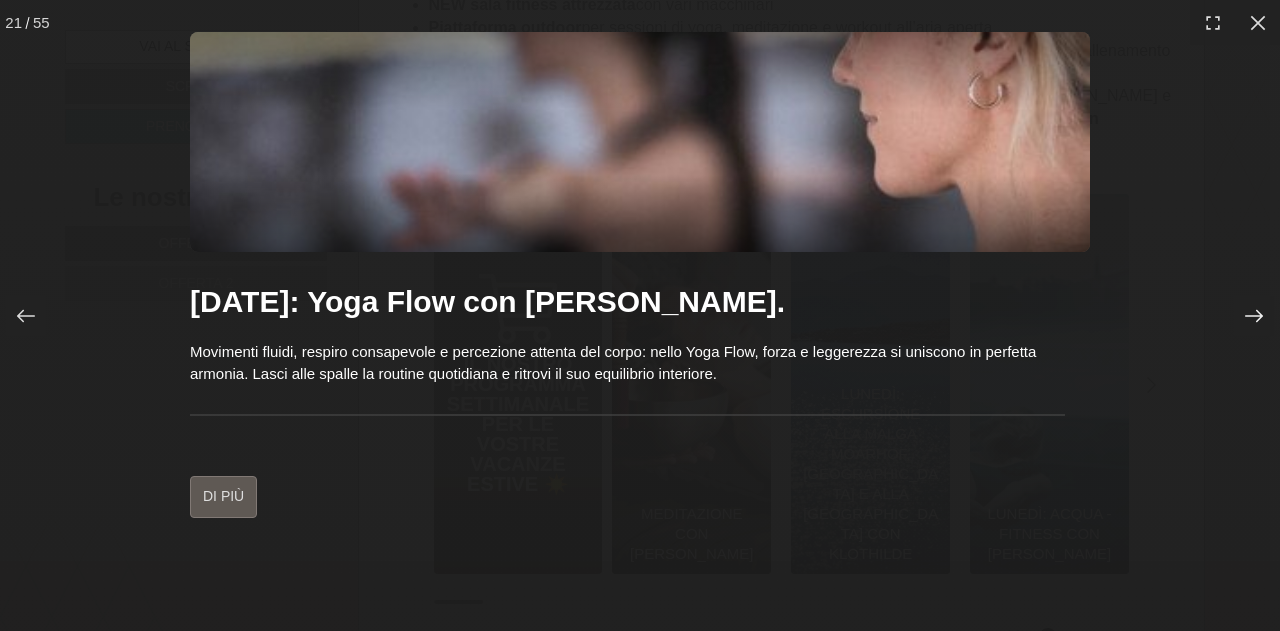 click 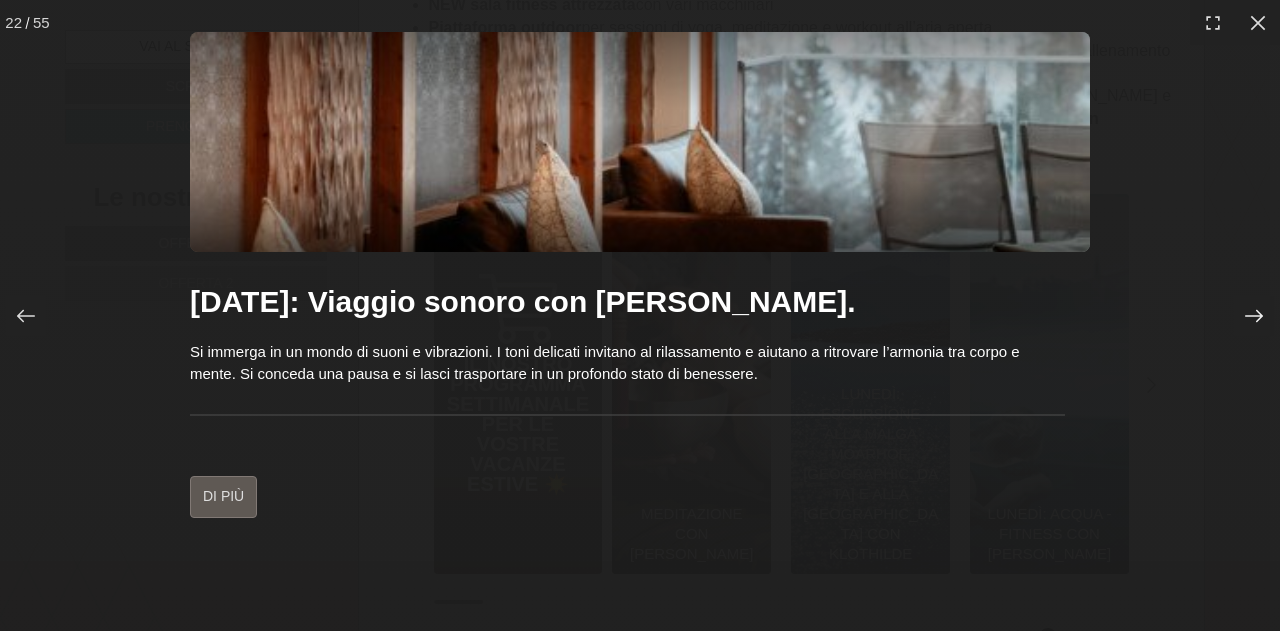click 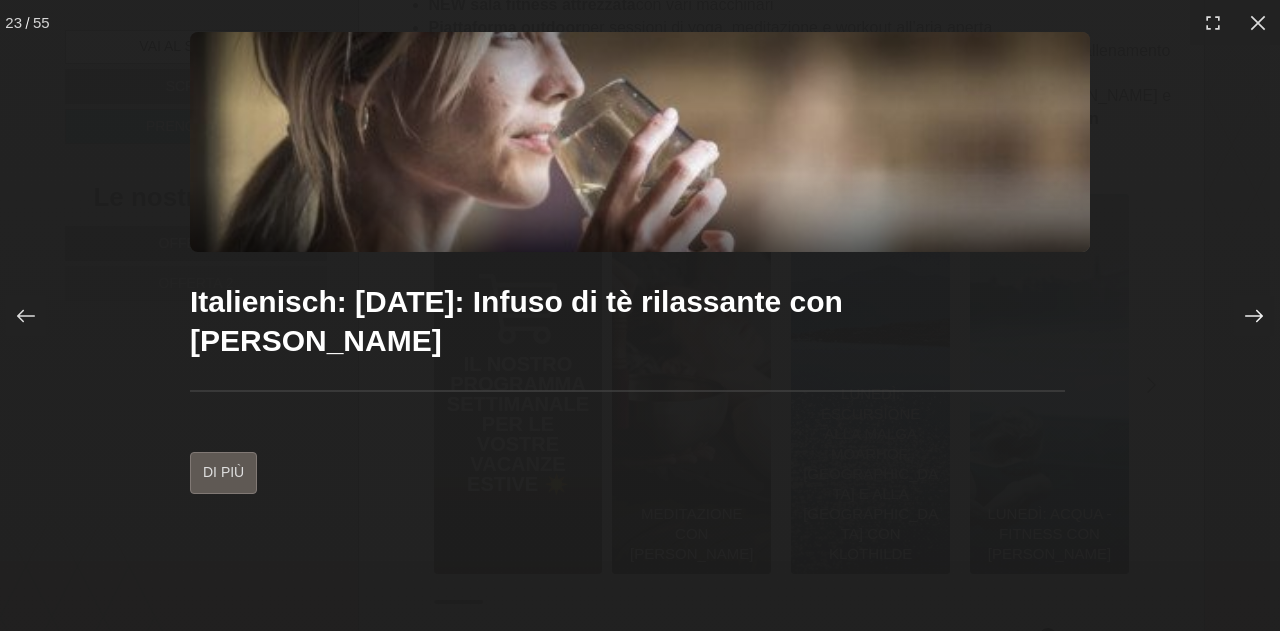 click 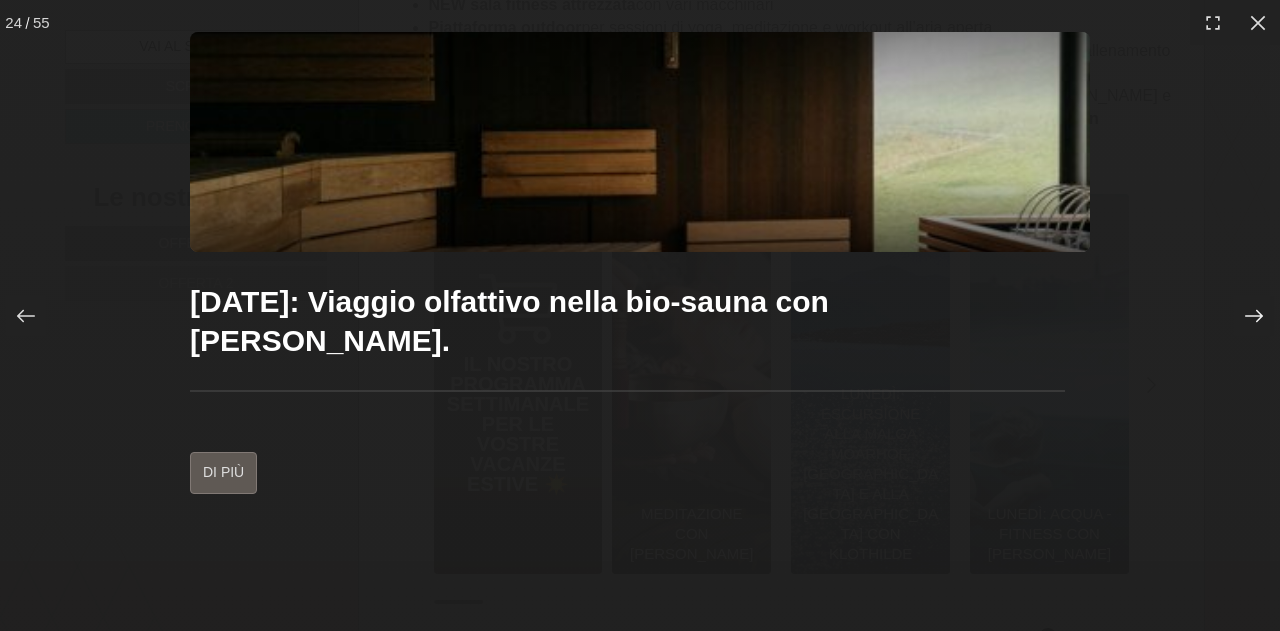 click 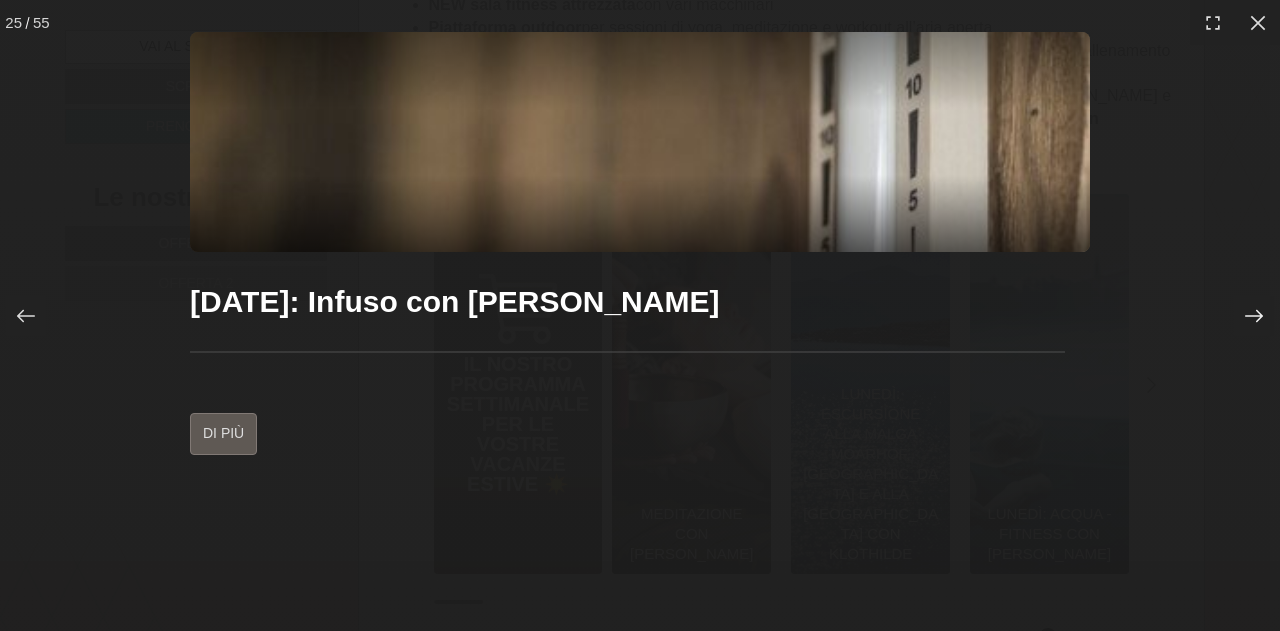 click 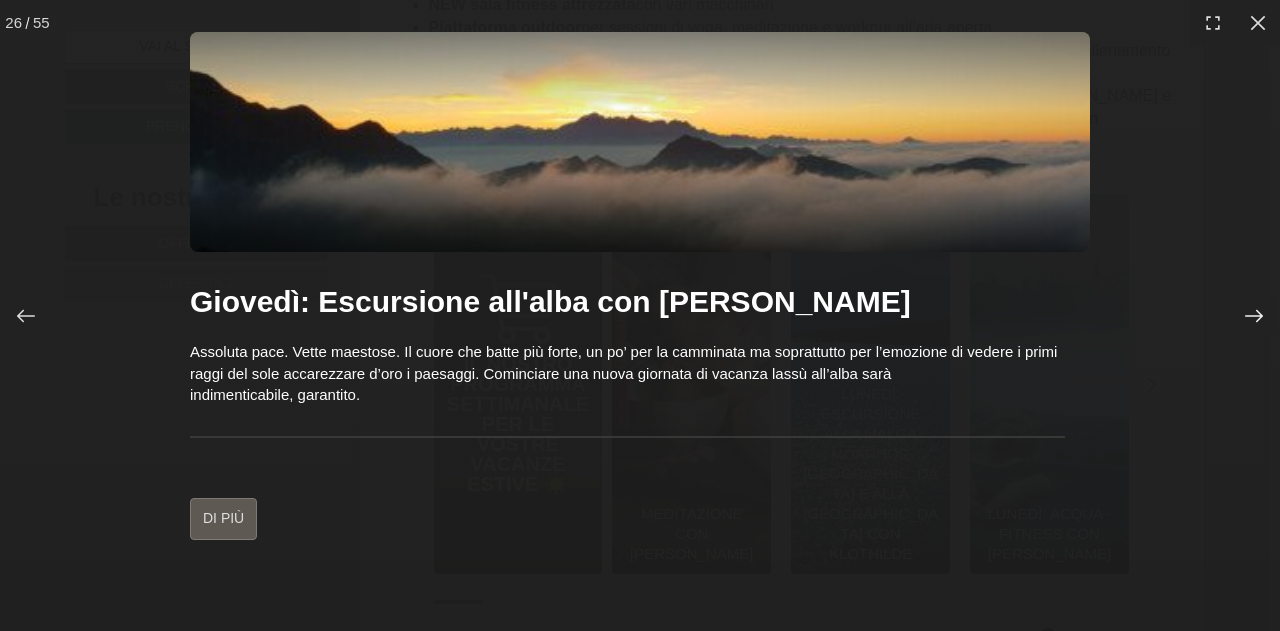 click 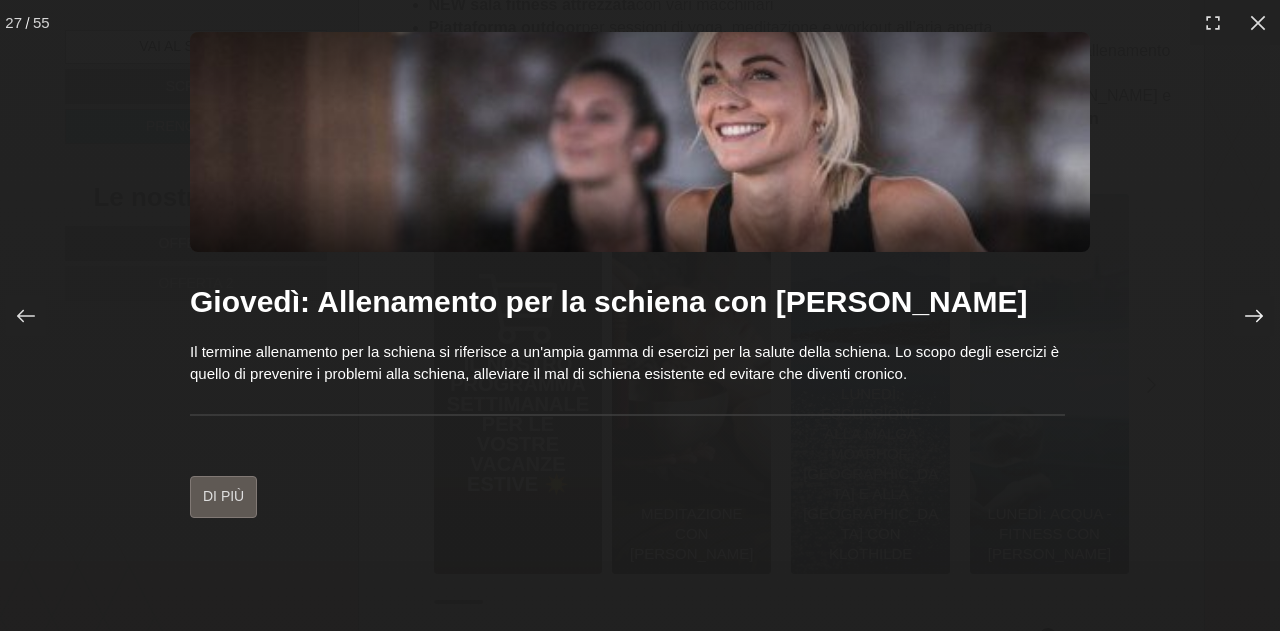click 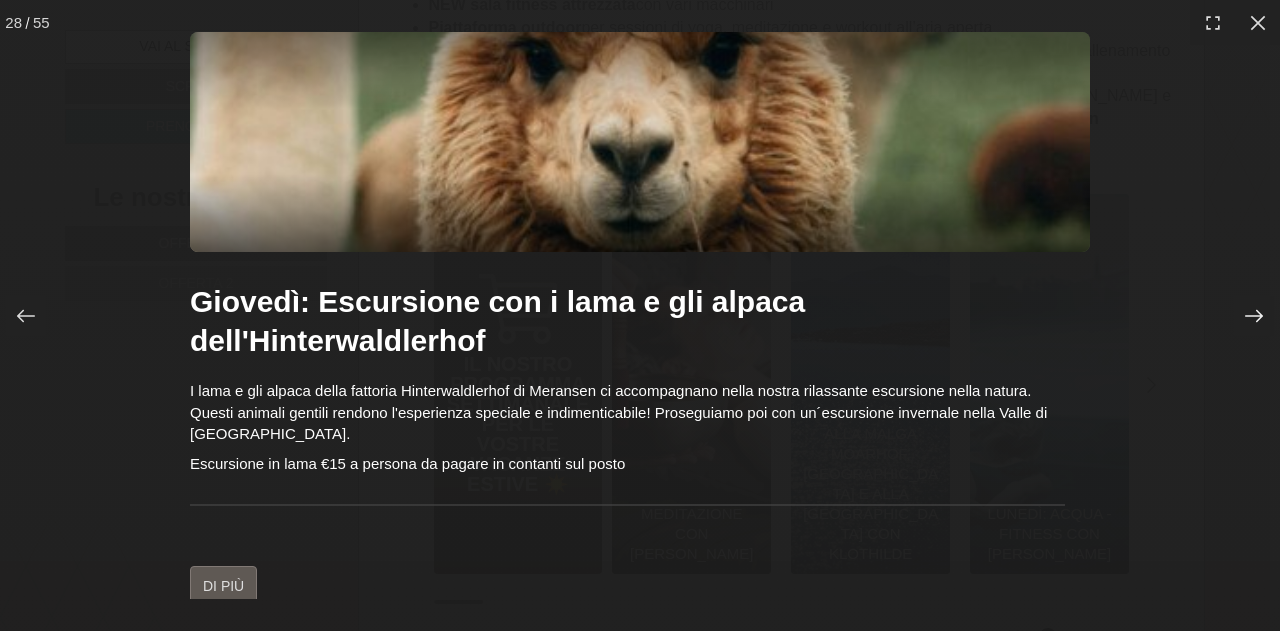 click 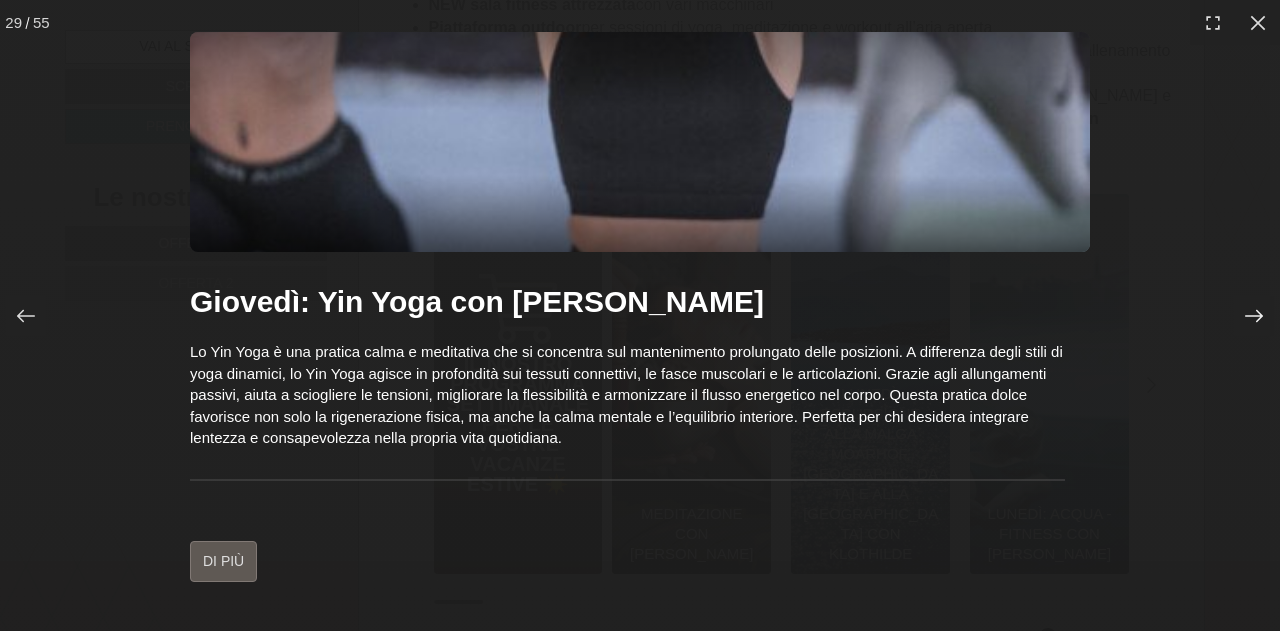 click 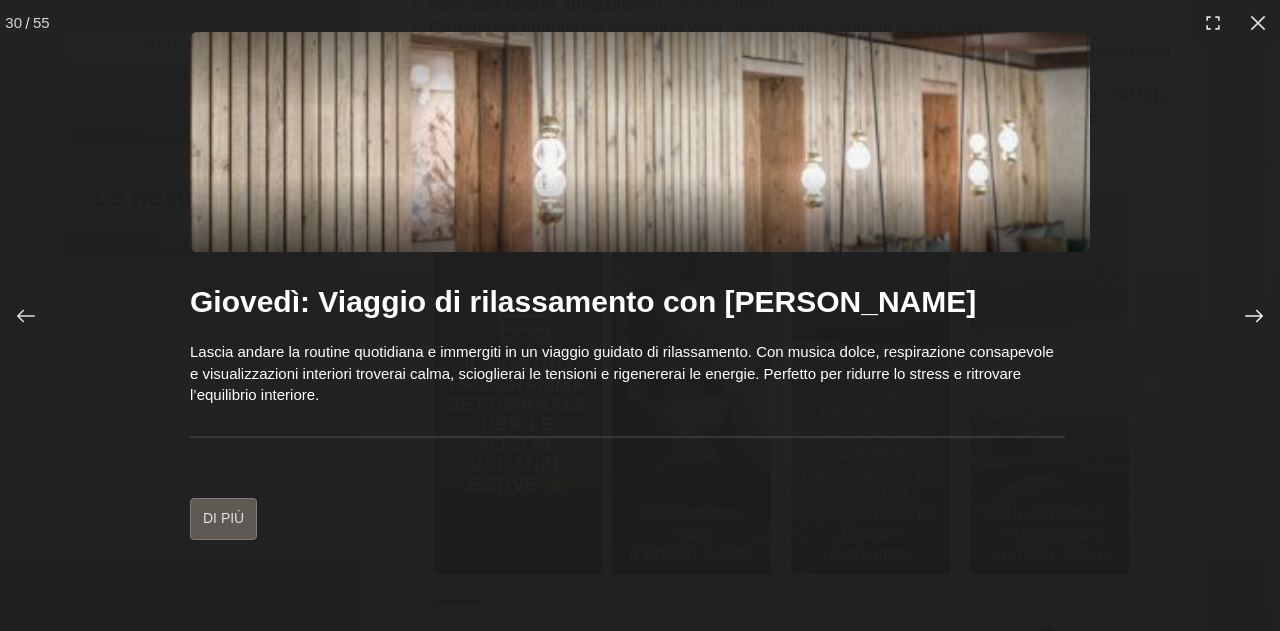 click 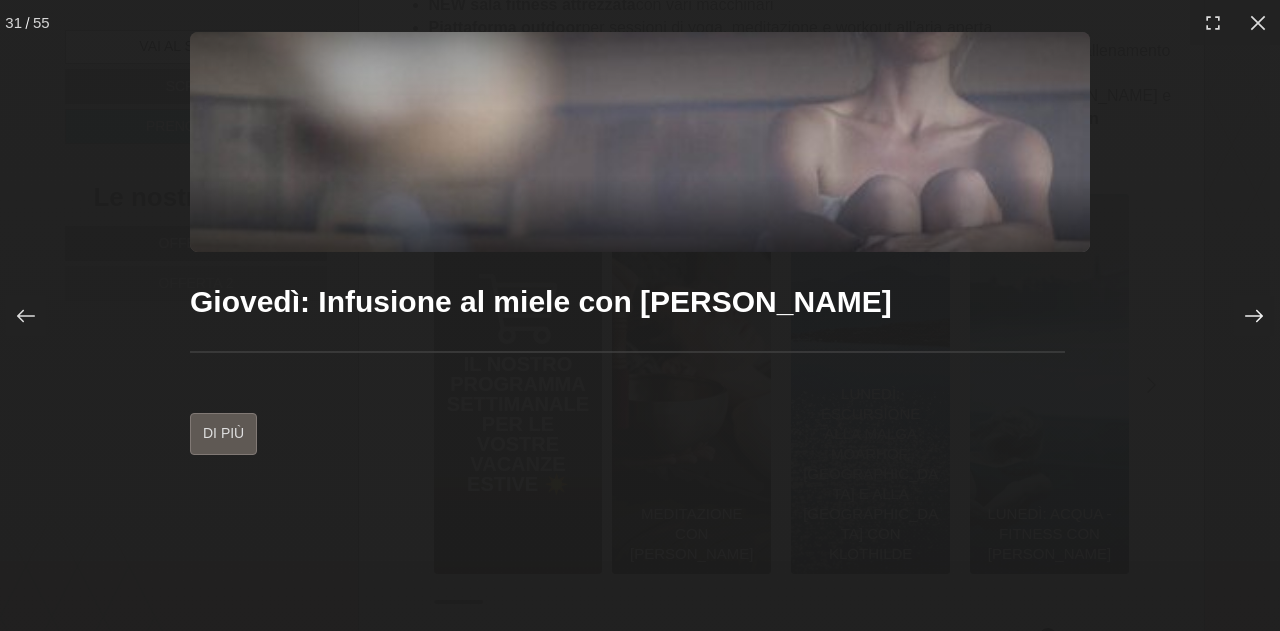 click 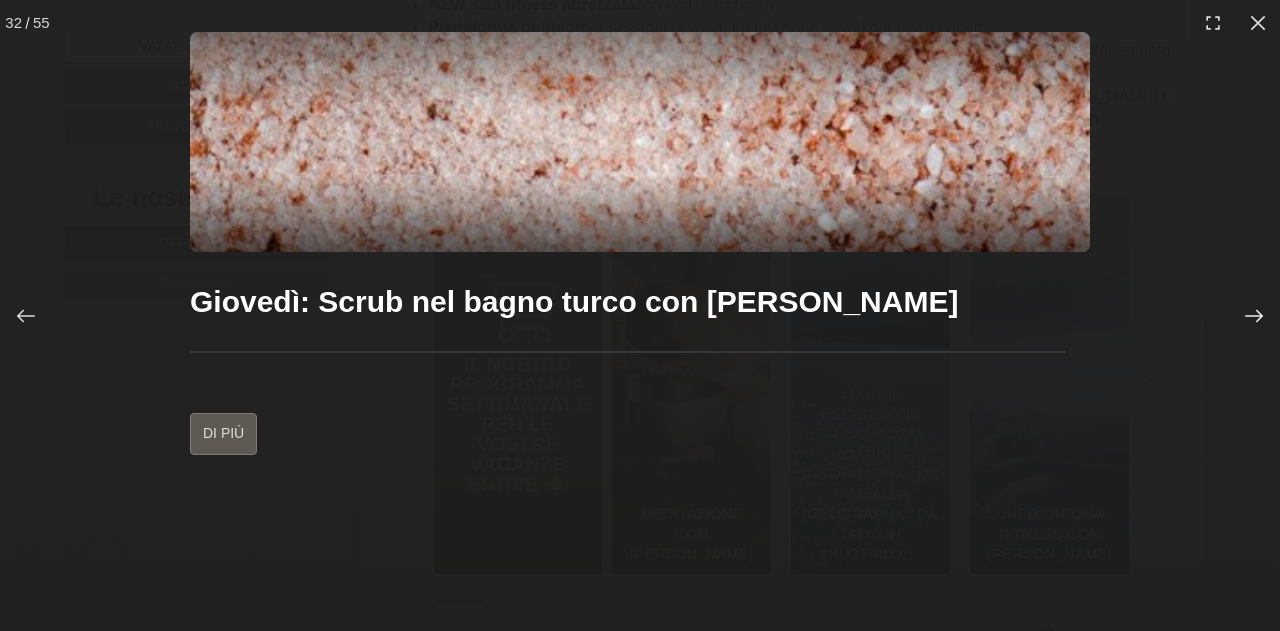 click 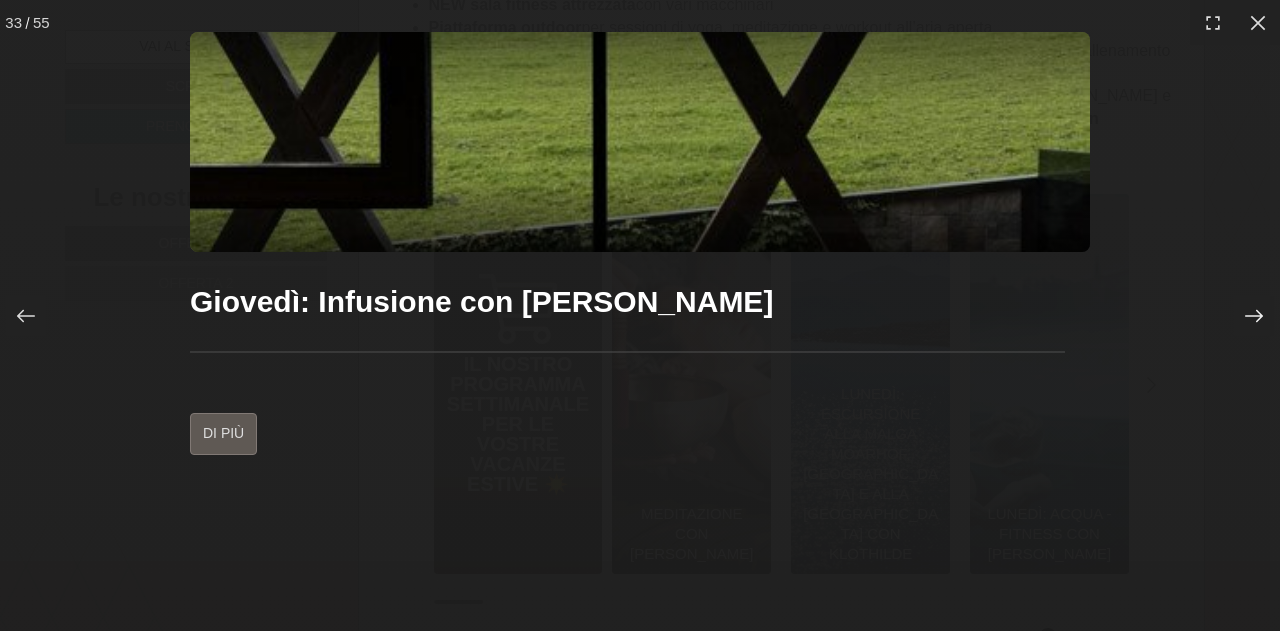 click 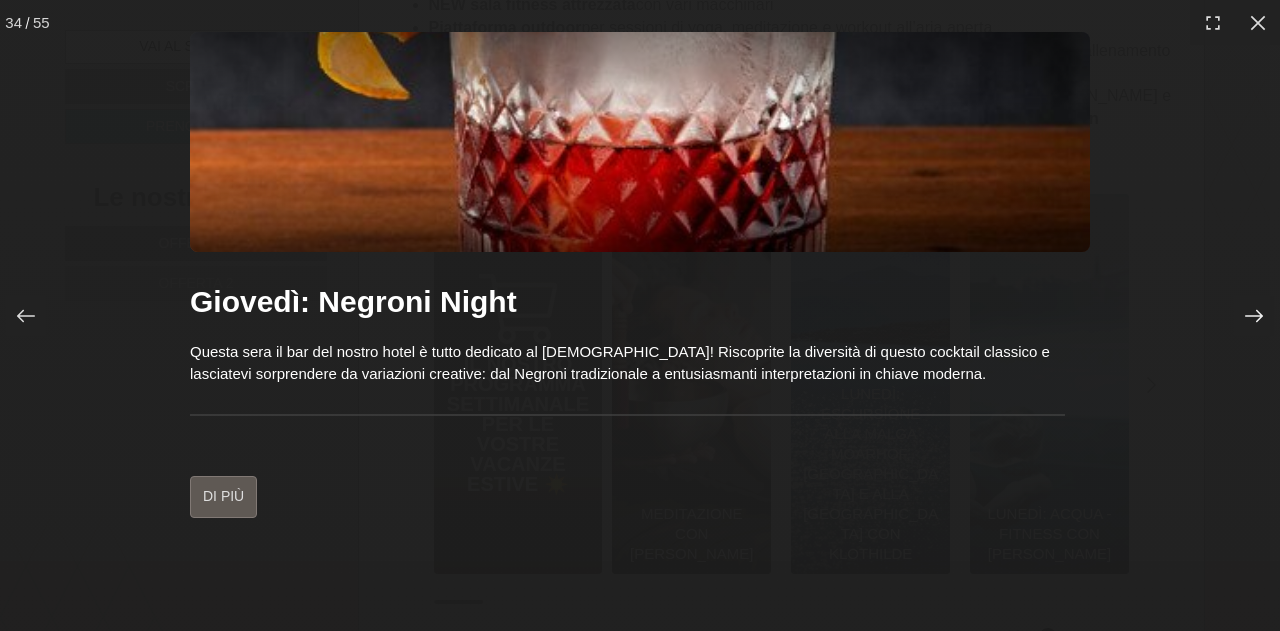 click 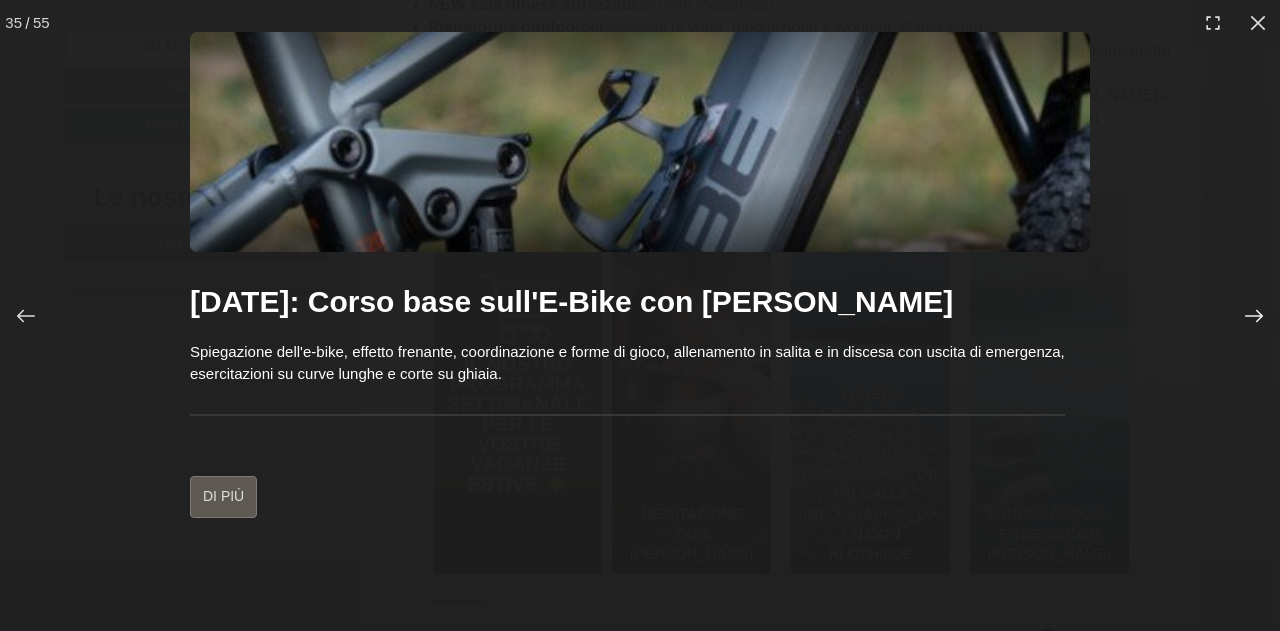 click 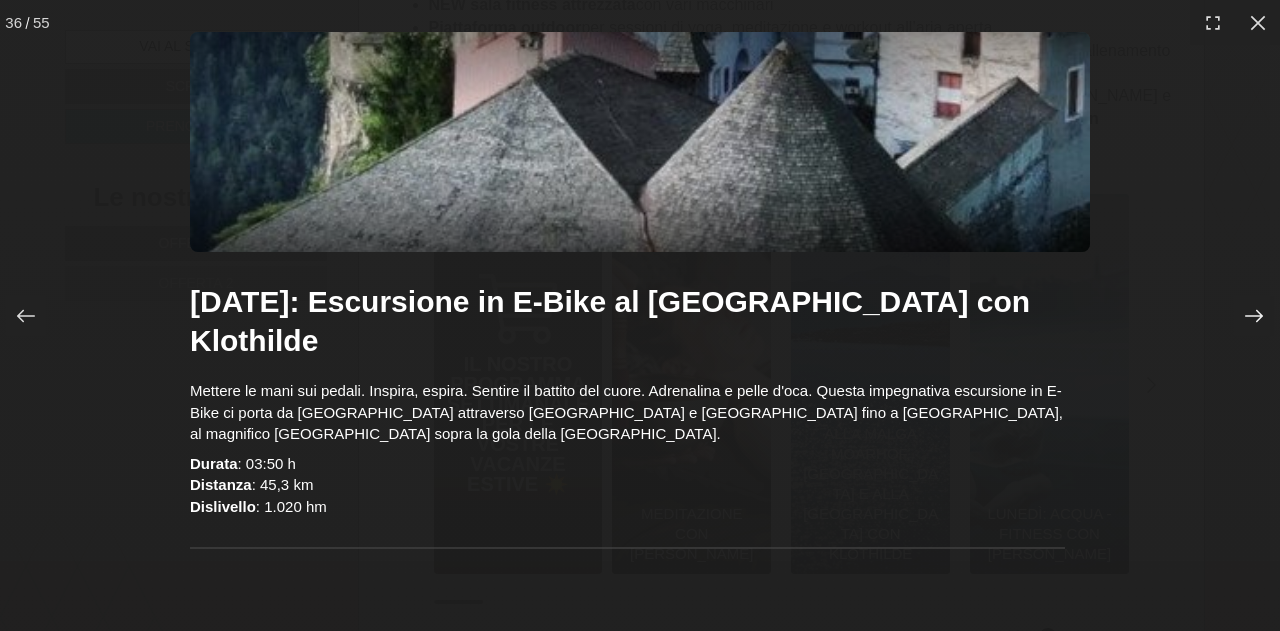 click 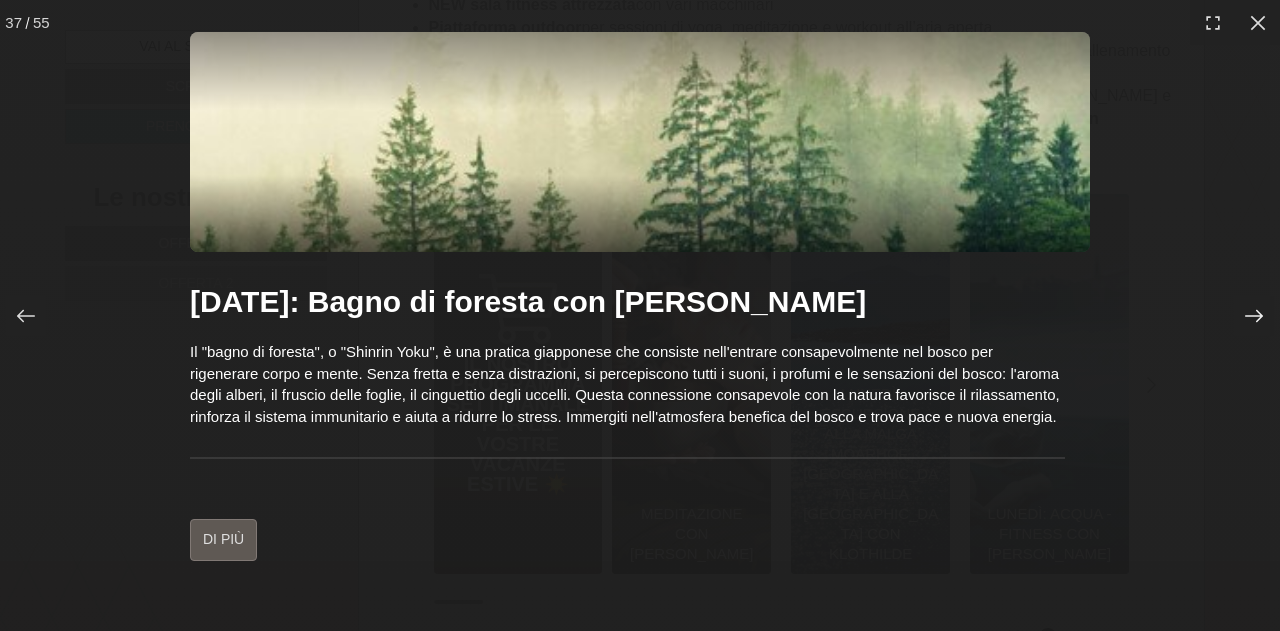 click 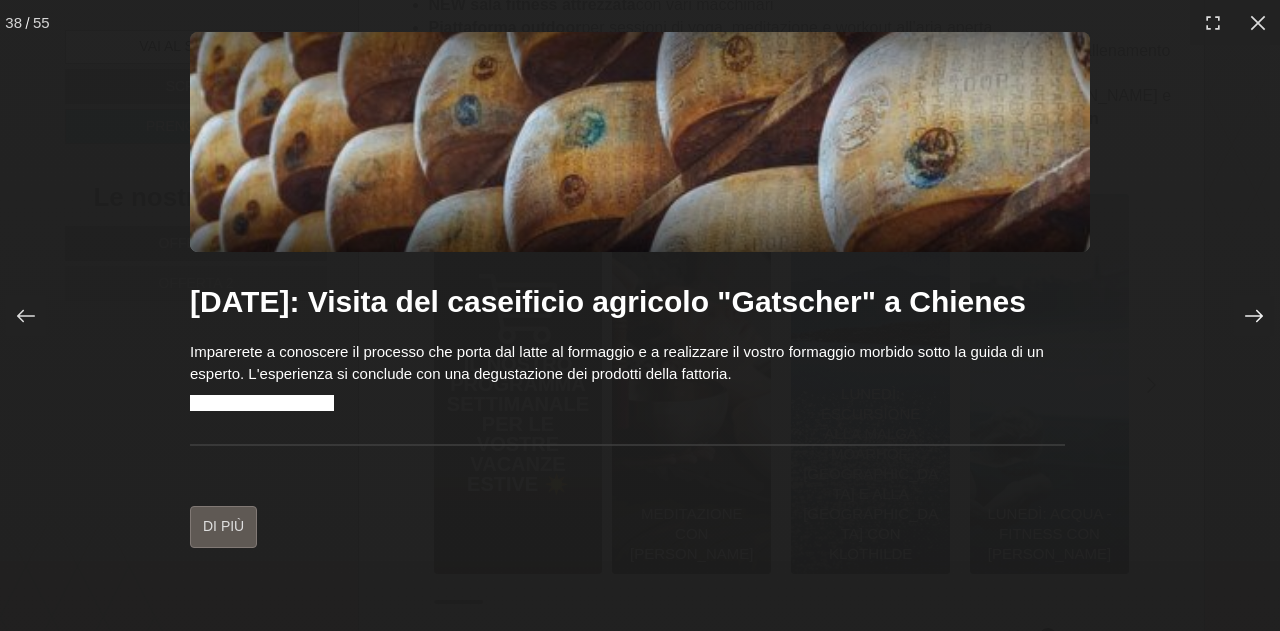 click 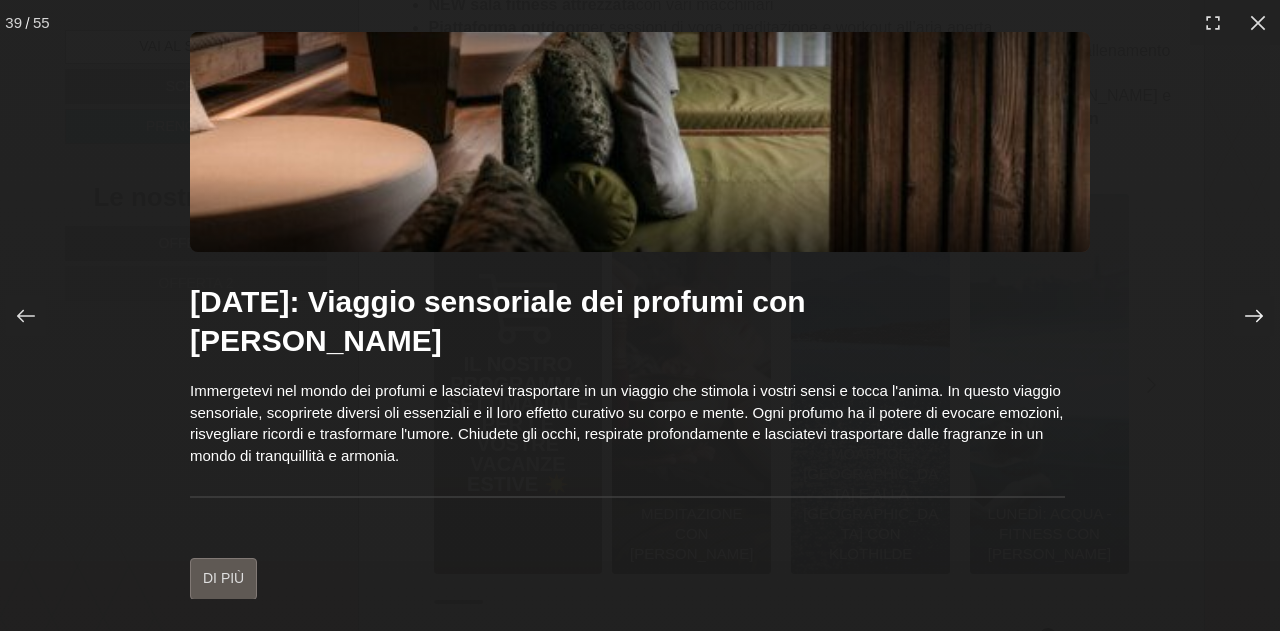 click 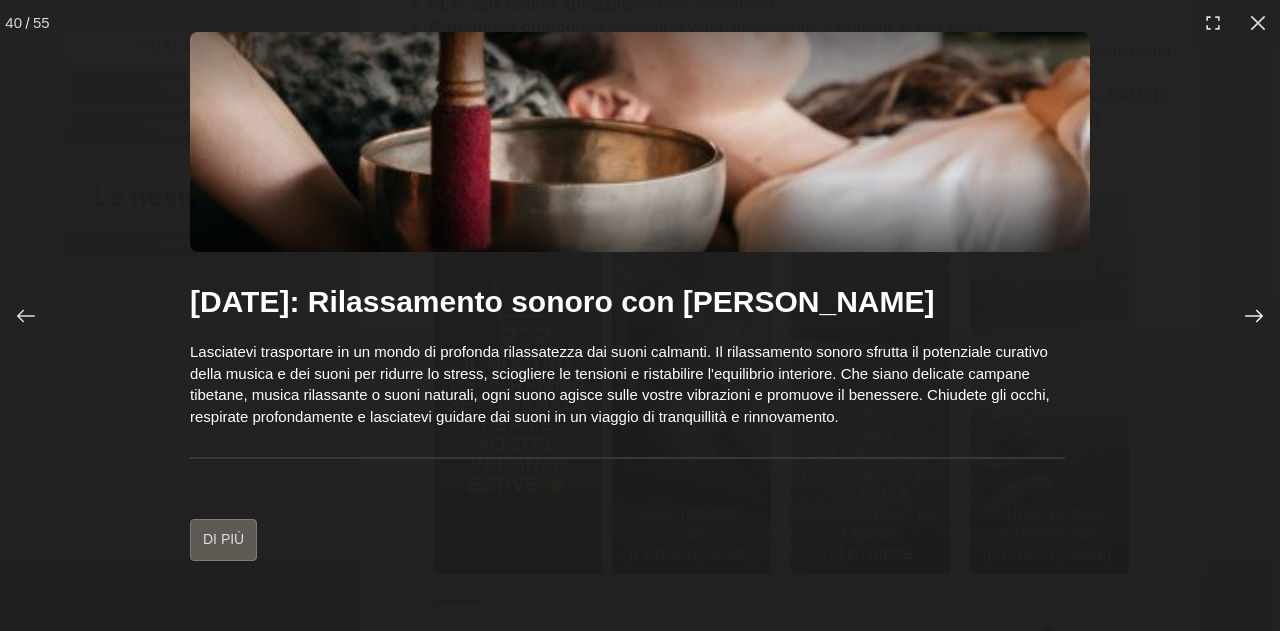 click 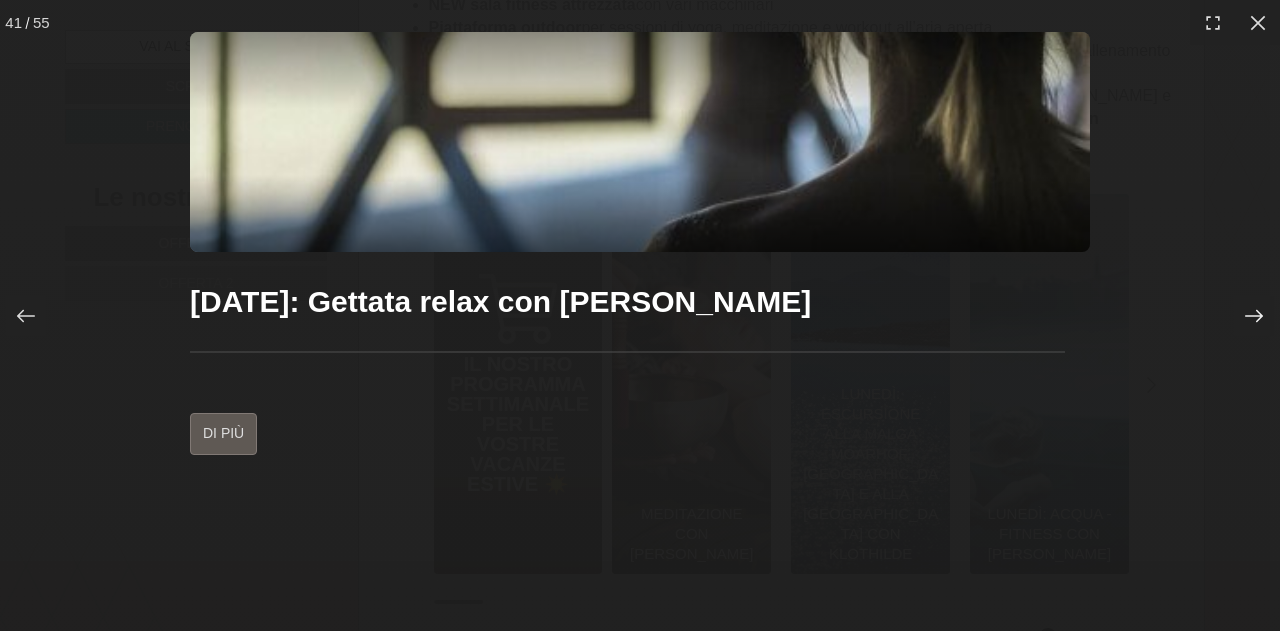 click 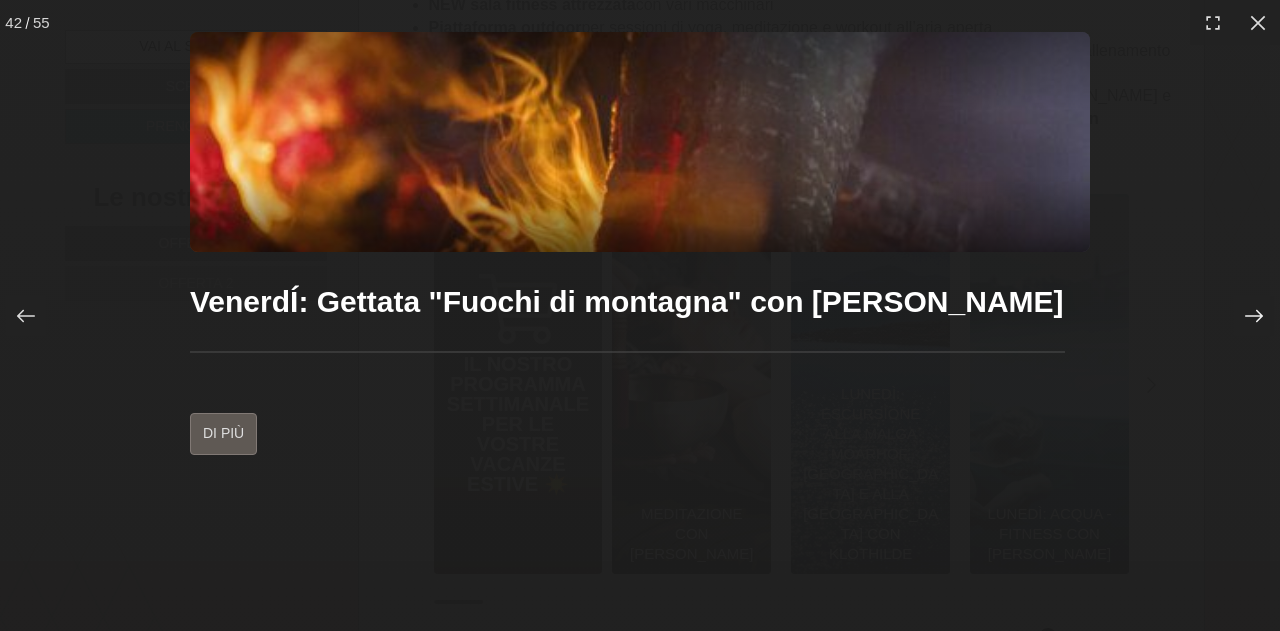 click 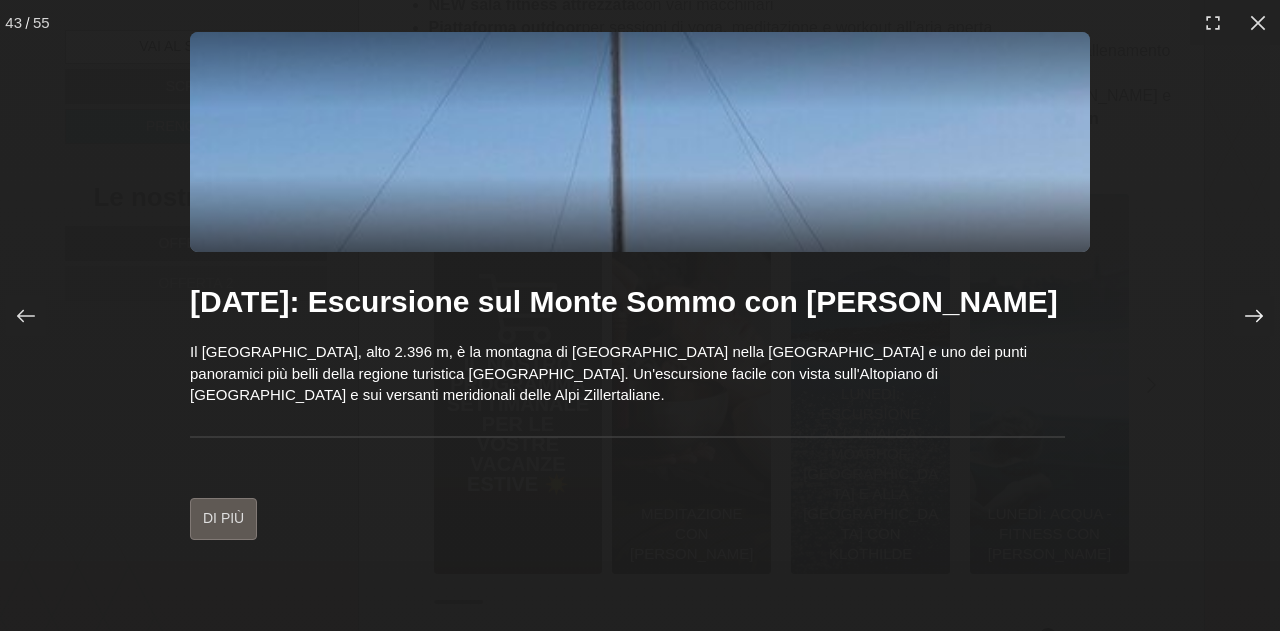 click 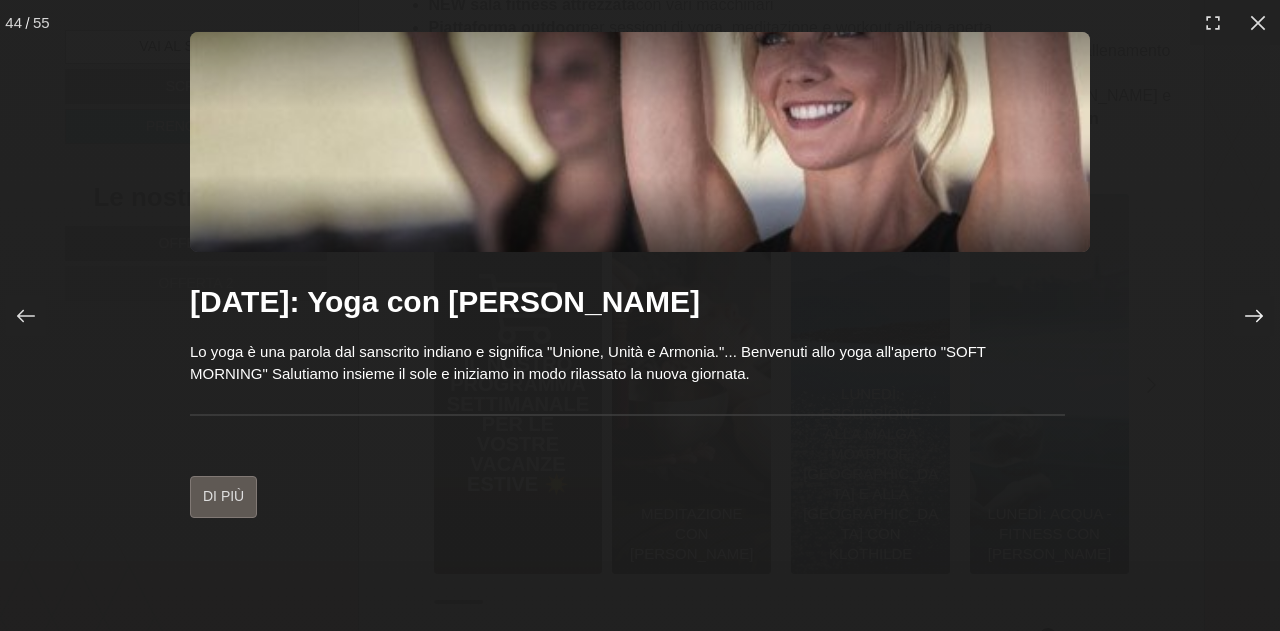 click 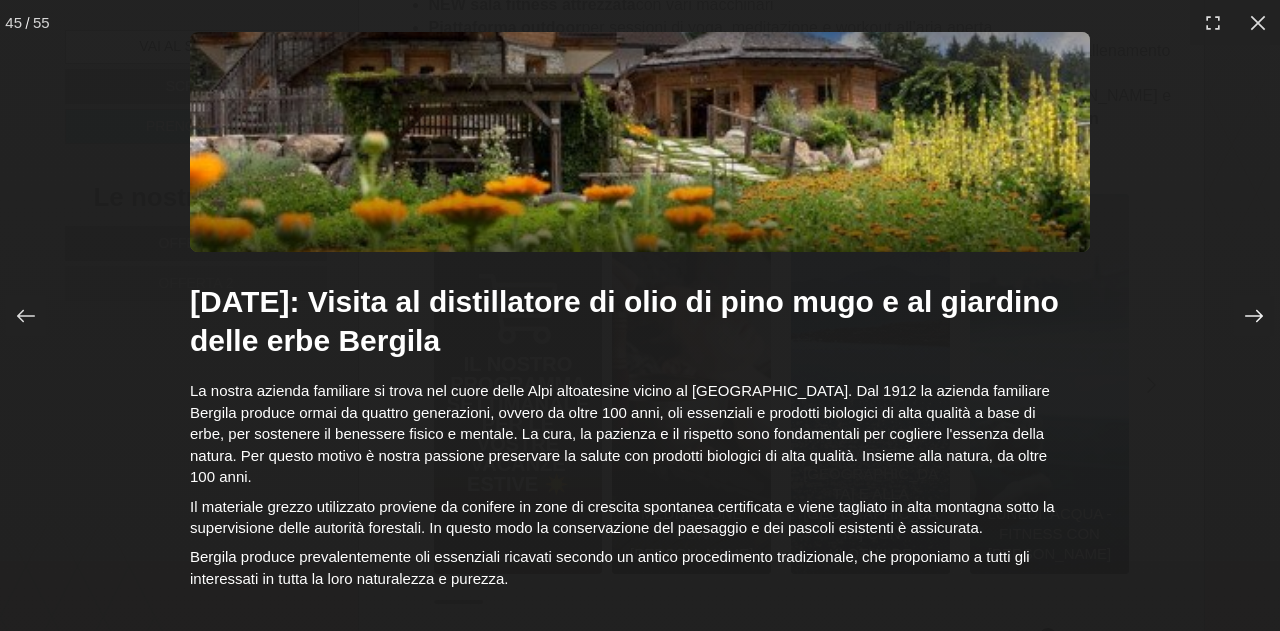 click 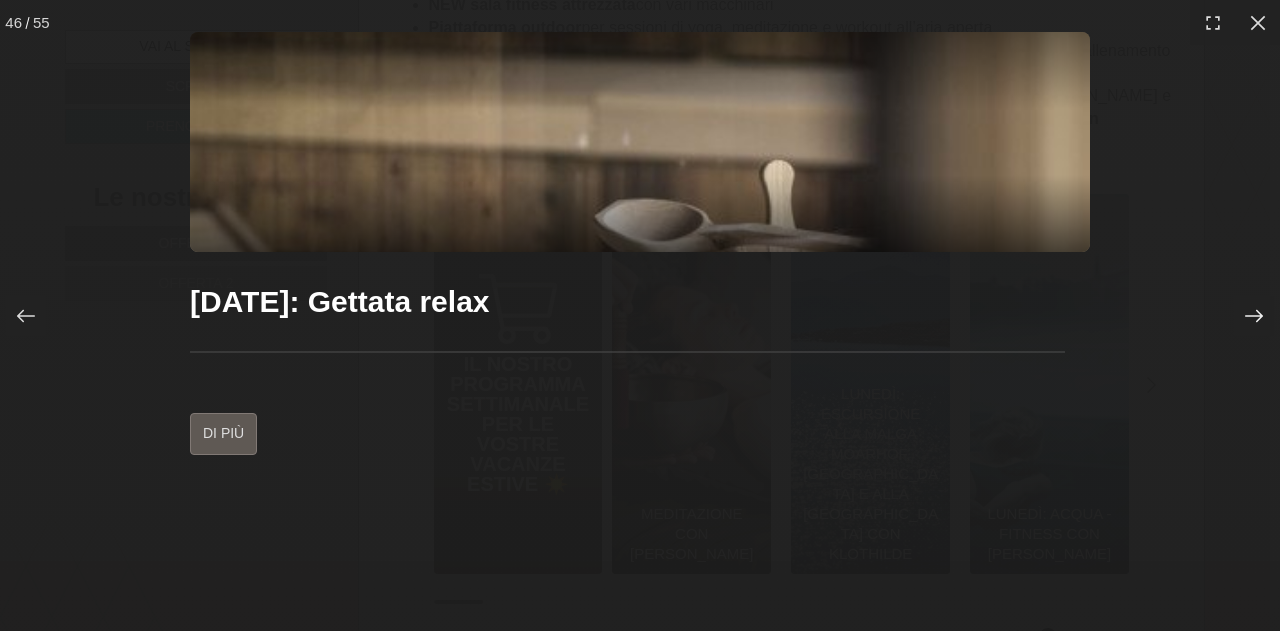 click 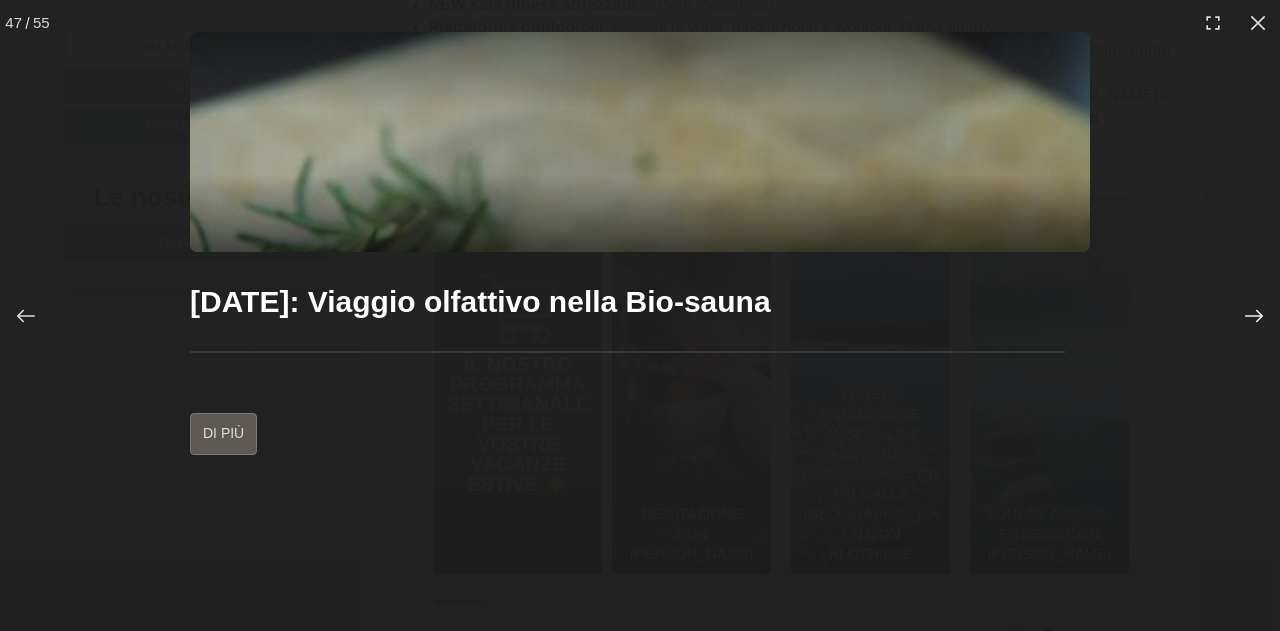 click at bounding box center [1254, 316] 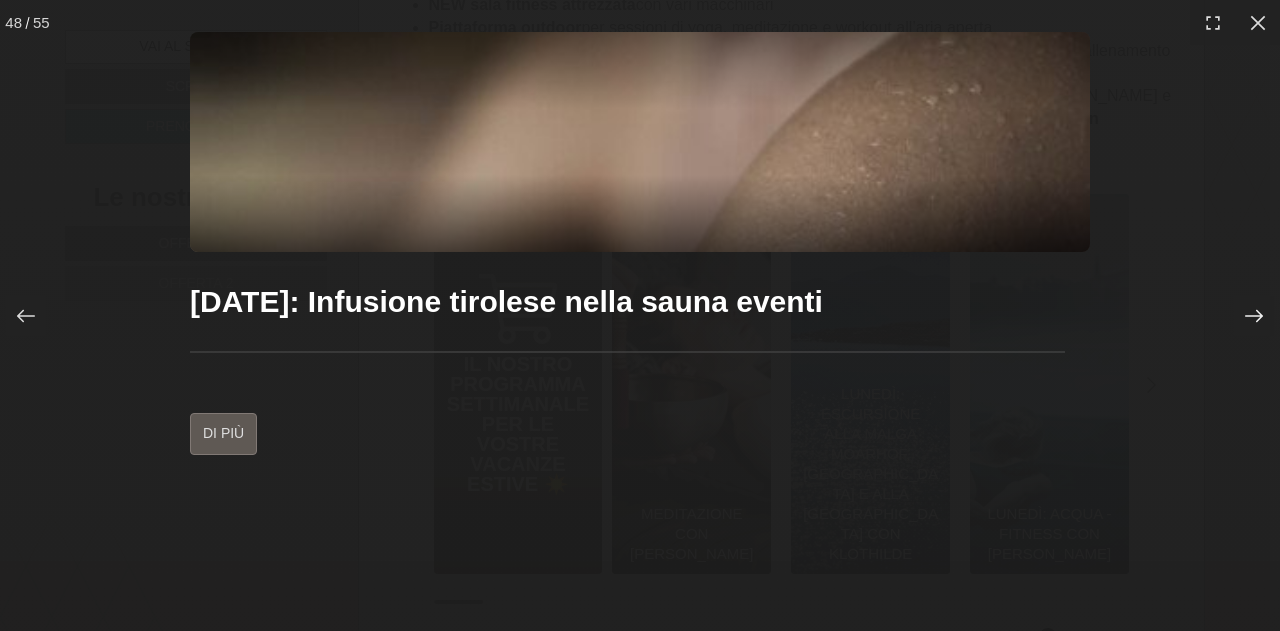 click at bounding box center [1254, 316] 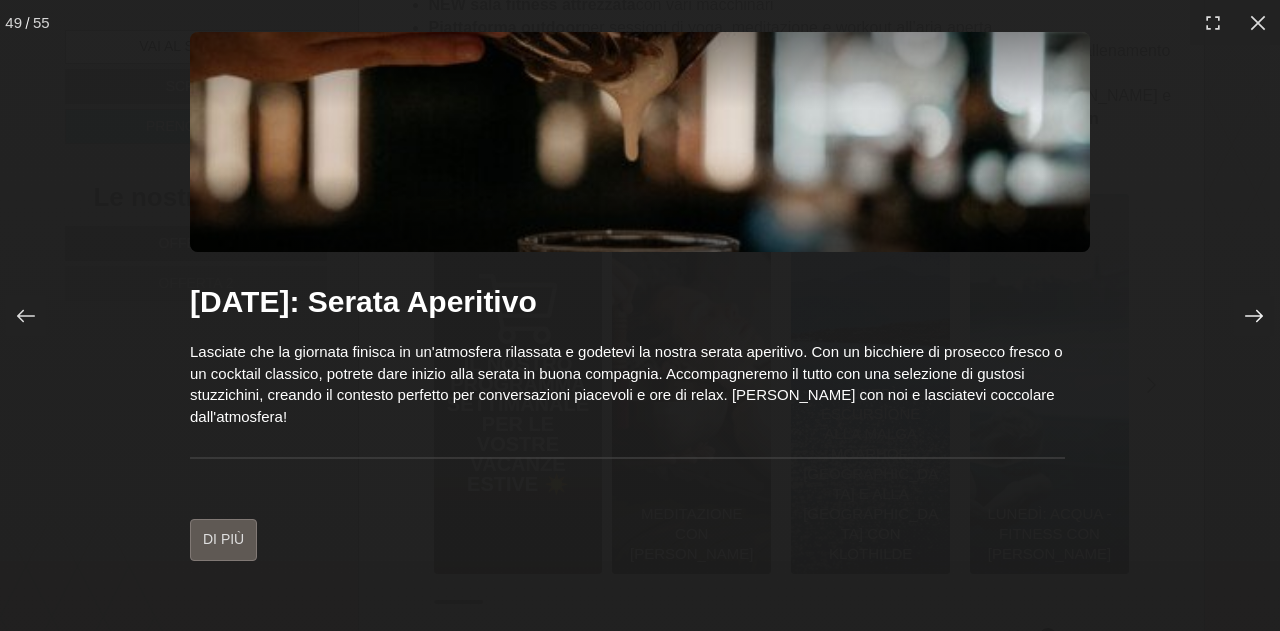 click at bounding box center (1254, 316) 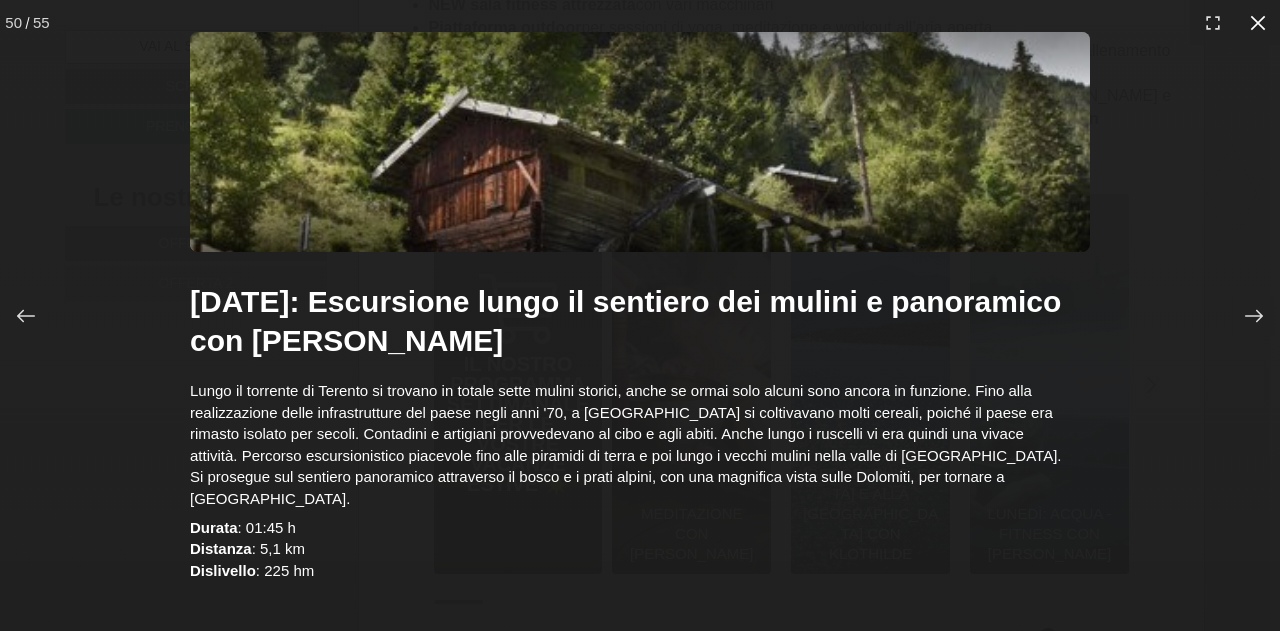 click 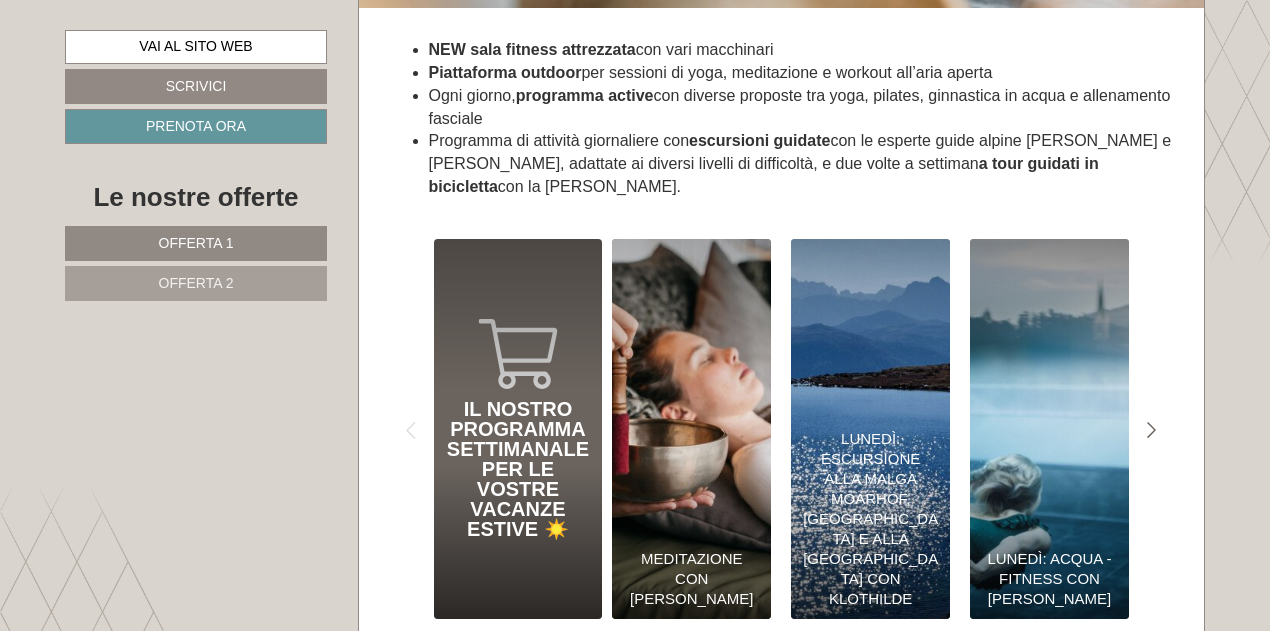 scroll, scrollTop: 6900, scrollLeft: 0, axis: vertical 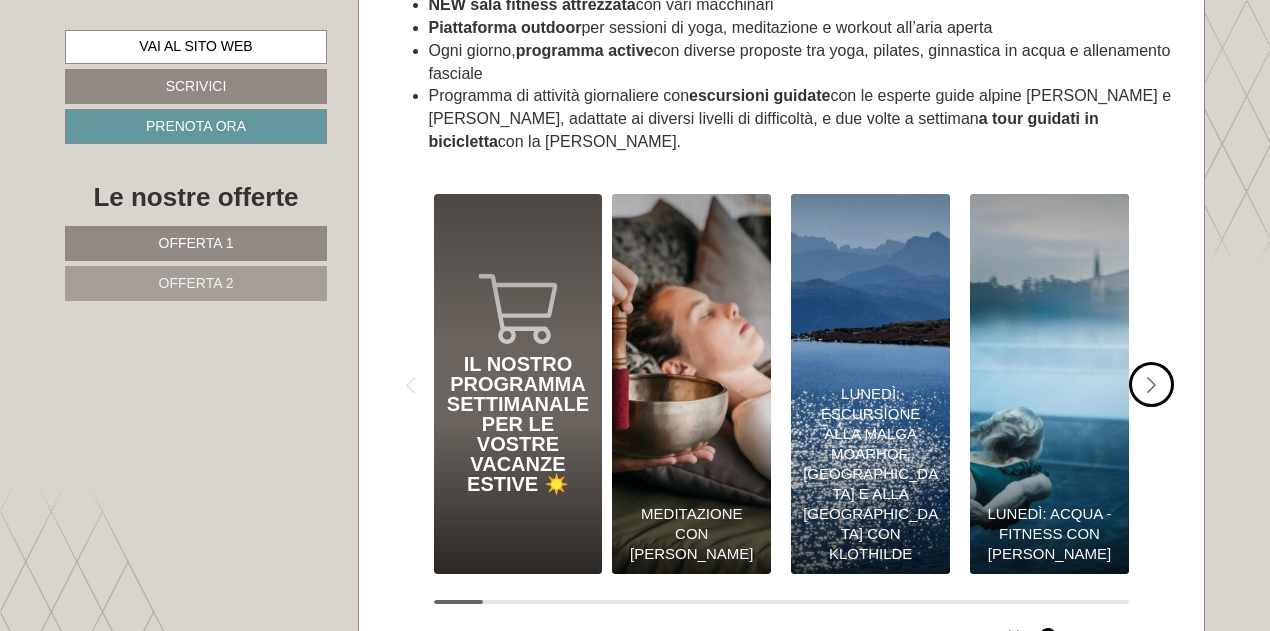 click 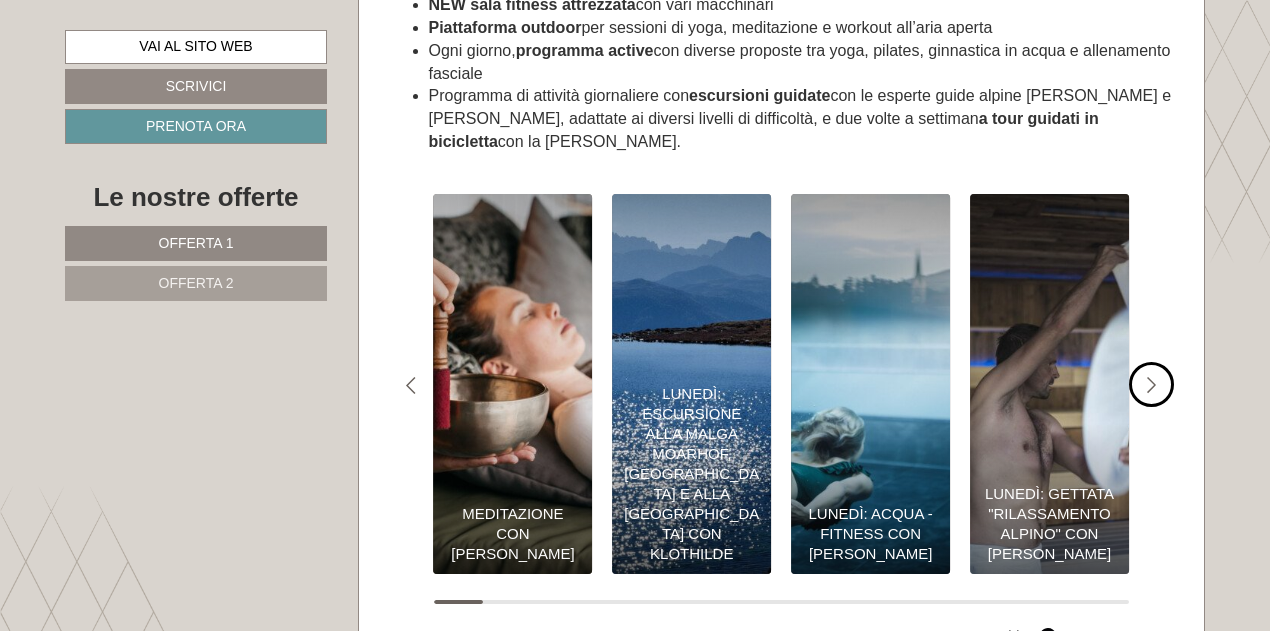 click 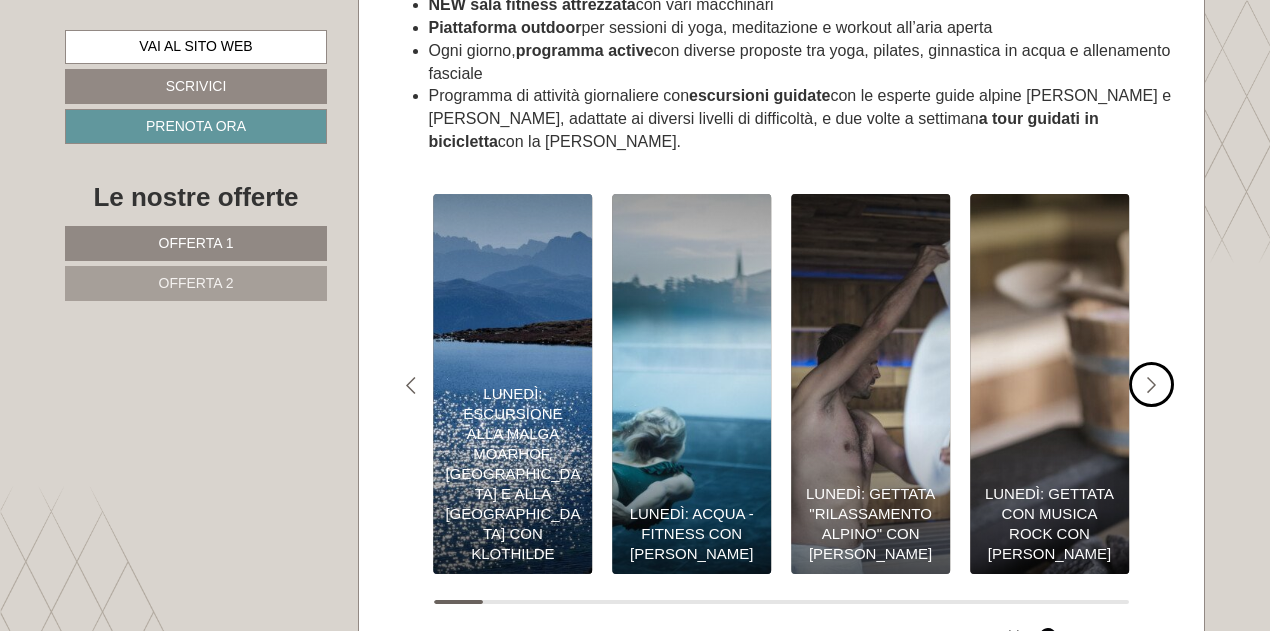 click 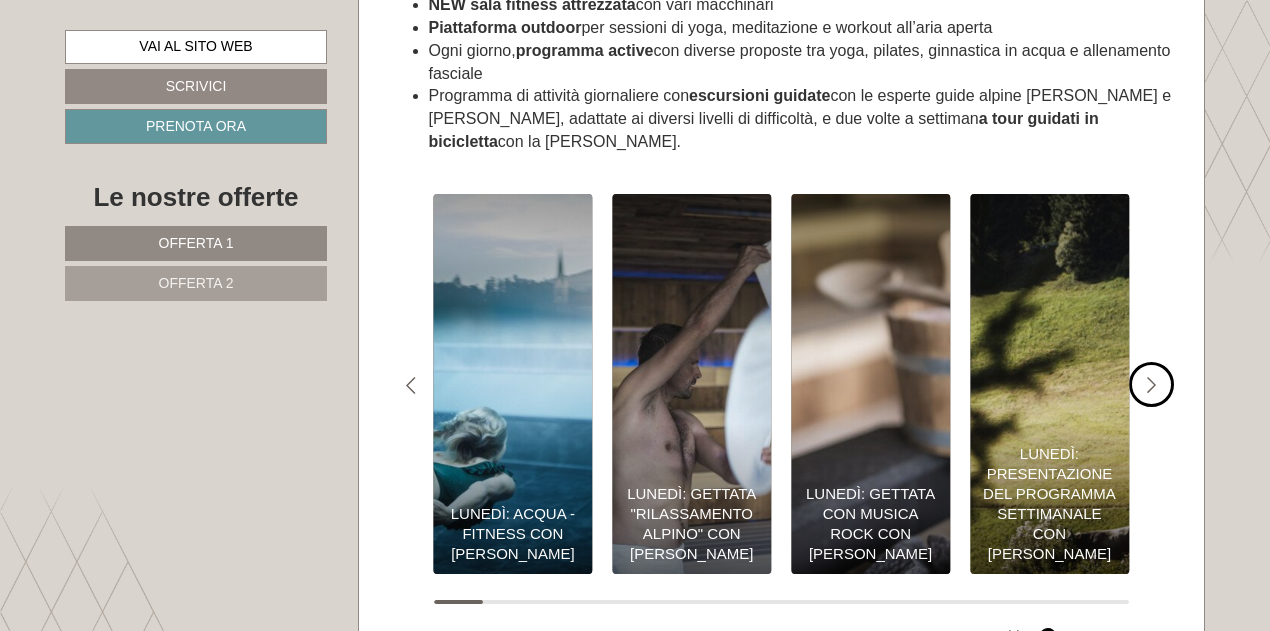 click 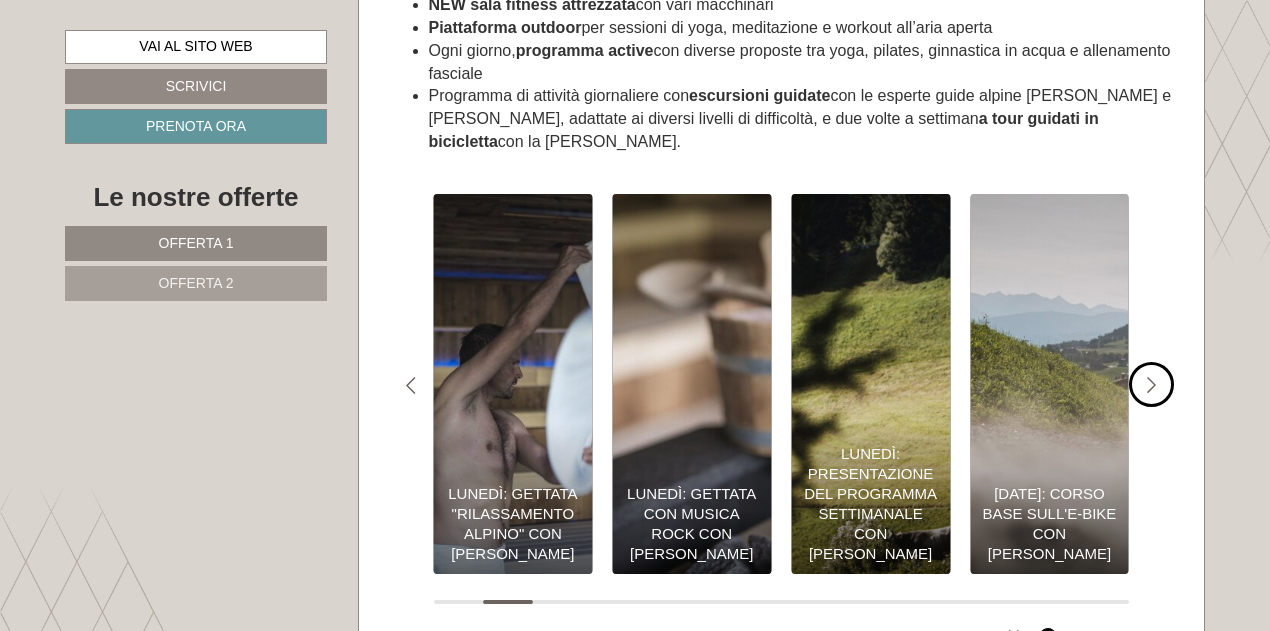 click 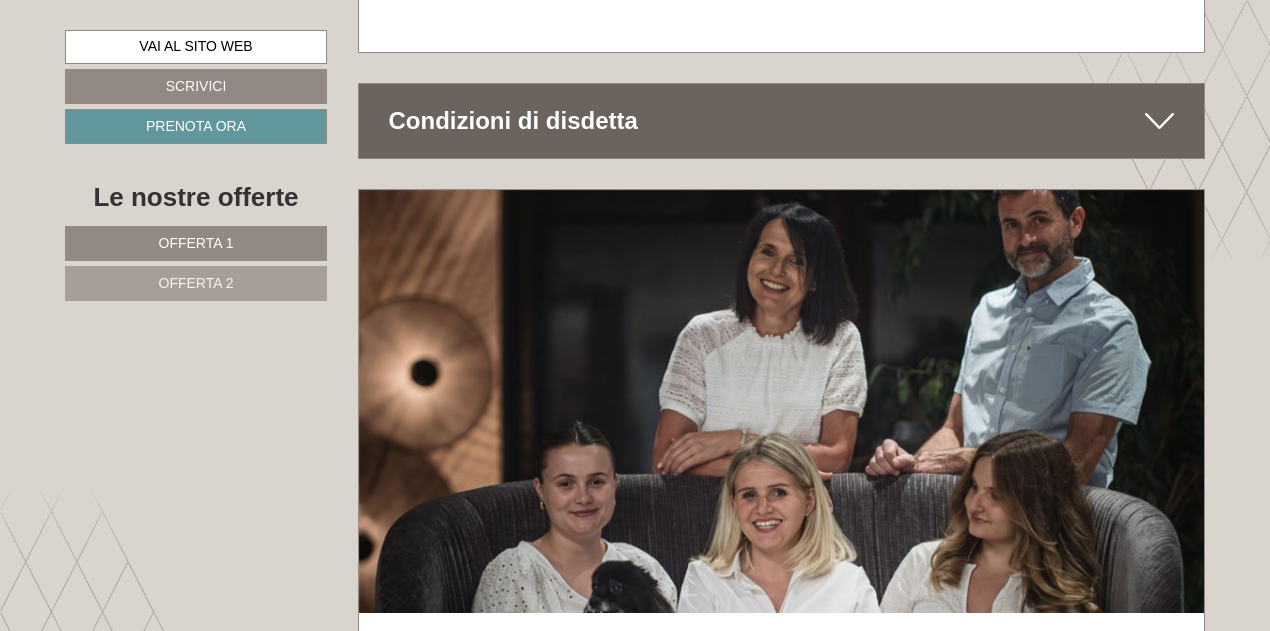 scroll, scrollTop: 10100, scrollLeft: 0, axis: vertical 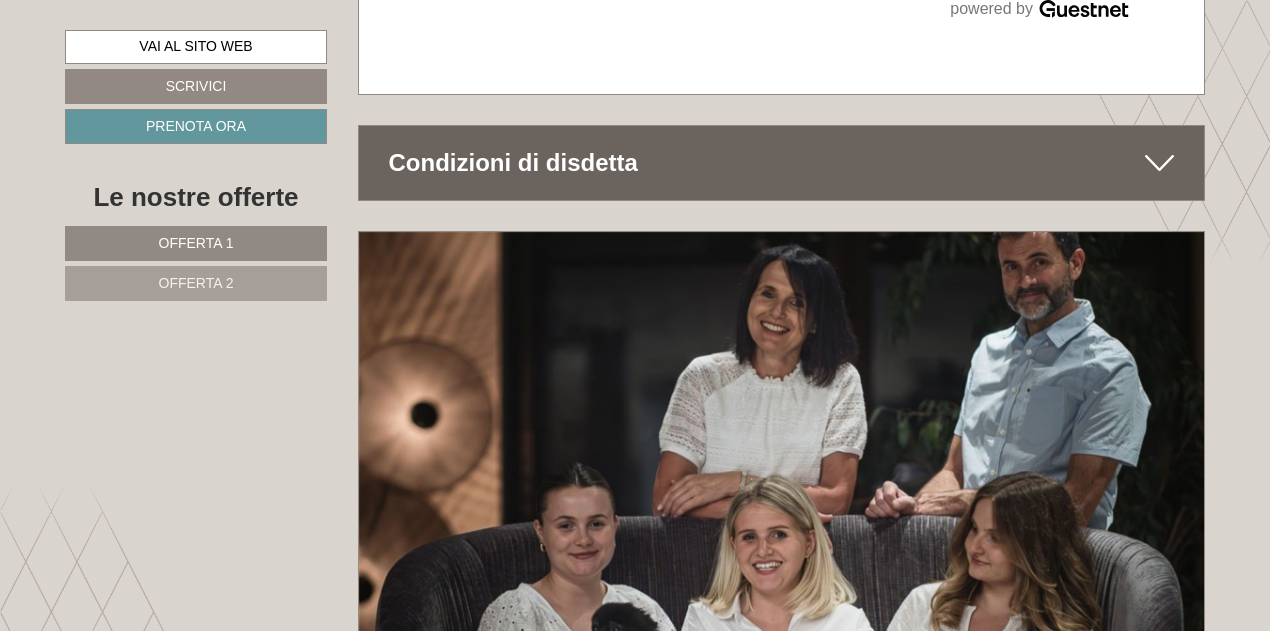 click at bounding box center (1159, 163) 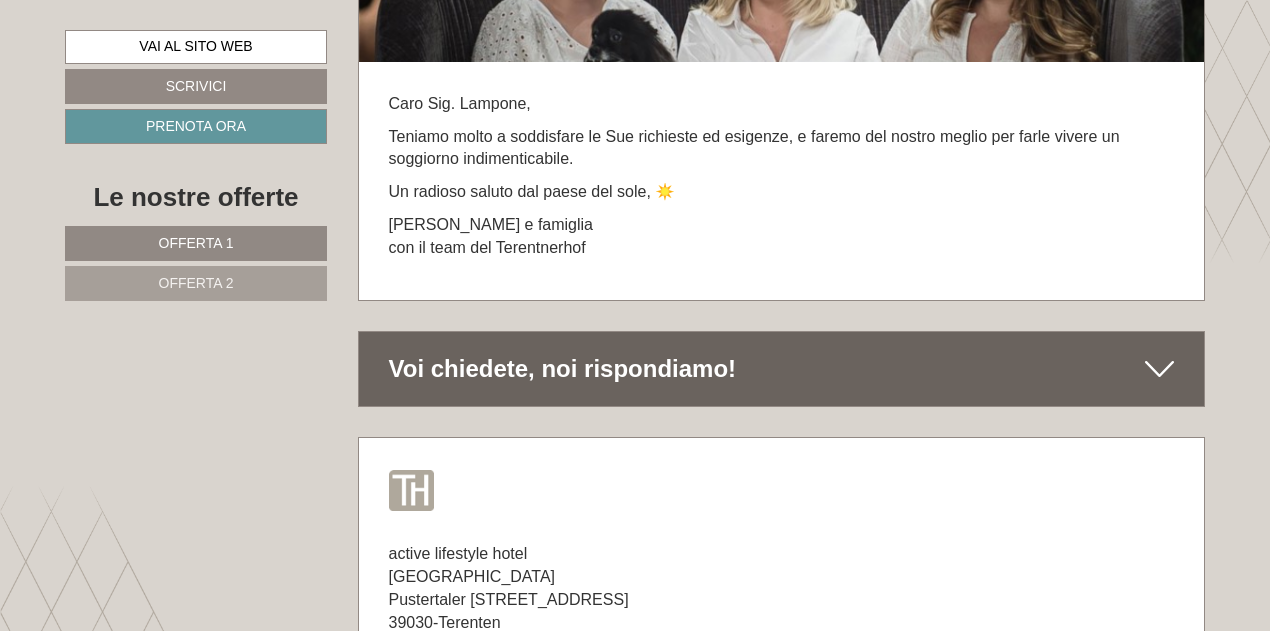 scroll, scrollTop: 11700, scrollLeft: 0, axis: vertical 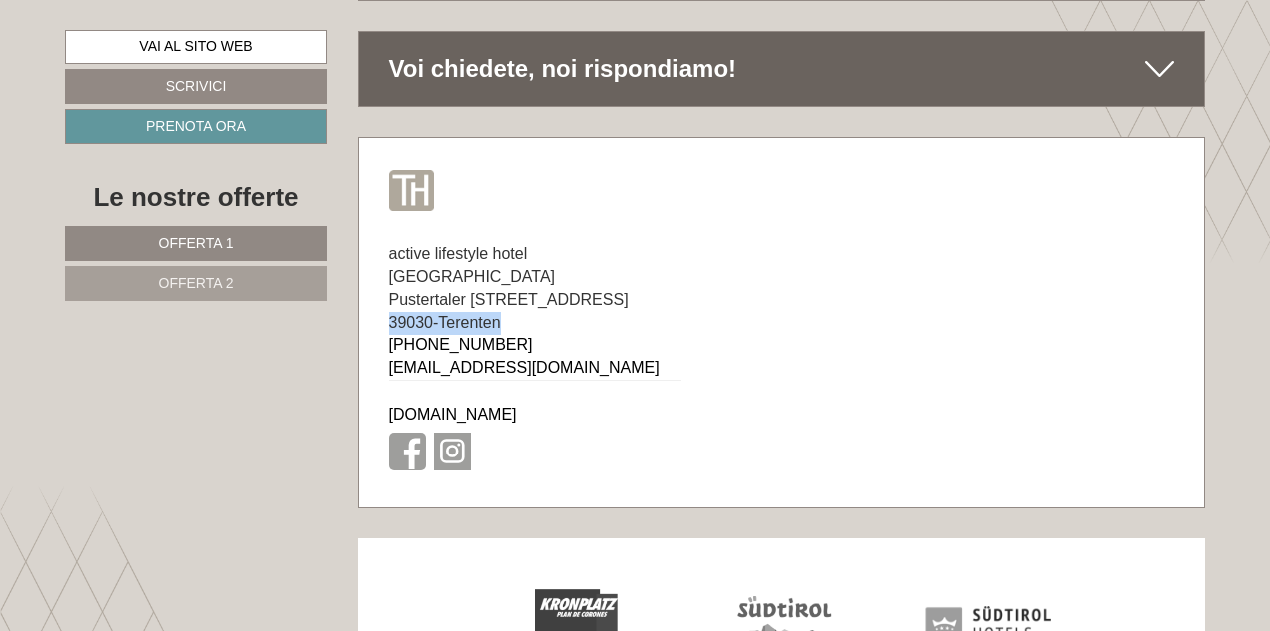 drag, startPoint x: 507, startPoint y: 234, endPoint x: 367, endPoint y: 231, distance: 140.03214 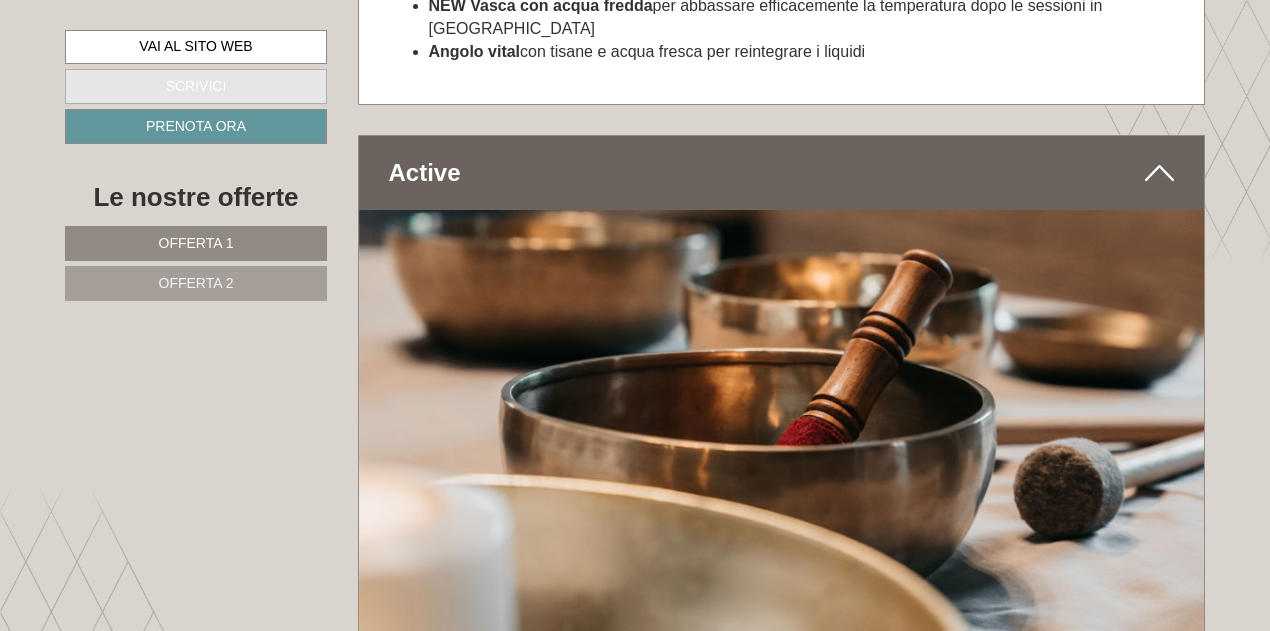 scroll, scrollTop: 6200, scrollLeft: 0, axis: vertical 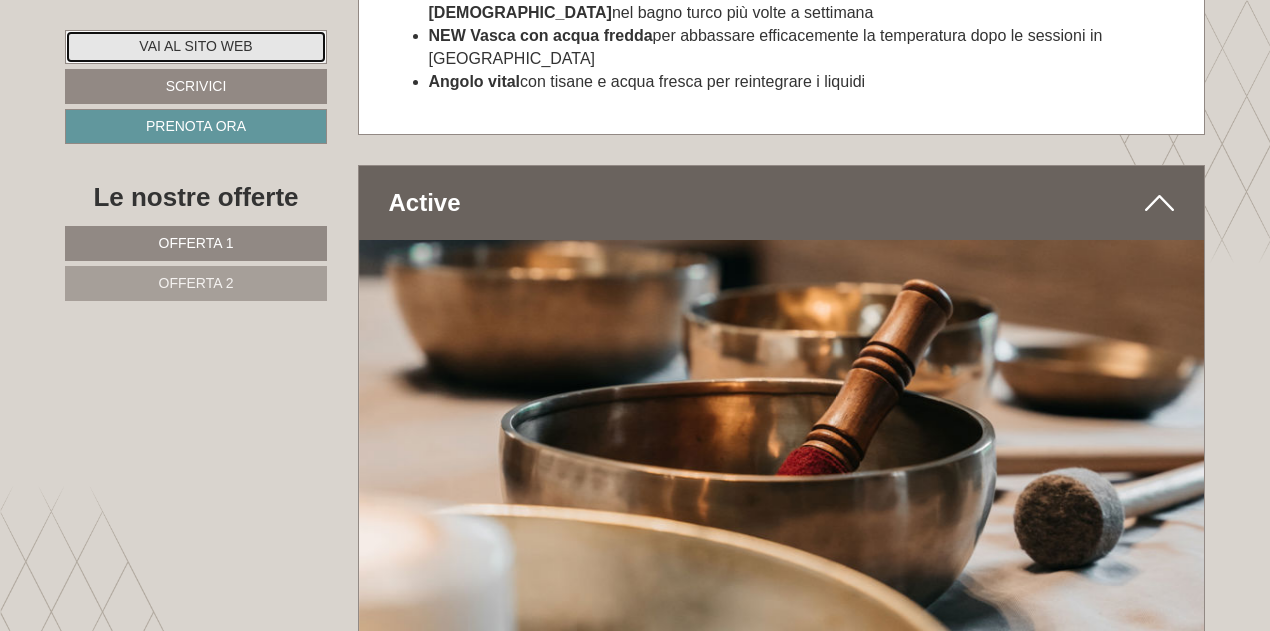 click on "Vai al sito web" at bounding box center (196, 47) 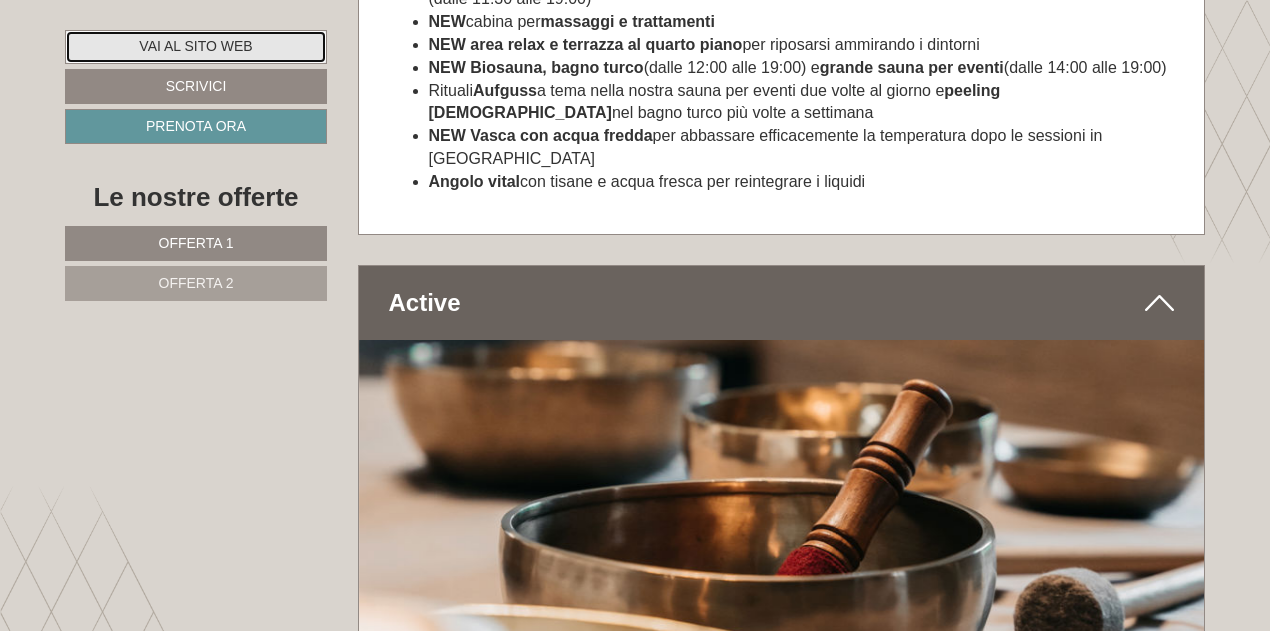 scroll, scrollTop: 5700, scrollLeft: 0, axis: vertical 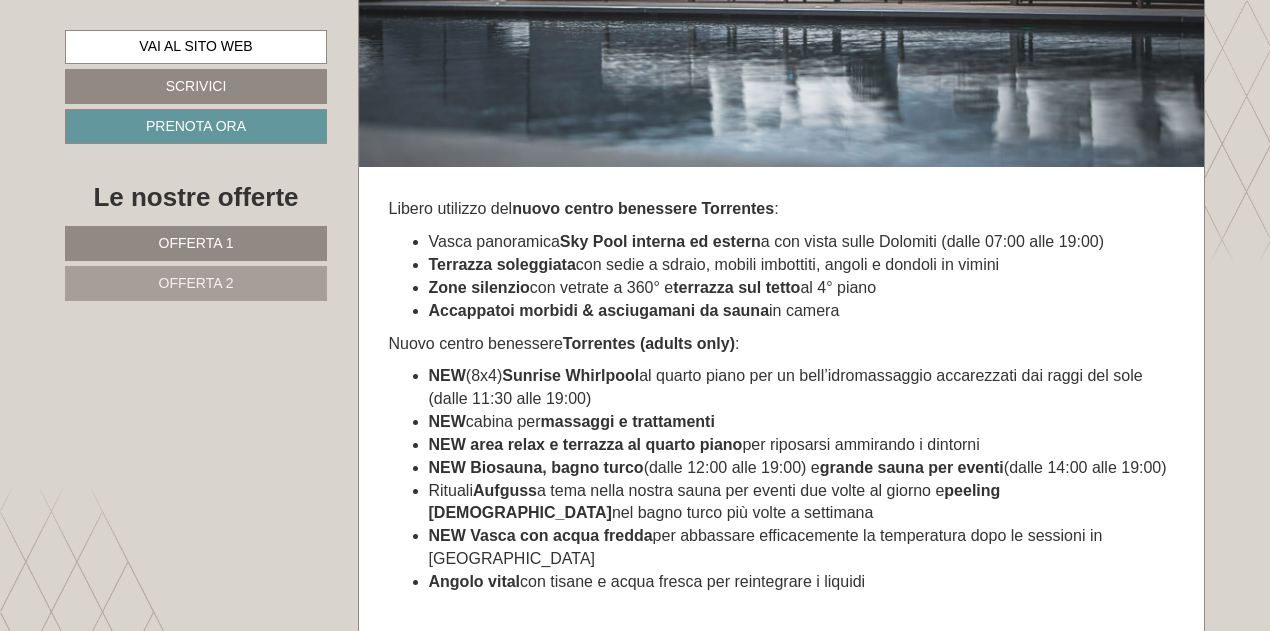 click on "Offerta 1" at bounding box center [196, 243] 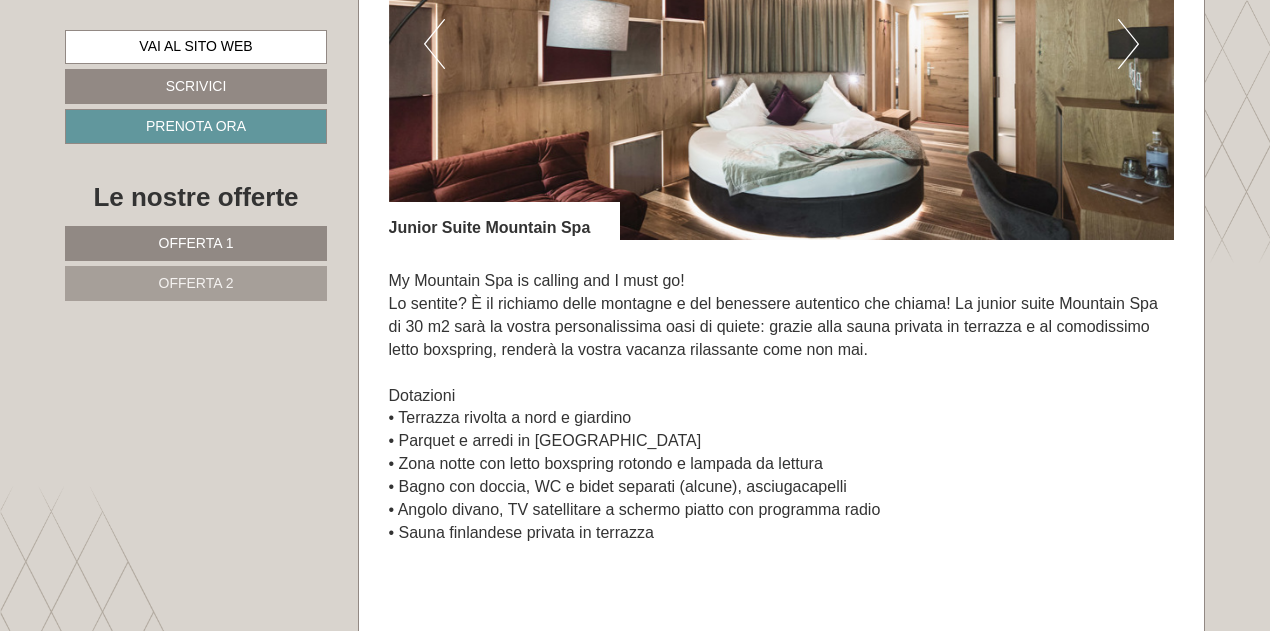 scroll, scrollTop: 1449, scrollLeft: 0, axis: vertical 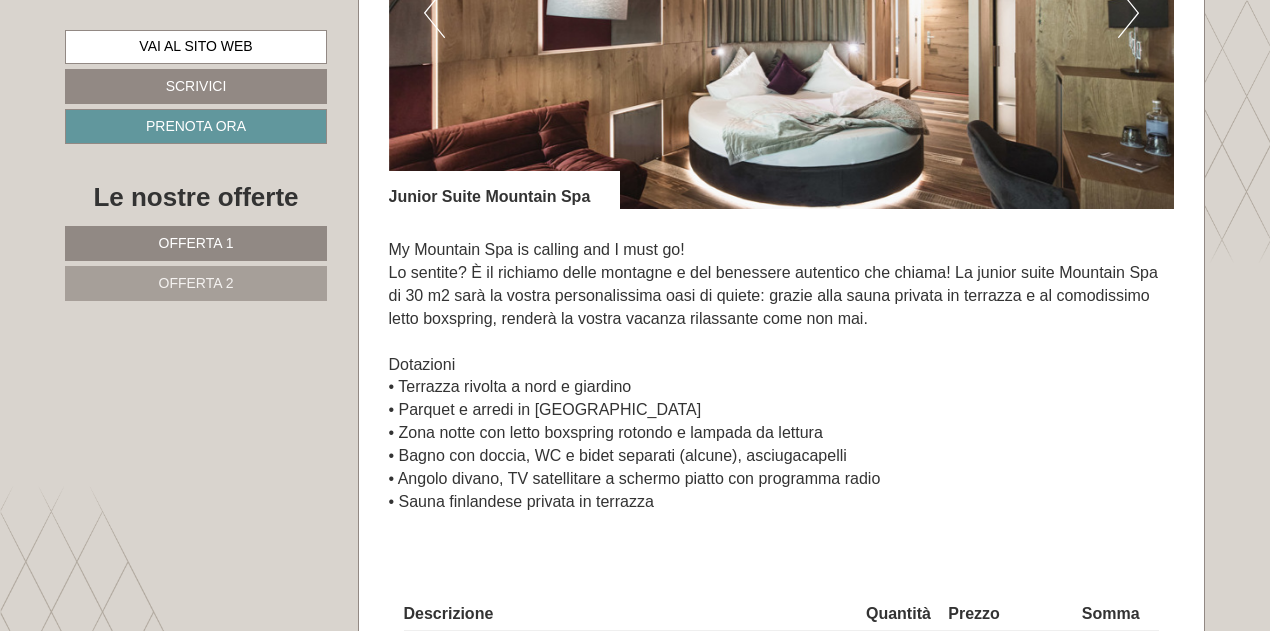 click on "My Mountain Spa is calling and I must go! Lo sentite? È il richiamo delle montagne e del benessere autentico che chiama! La junior suite Mountain Spa di 30 m2 sarà la vostra personalissima oasi di quiete: grazie alla sauna privata in terrazza e al comodissimo letto boxspring, renderà la vostra vacanza rilassante come non mai. Dotazioni • Terrazza rivolta a nord e giardino • Parquet e arredi in [GEOGRAPHIC_DATA] • Zona notte con letto boxspring rotondo e lampada da lettura • Bagno con doccia, WC e bidet separati (alcune), asciugacapelli • Angolo divano, TV satellitare a schermo piatto con programma radio • Sauna finlandese privata in terrazza" at bounding box center (782, 376) 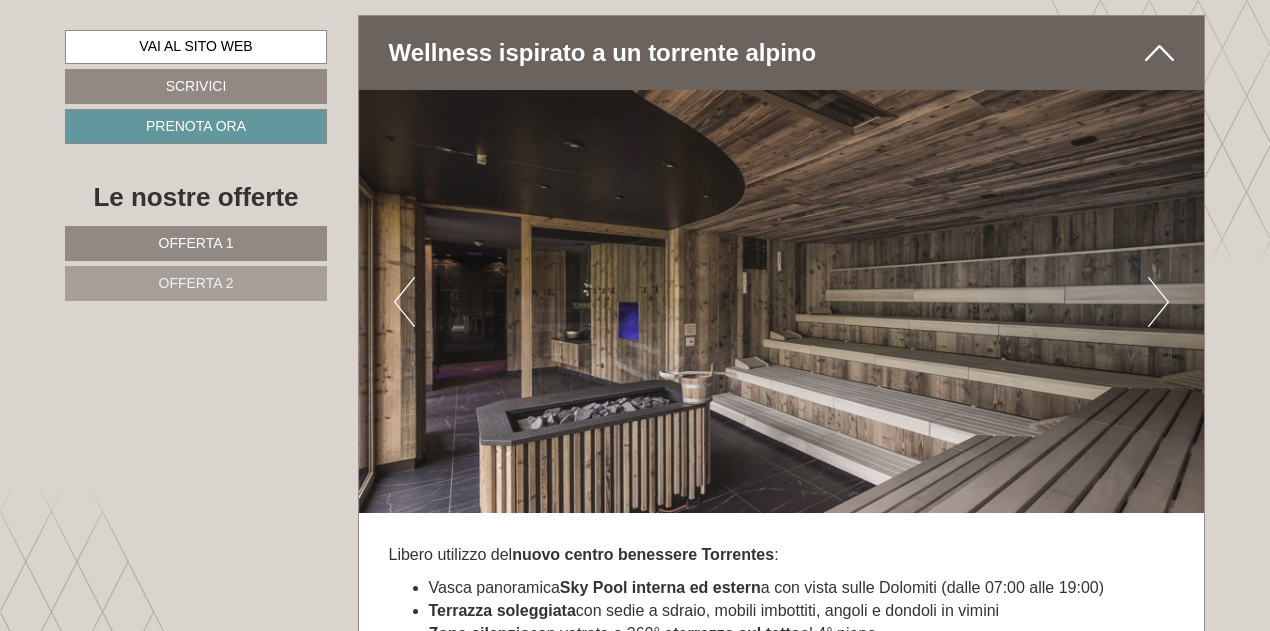 scroll, scrollTop: 3849, scrollLeft: 0, axis: vertical 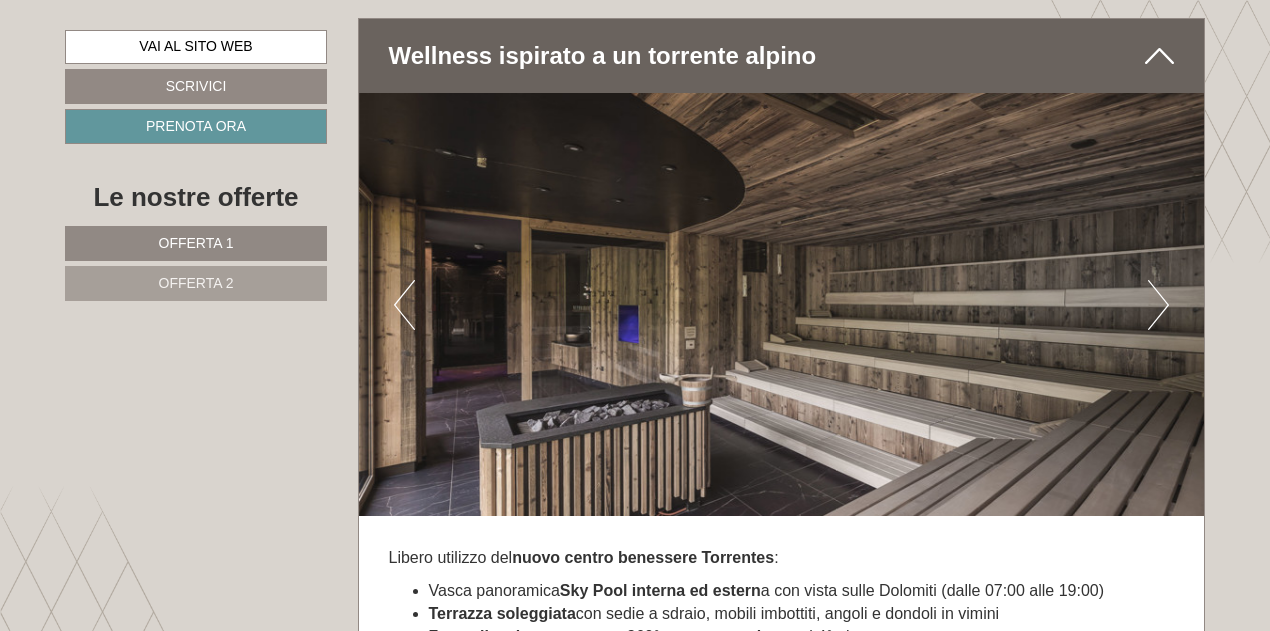 click on "Next" at bounding box center (1158, 305) 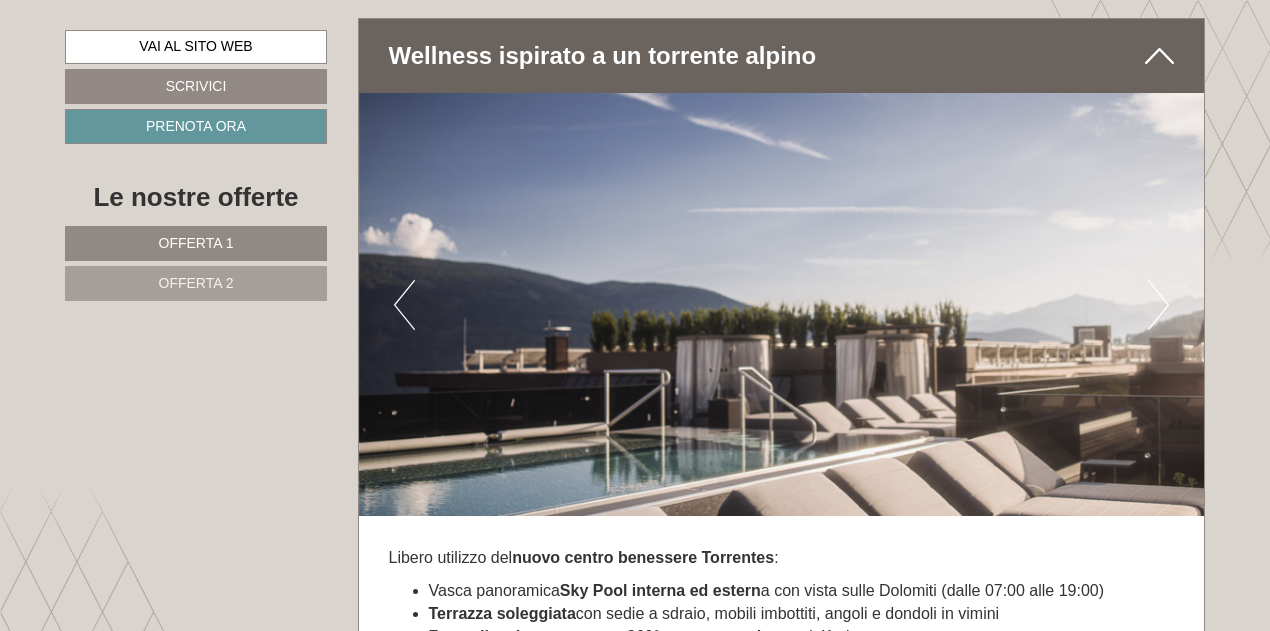 click on "Next" at bounding box center [1158, 305] 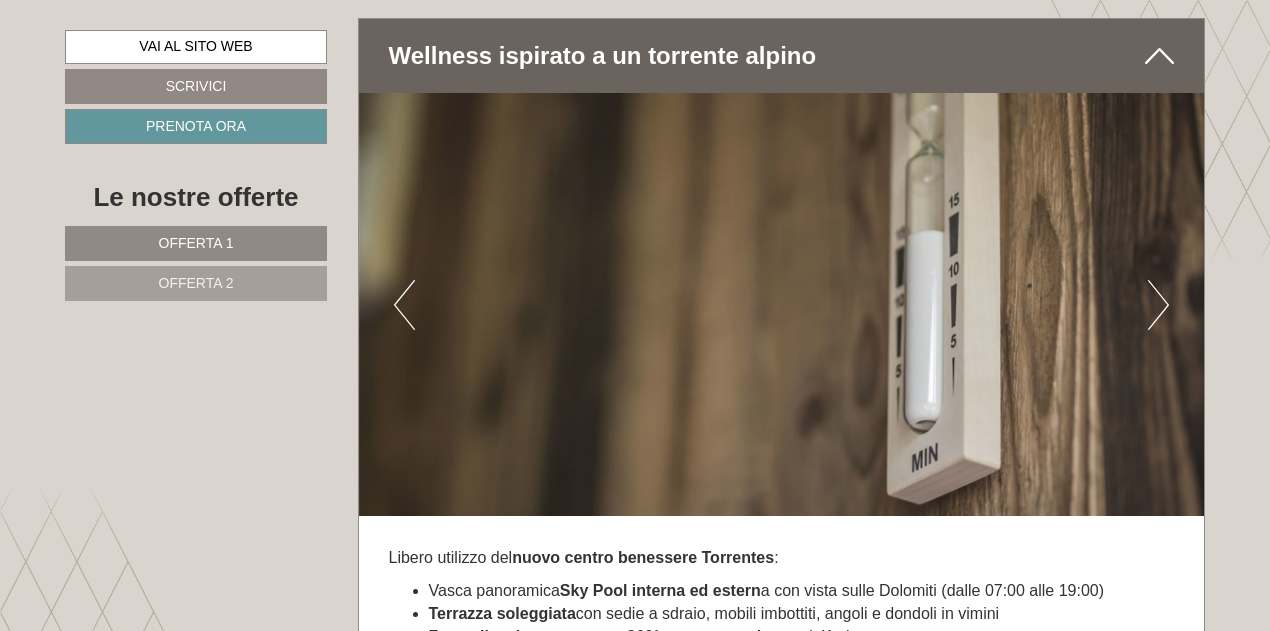 click on "Next" at bounding box center [1158, 305] 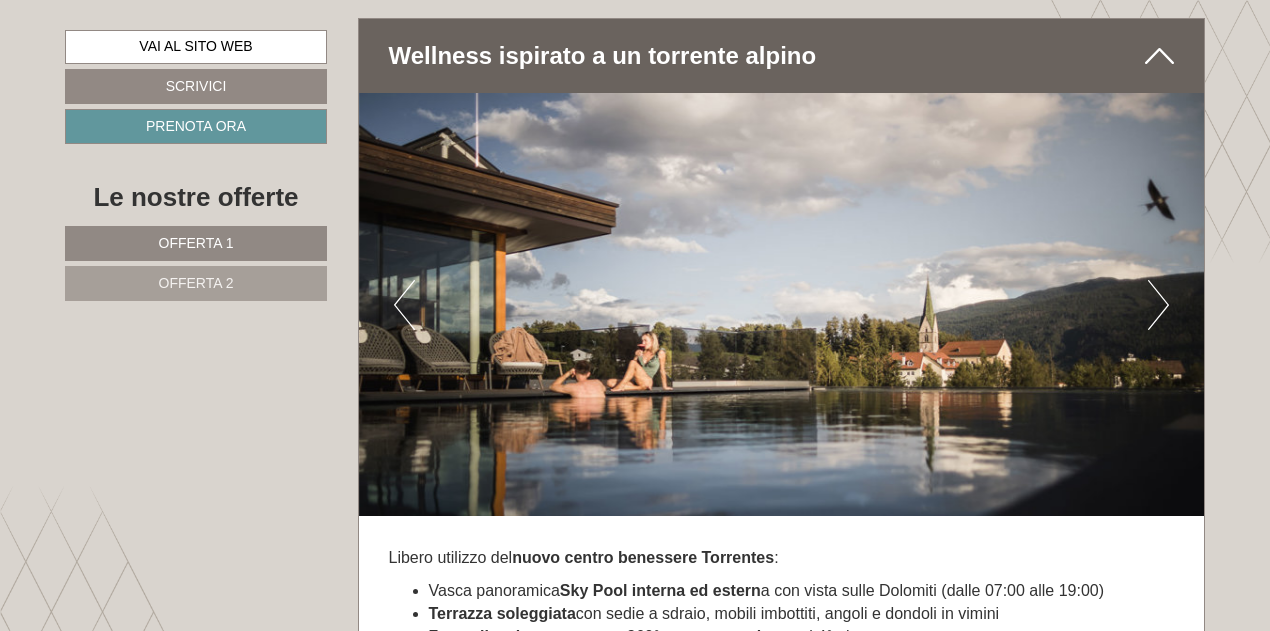 click on "Next" at bounding box center (1158, 305) 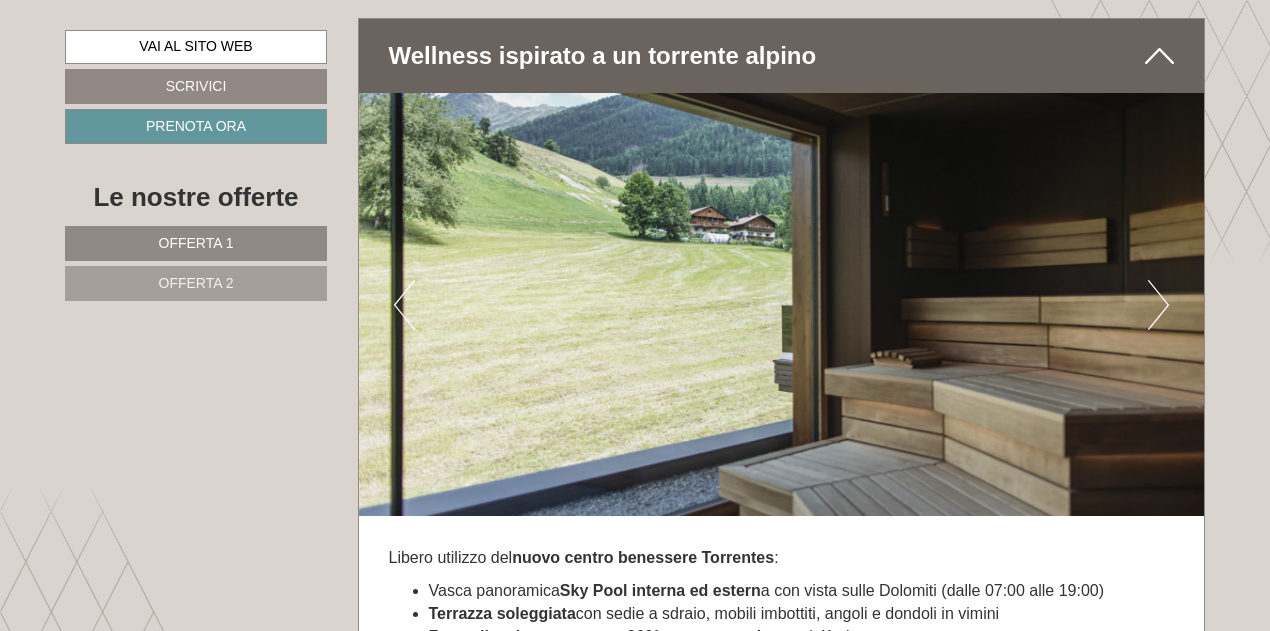 click on "Next" at bounding box center (1158, 305) 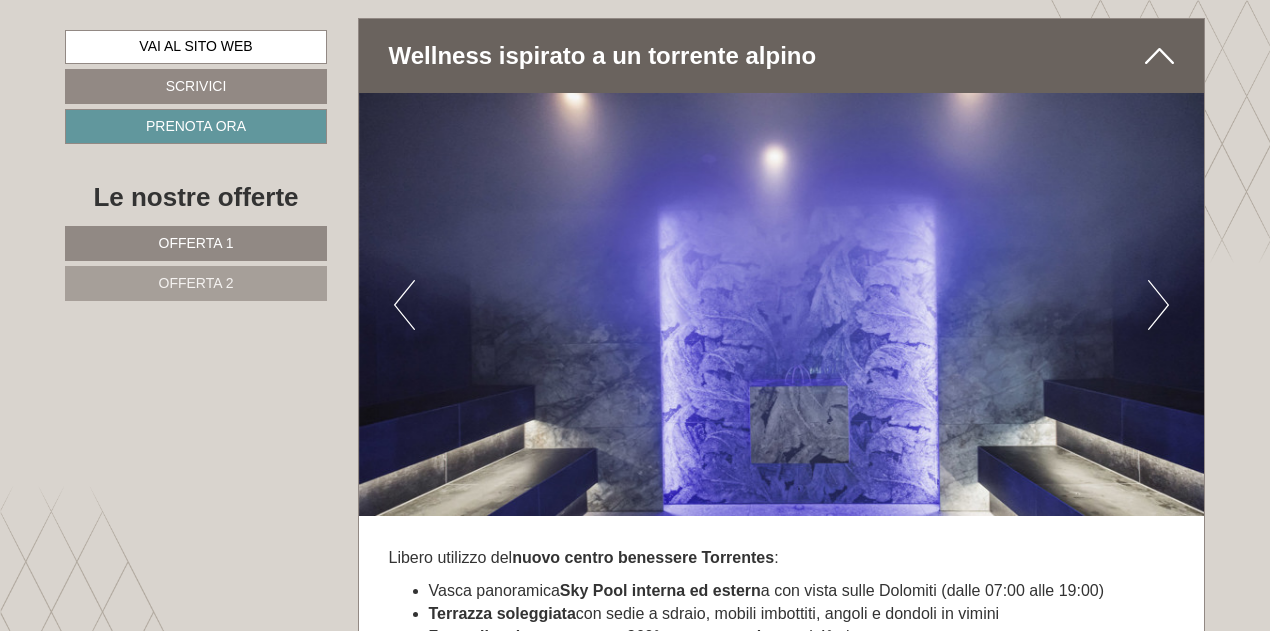 click on "Next" at bounding box center [1158, 305] 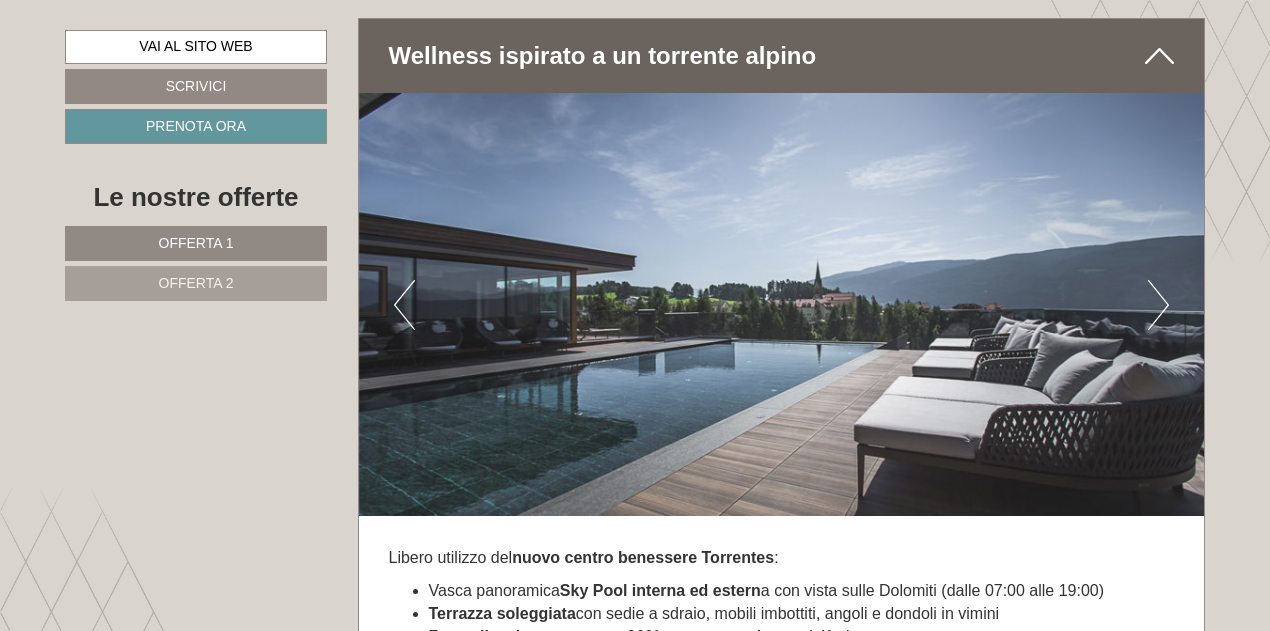 click on "Next" at bounding box center [1158, 305] 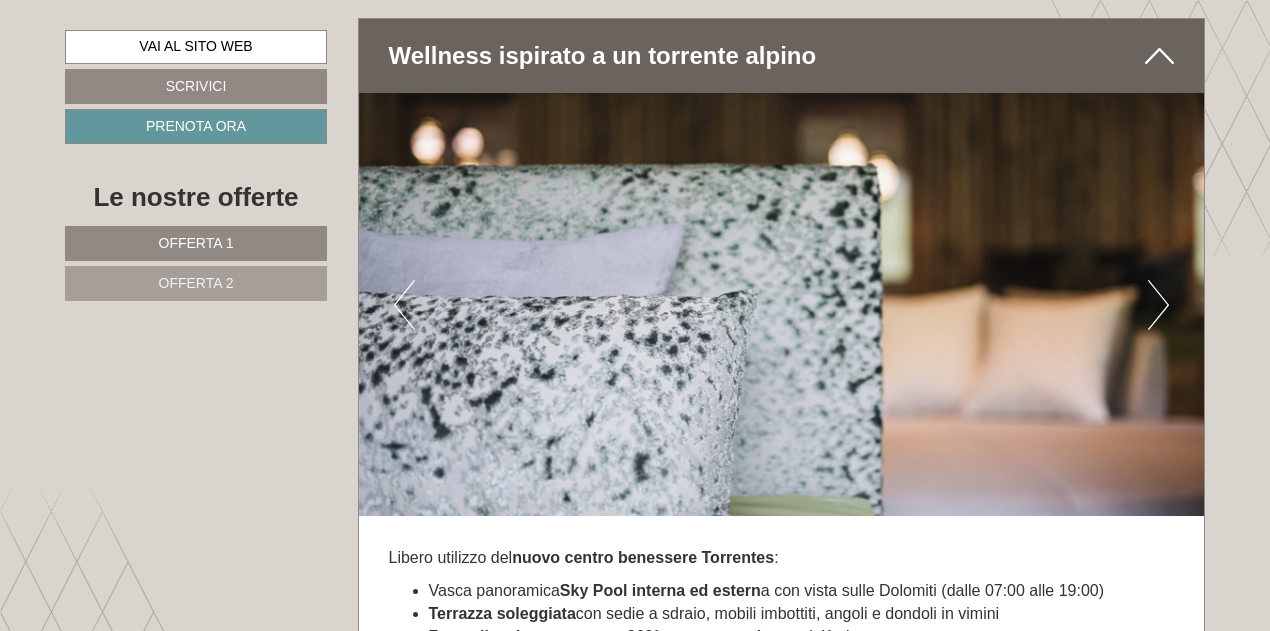 click on "Next" at bounding box center [1158, 305] 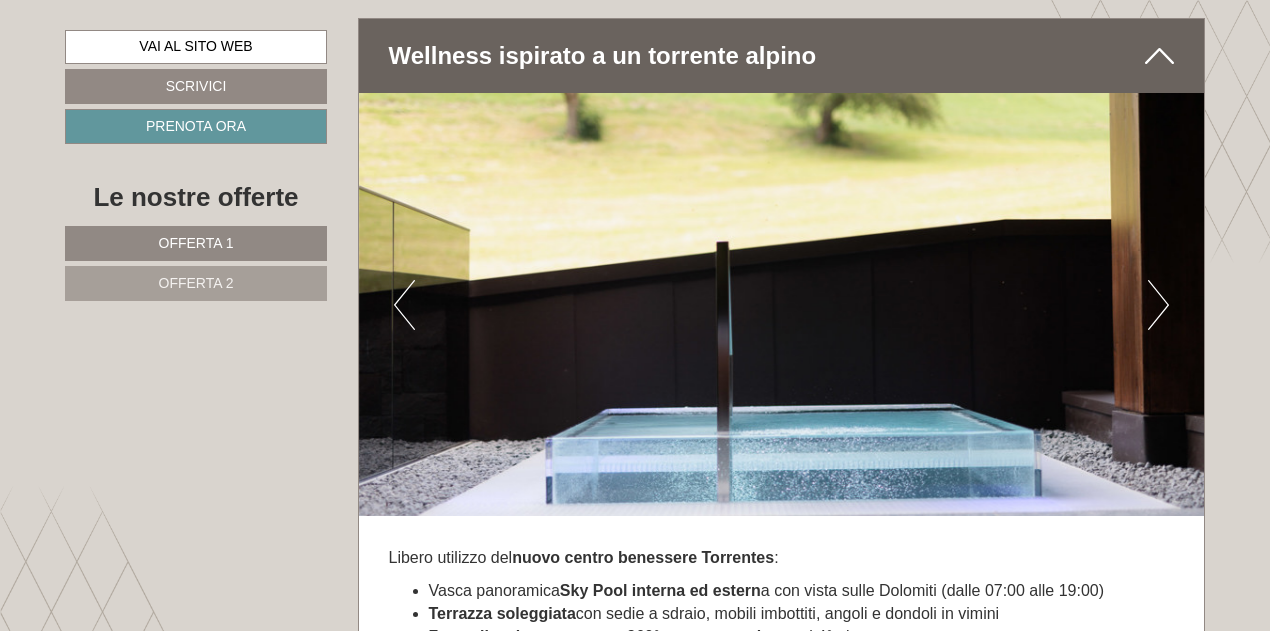click on "Next" at bounding box center (1158, 305) 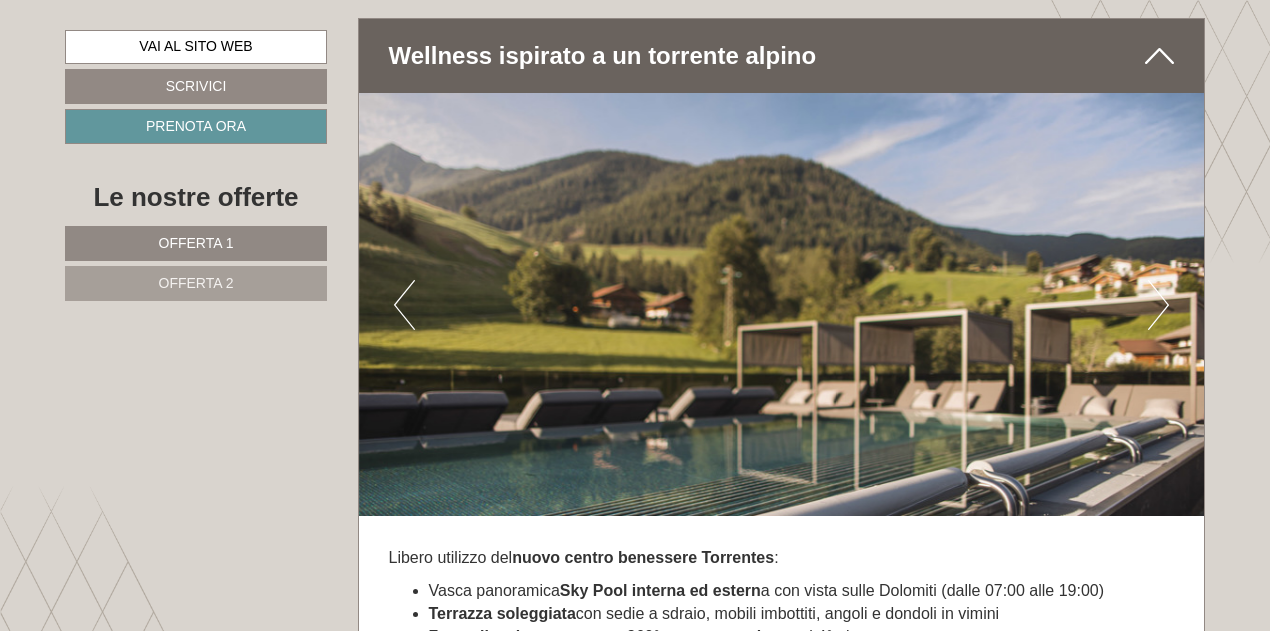 click on "Next" at bounding box center (1158, 305) 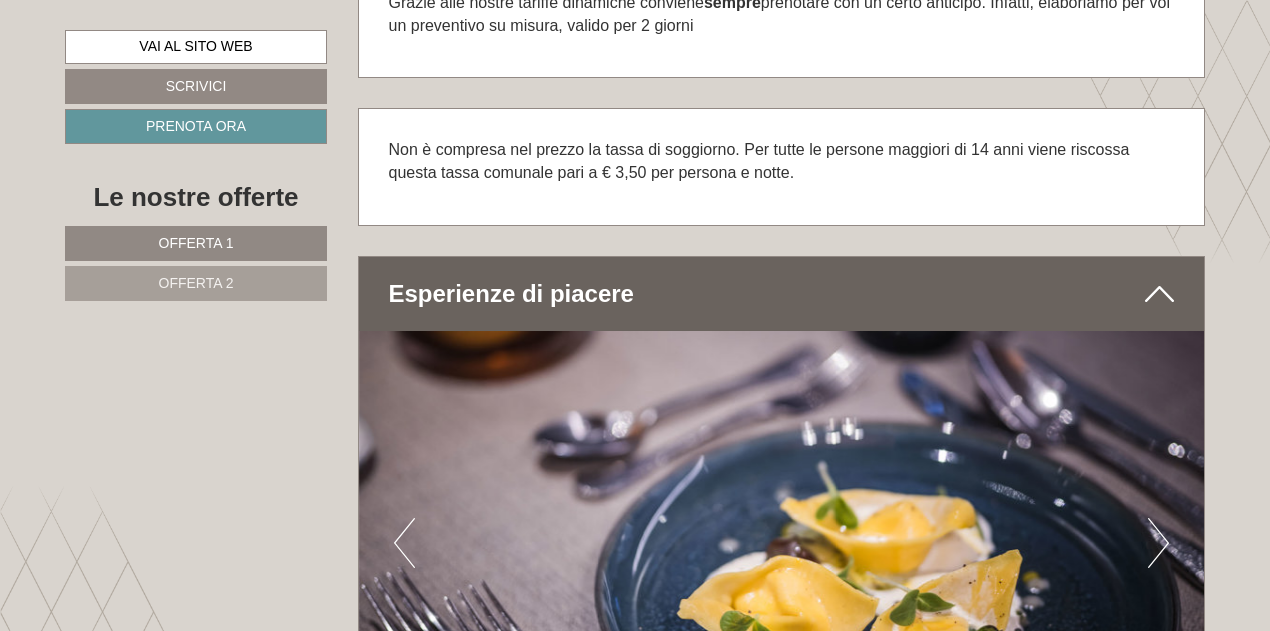 scroll, scrollTop: 2749, scrollLeft: 0, axis: vertical 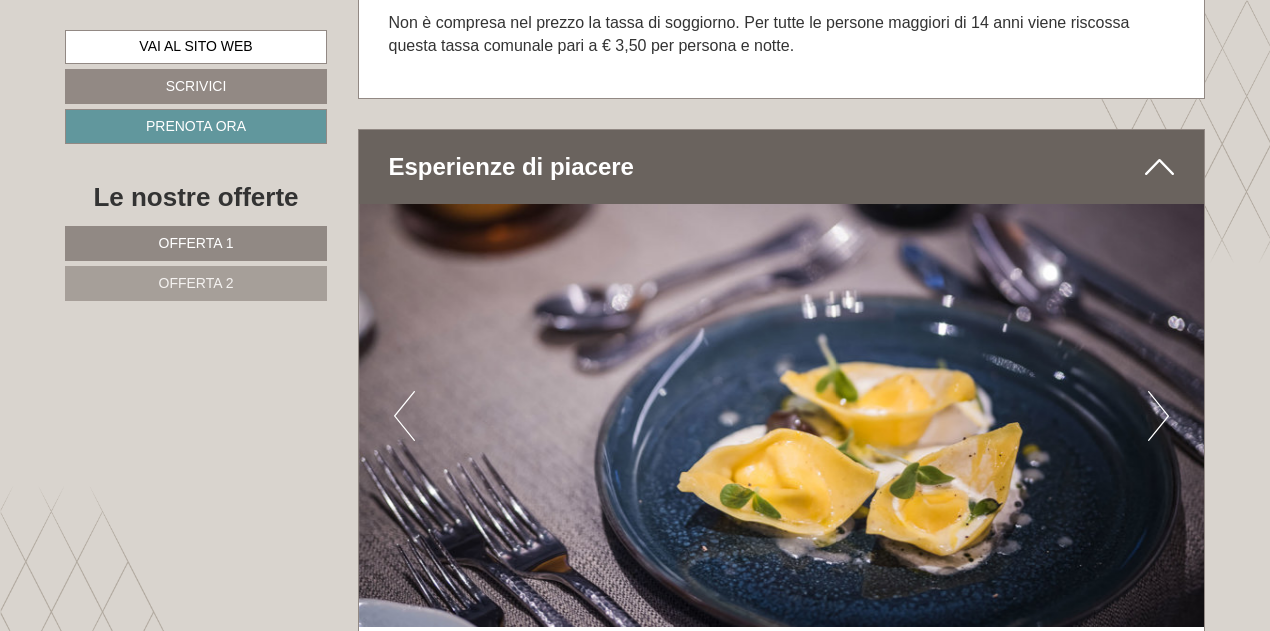 click on "Next" at bounding box center (1158, 416) 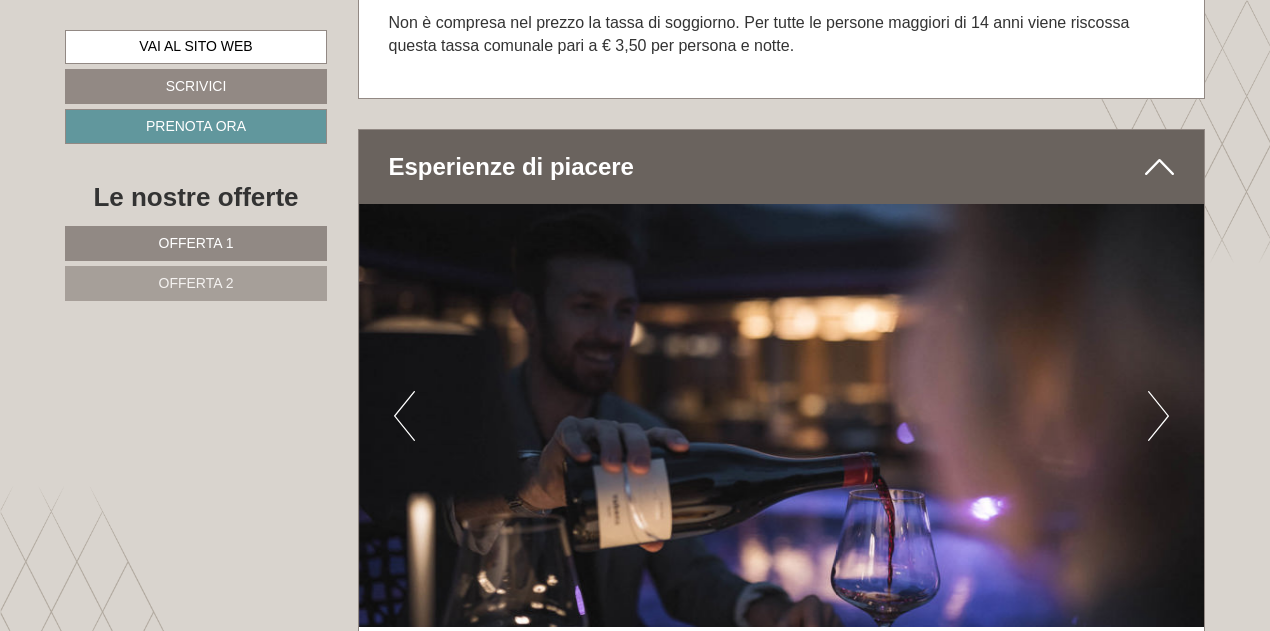 click on "Next" at bounding box center (1158, 416) 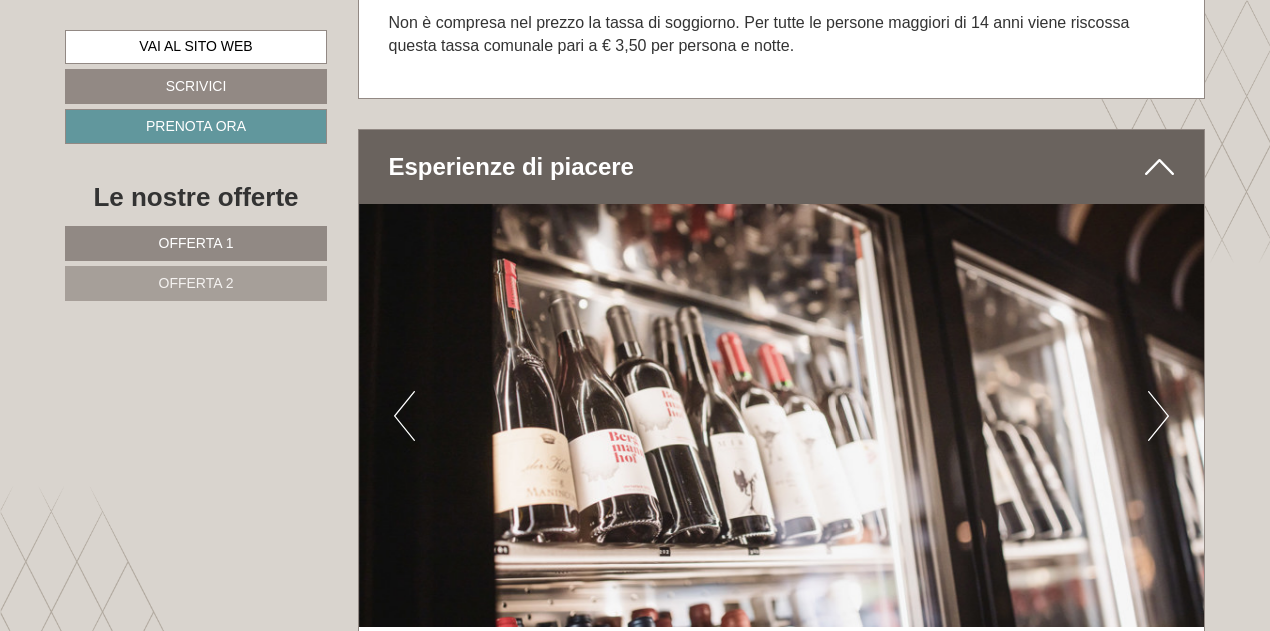 click on "Next" at bounding box center [1158, 416] 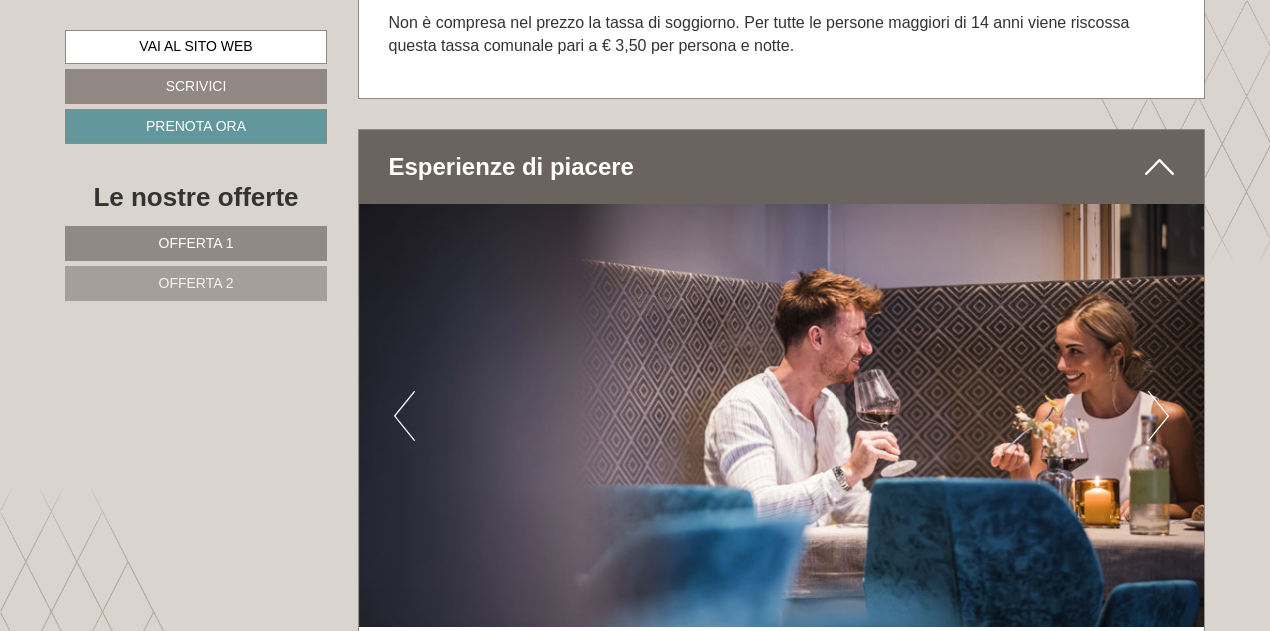 click on "Next" at bounding box center [1158, 416] 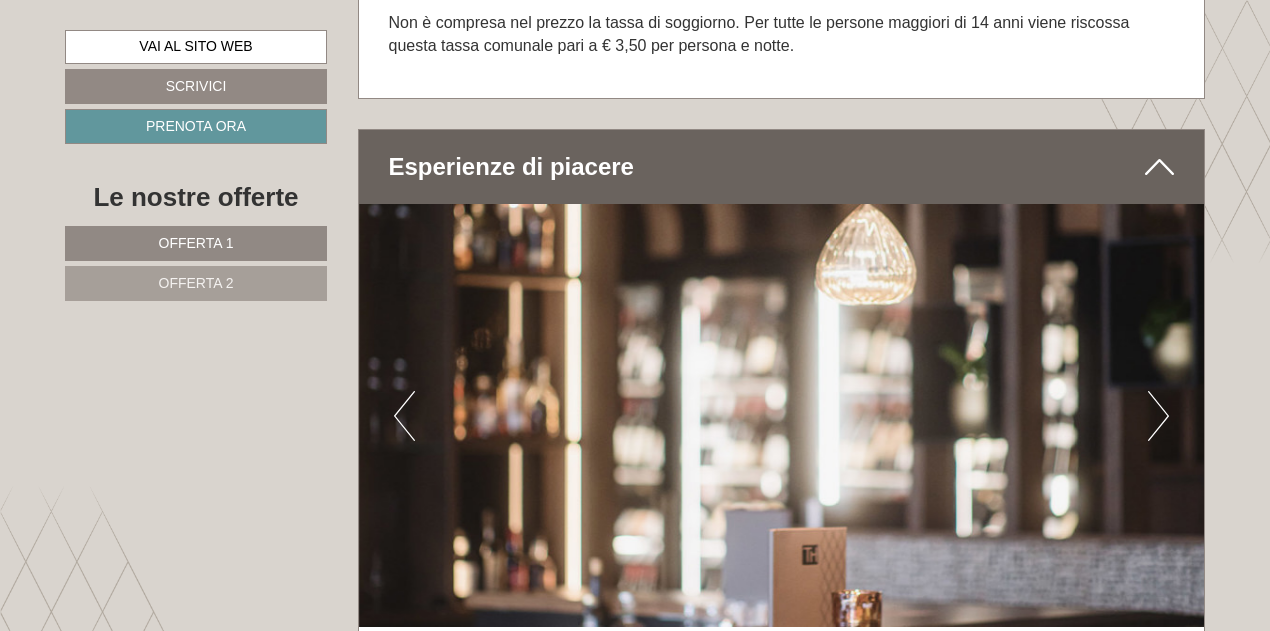 click on "Next" at bounding box center (1158, 416) 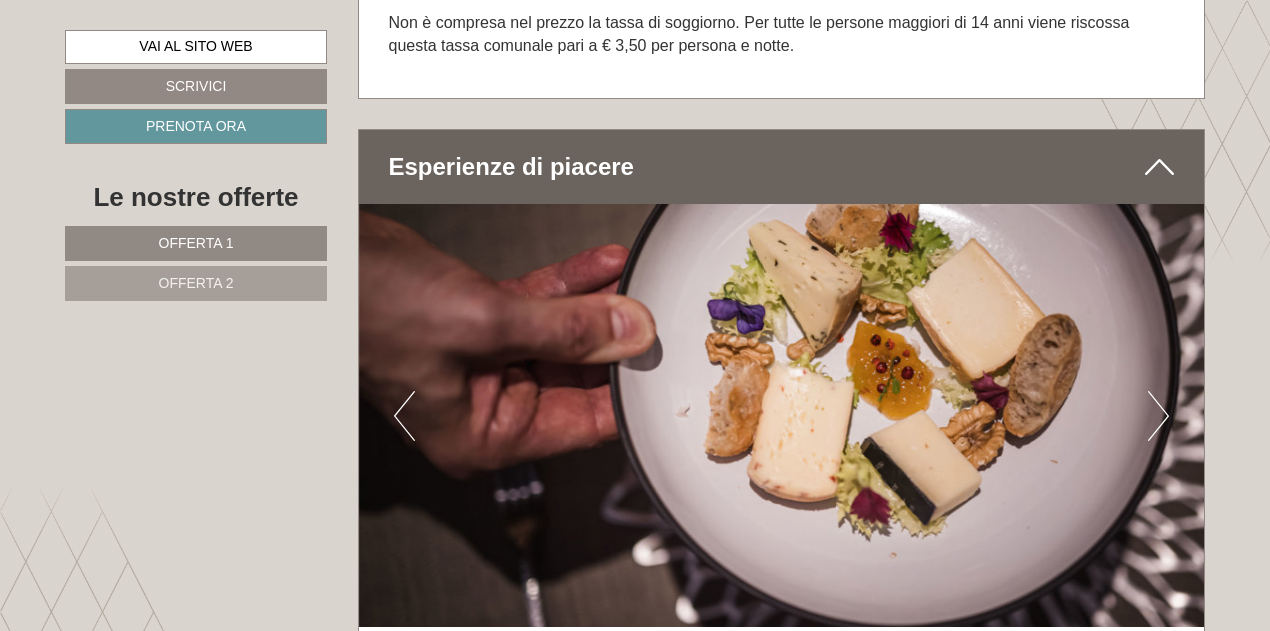 click on "Next" at bounding box center (1158, 416) 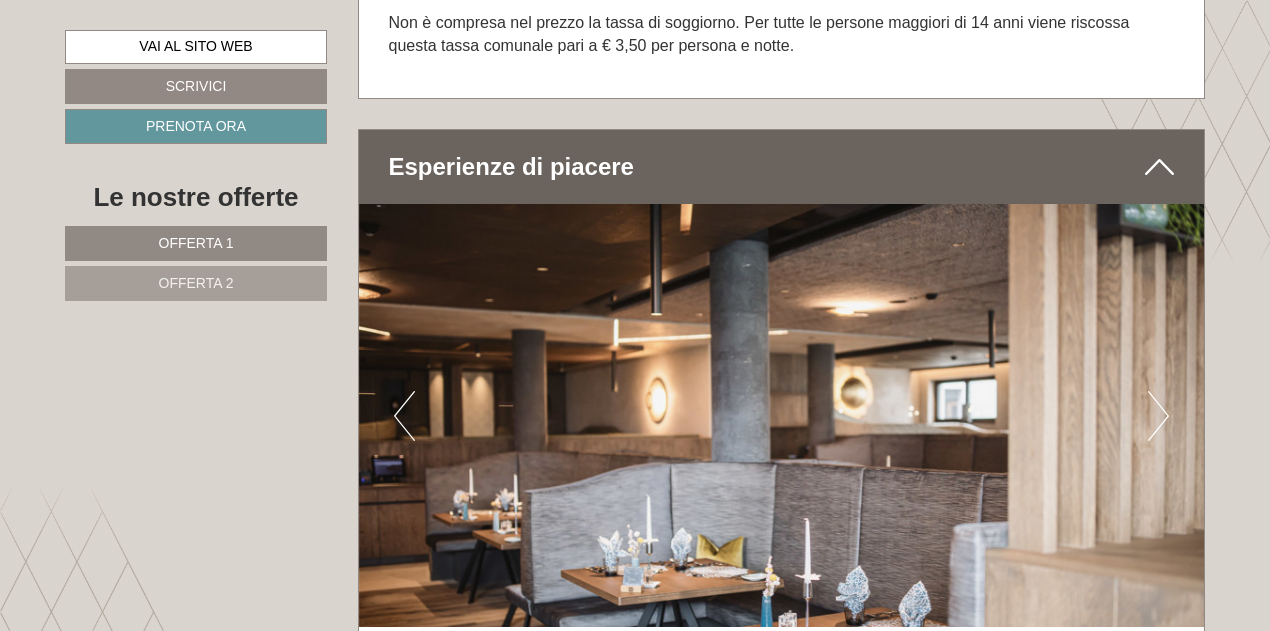 click on "Next" at bounding box center (1158, 416) 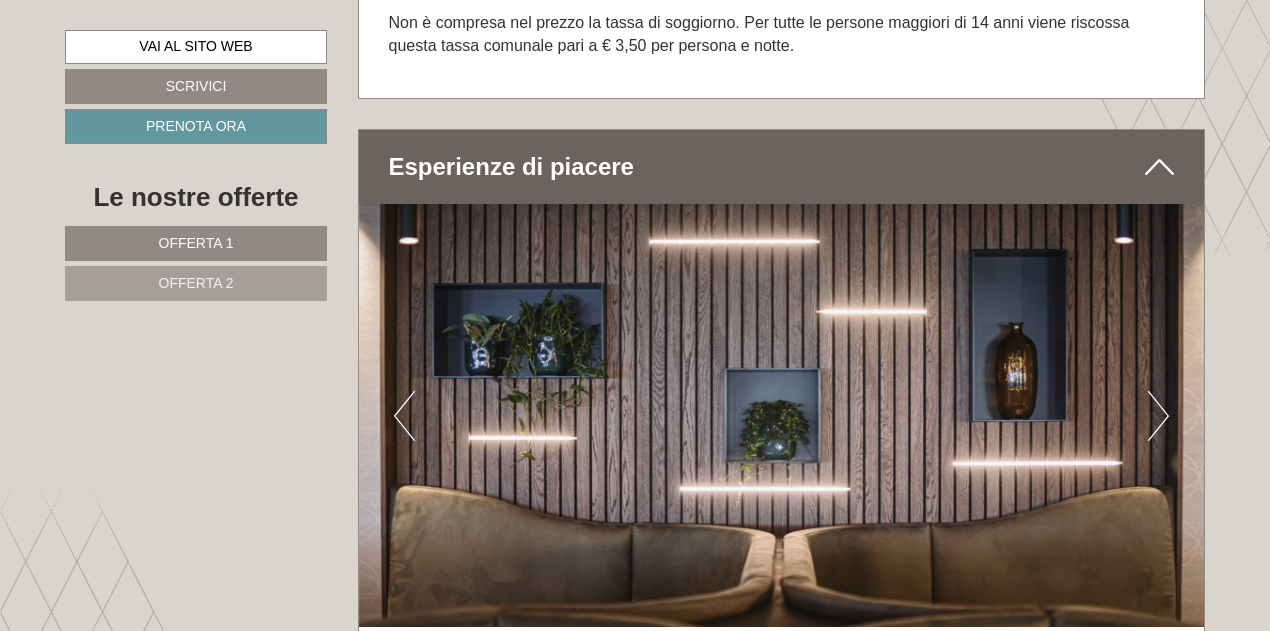 click on "Next" at bounding box center [1158, 416] 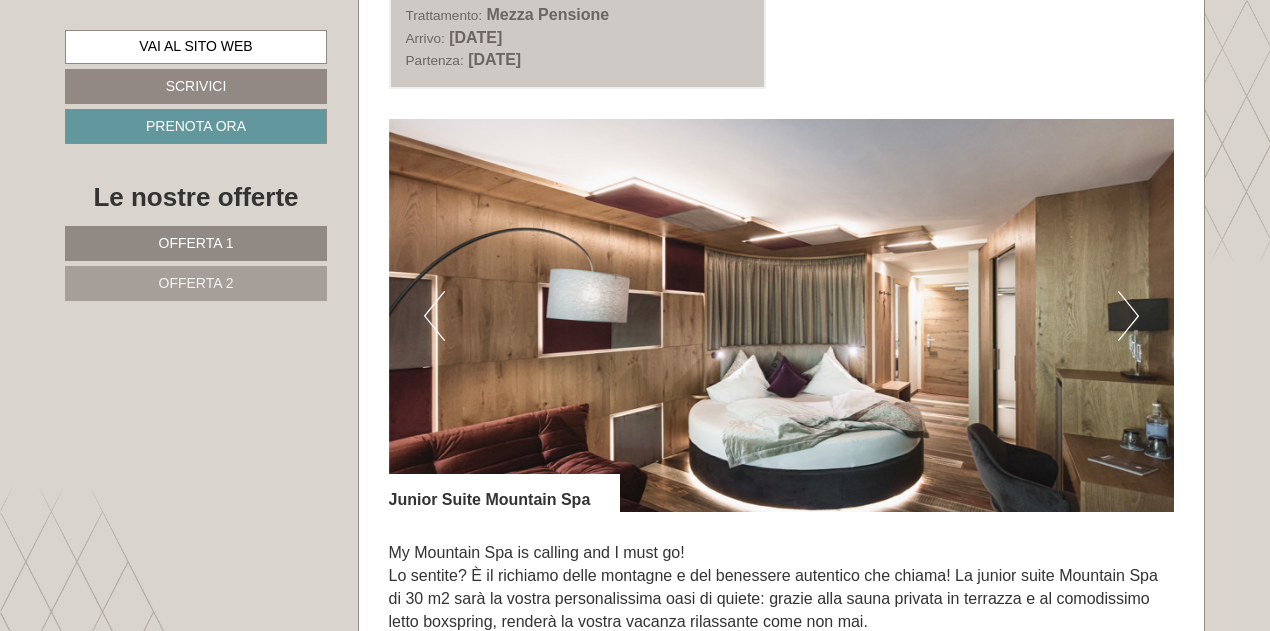 scroll, scrollTop: 1049, scrollLeft: 0, axis: vertical 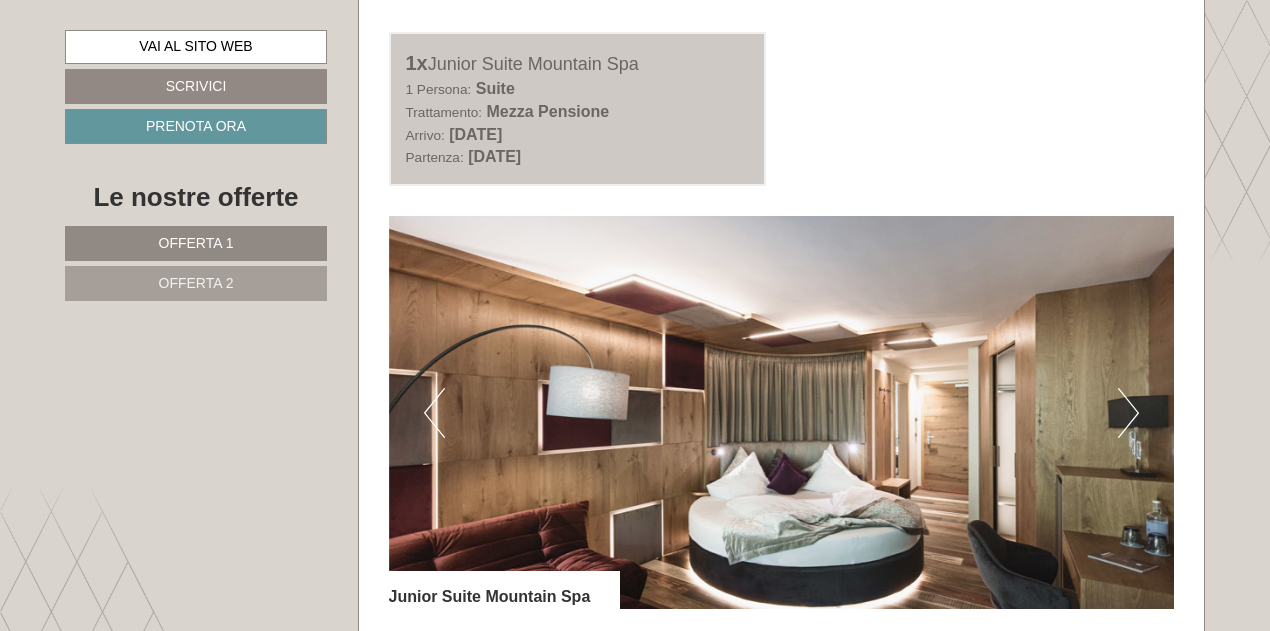click at bounding box center (782, 412) 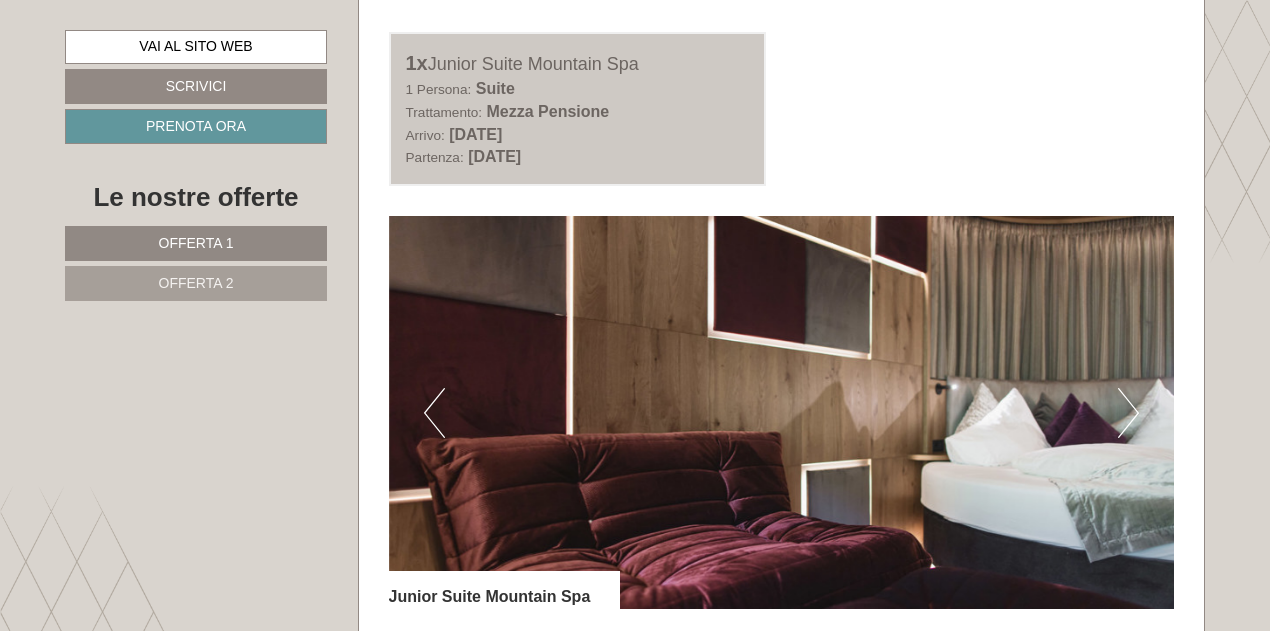 click on "Next" at bounding box center (1128, 413) 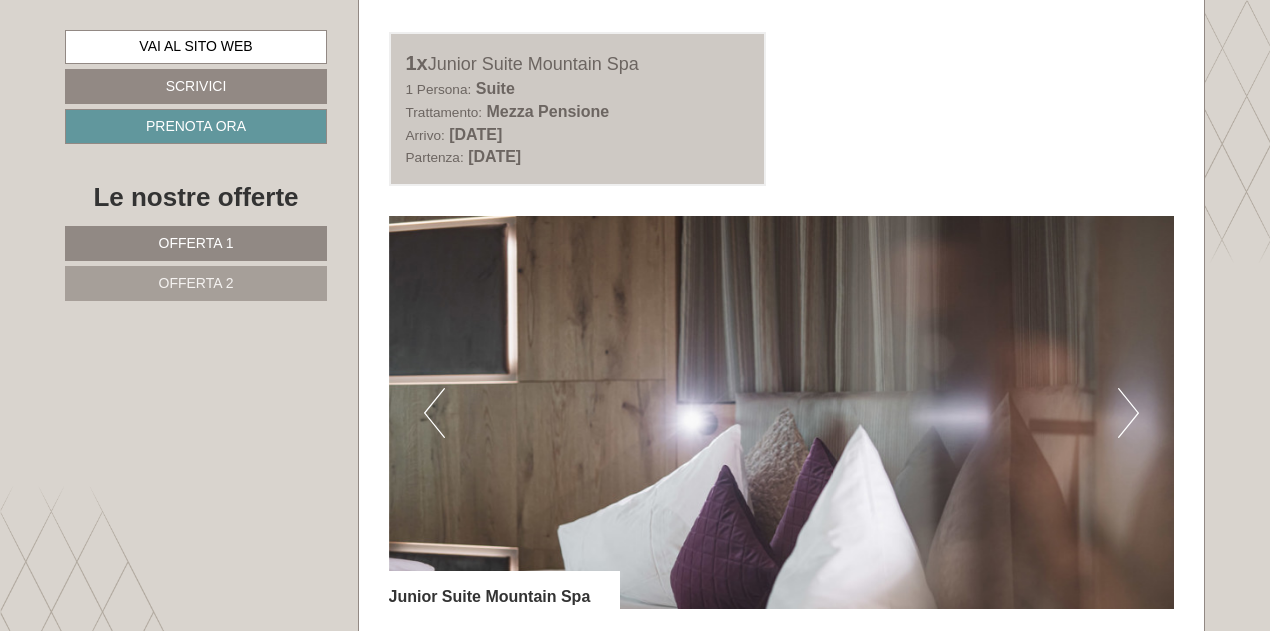 click on "Next" at bounding box center (1128, 413) 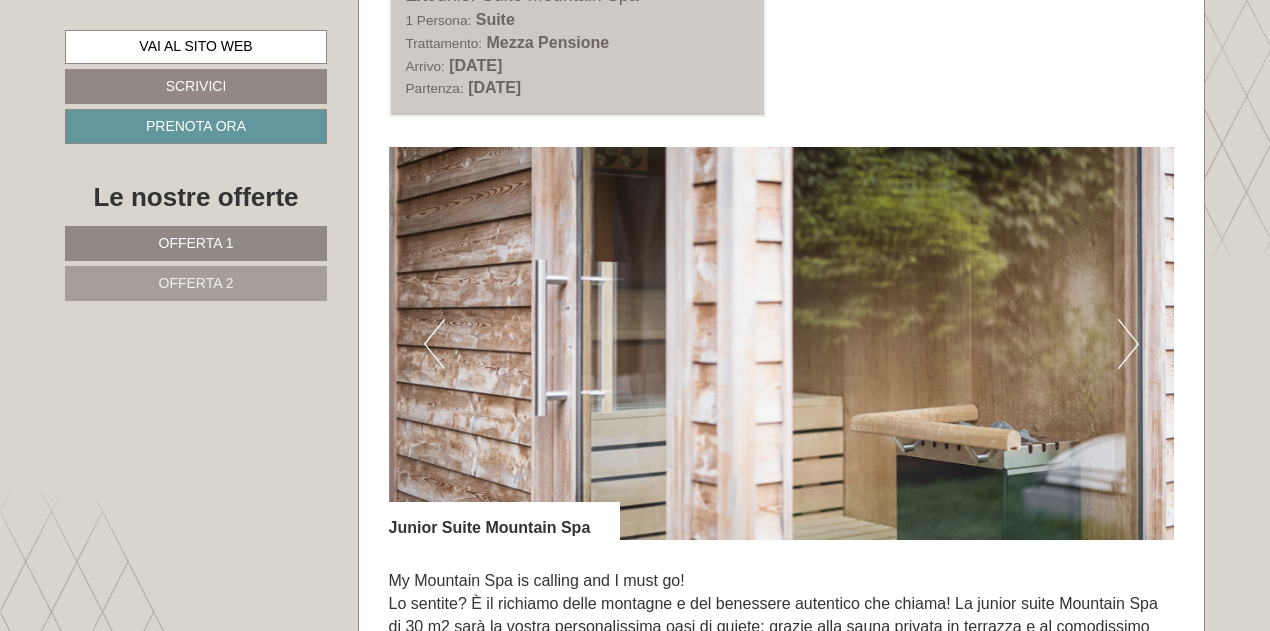 scroll, scrollTop: 1149, scrollLeft: 0, axis: vertical 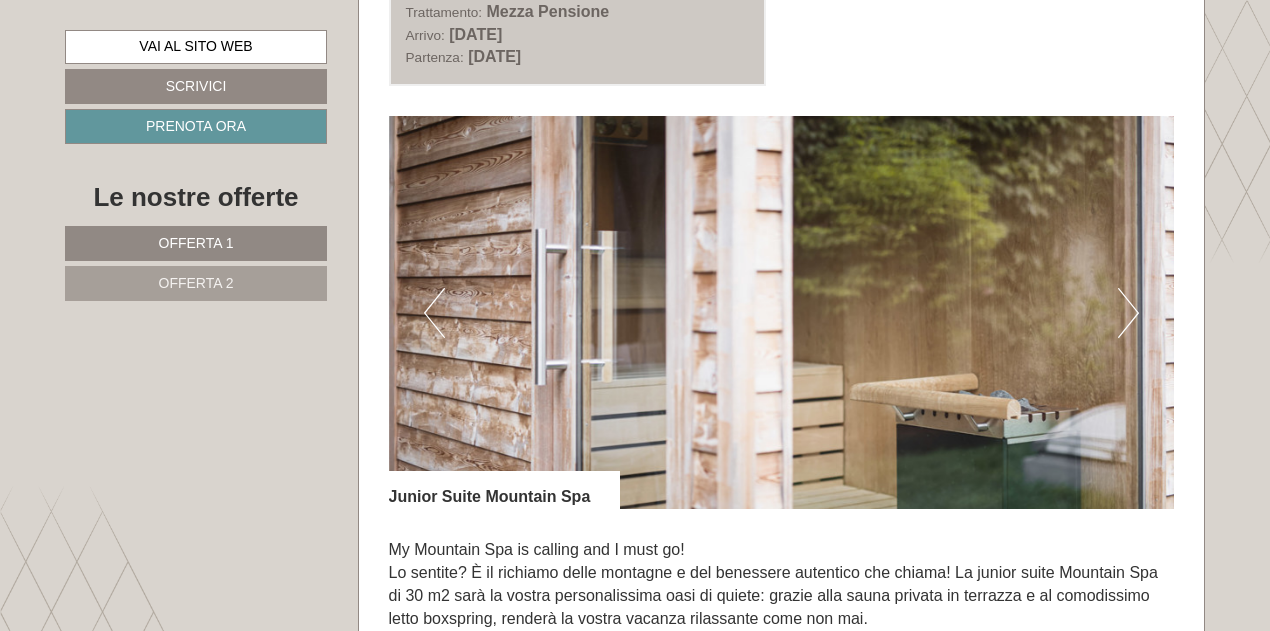 click on "Next" at bounding box center [1128, 313] 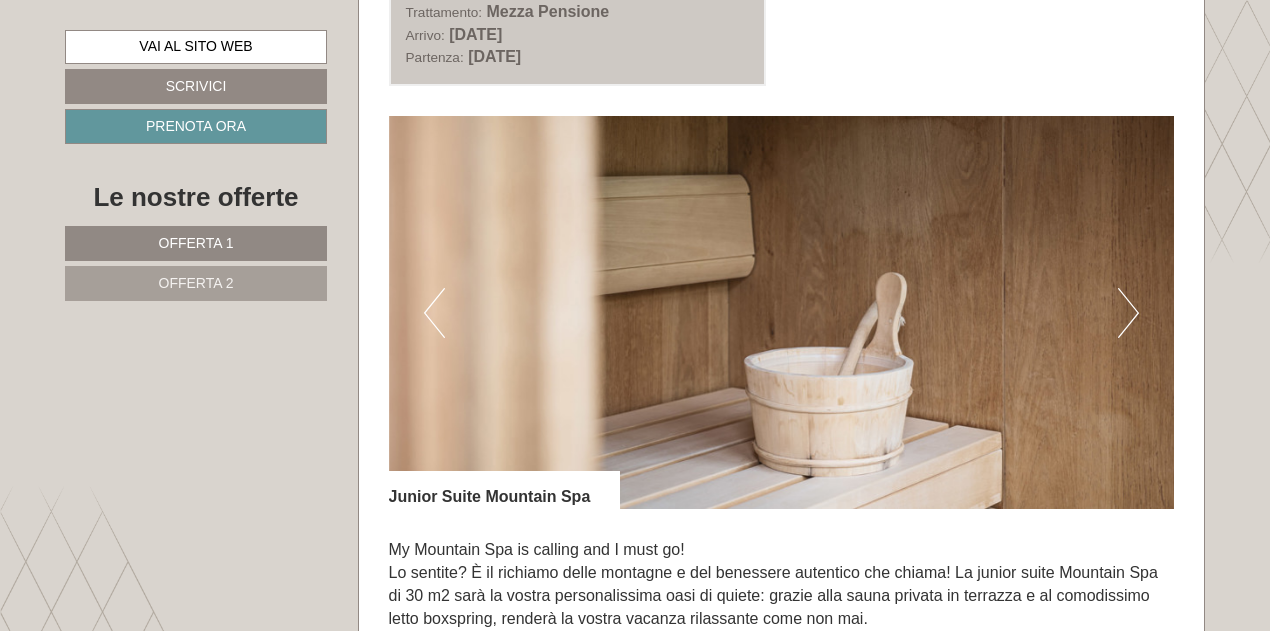 click on "Next" at bounding box center (1128, 313) 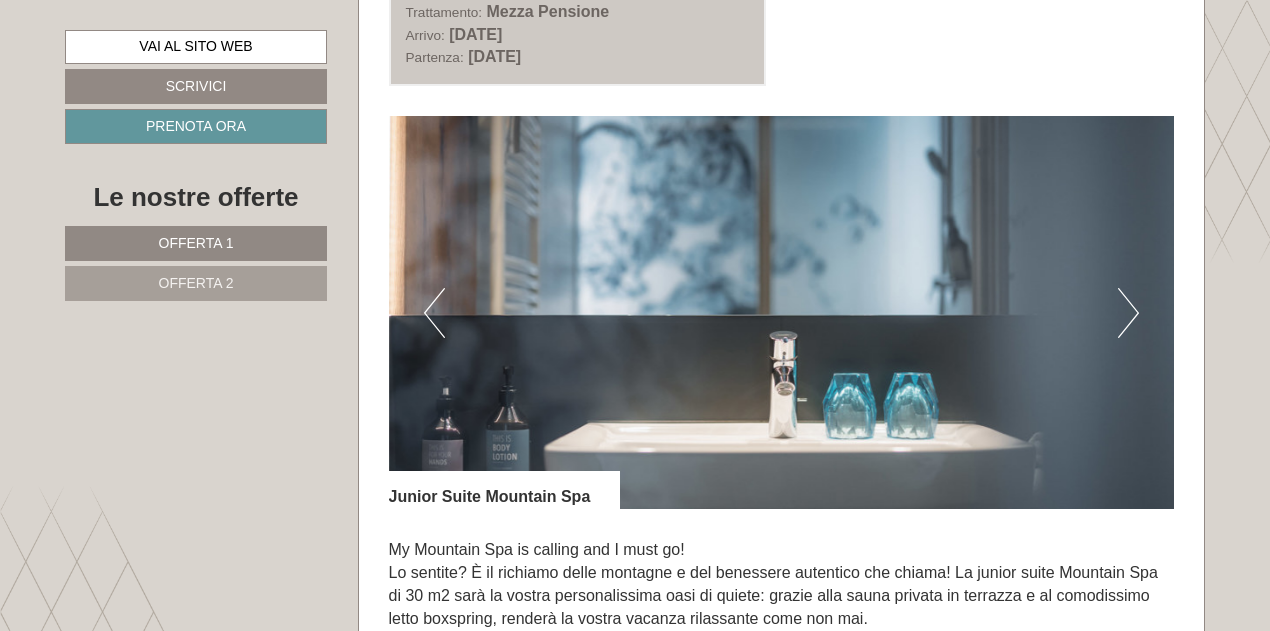 click on "Next" at bounding box center (1128, 313) 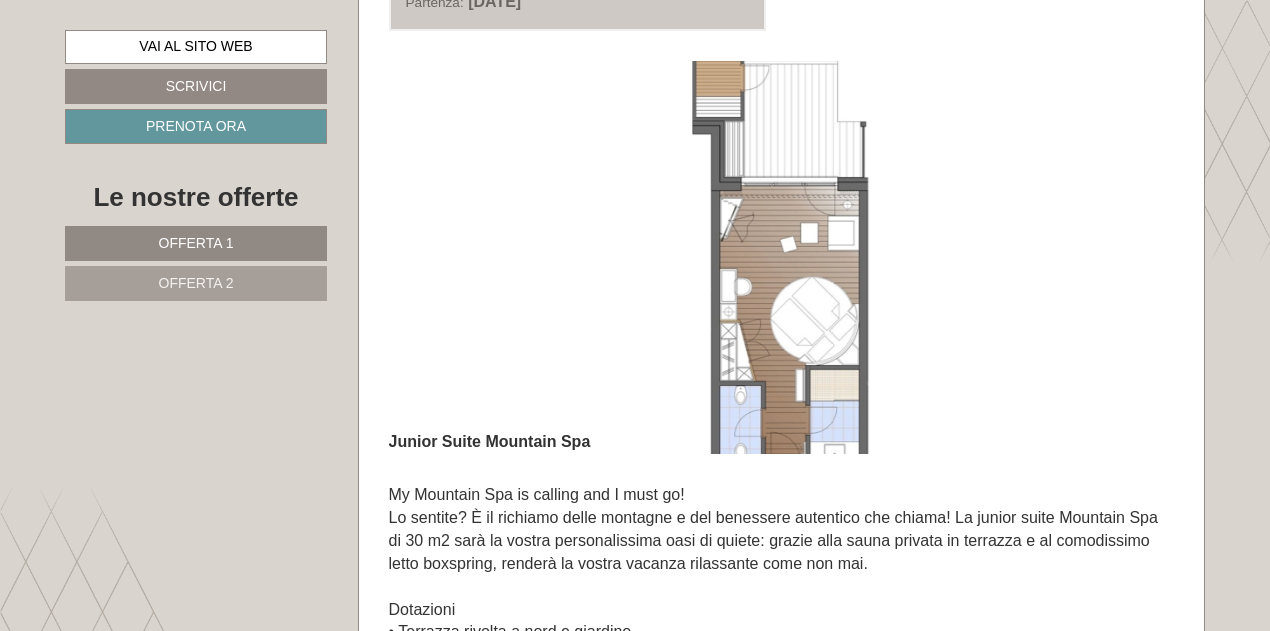 scroll, scrollTop: 1249, scrollLeft: 0, axis: vertical 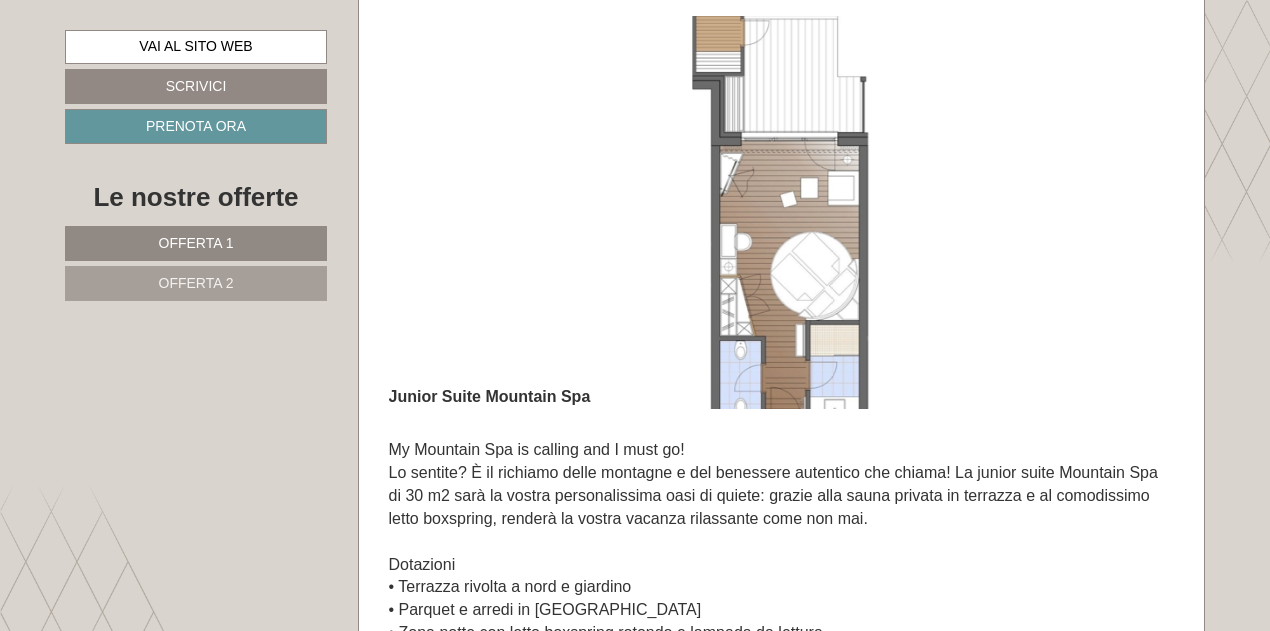 click at bounding box center (782, 212) 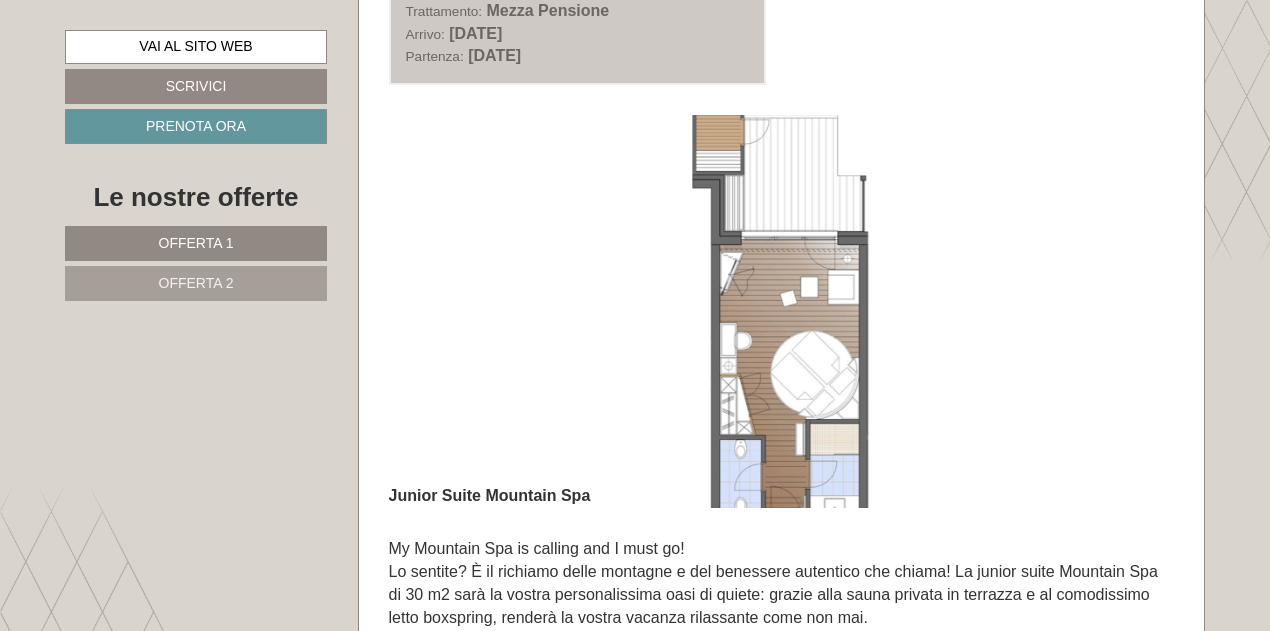scroll, scrollTop: 1149, scrollLeft: 0, axis: vertical 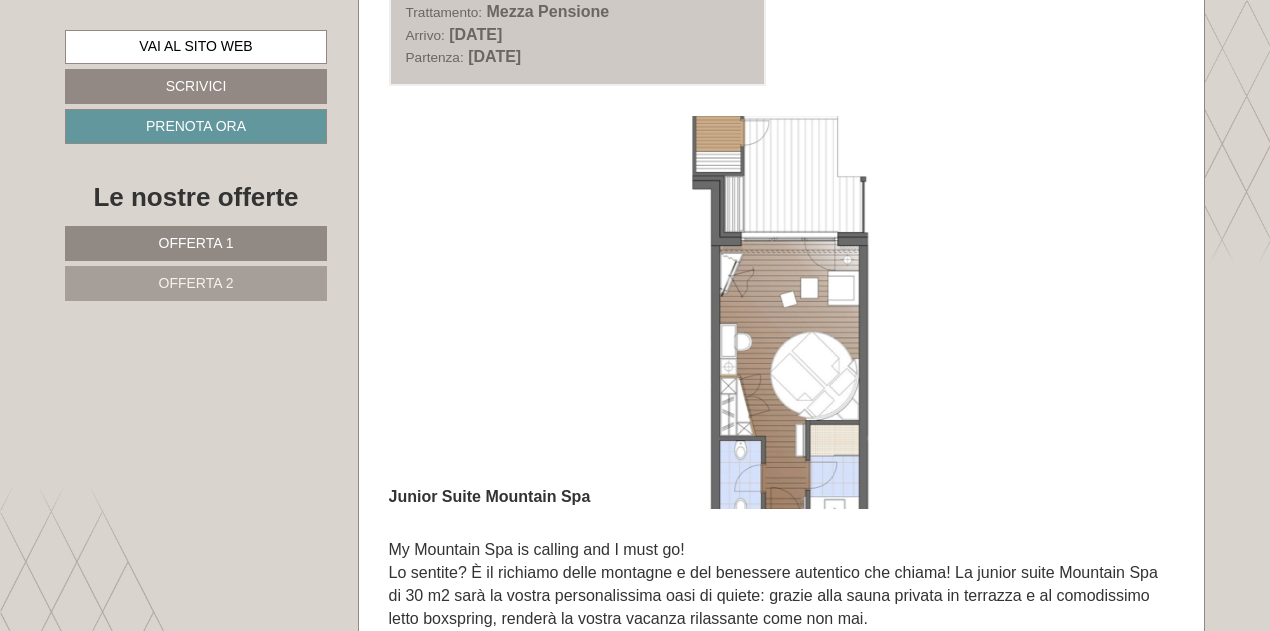 click at bounding box center (782, 312) 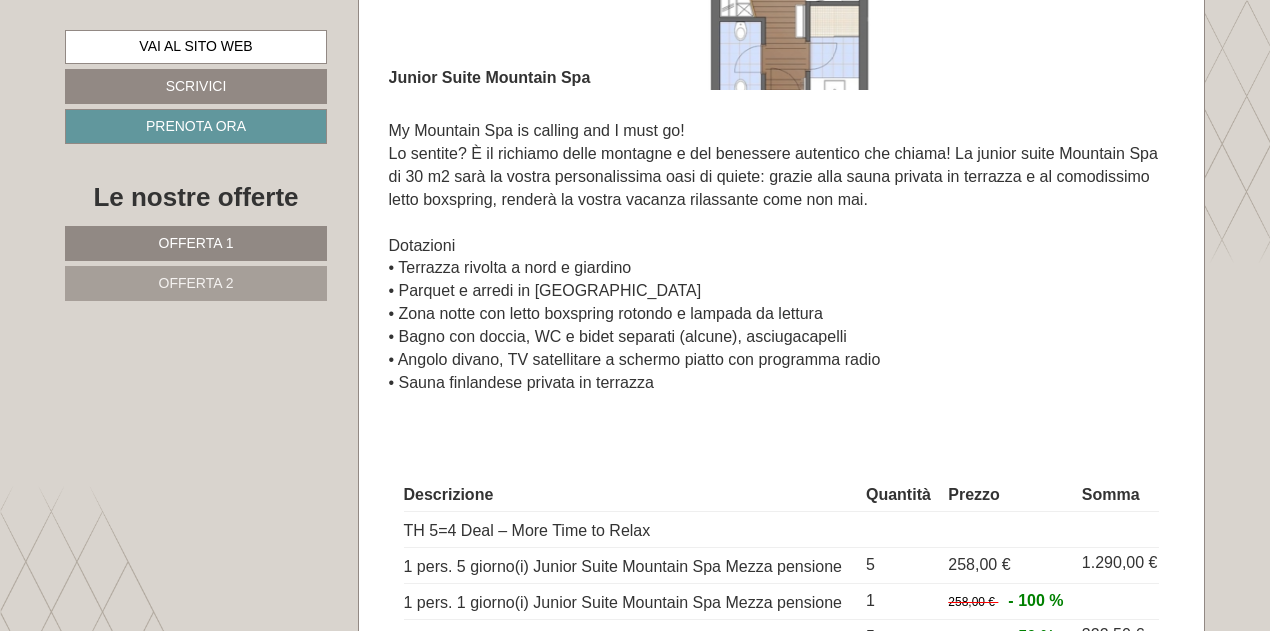 scroll, scrollTop: 1549, scrollLeft: 0, axis: vertical 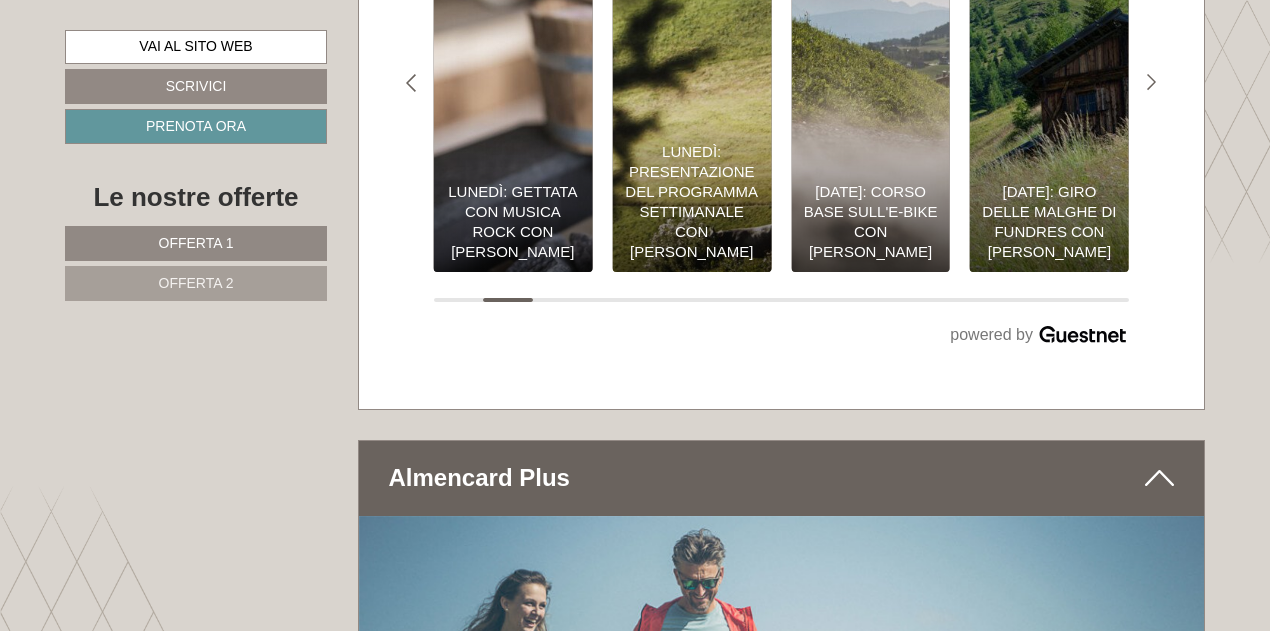 click on "Offerta 2" at bounding box center [196, 283] 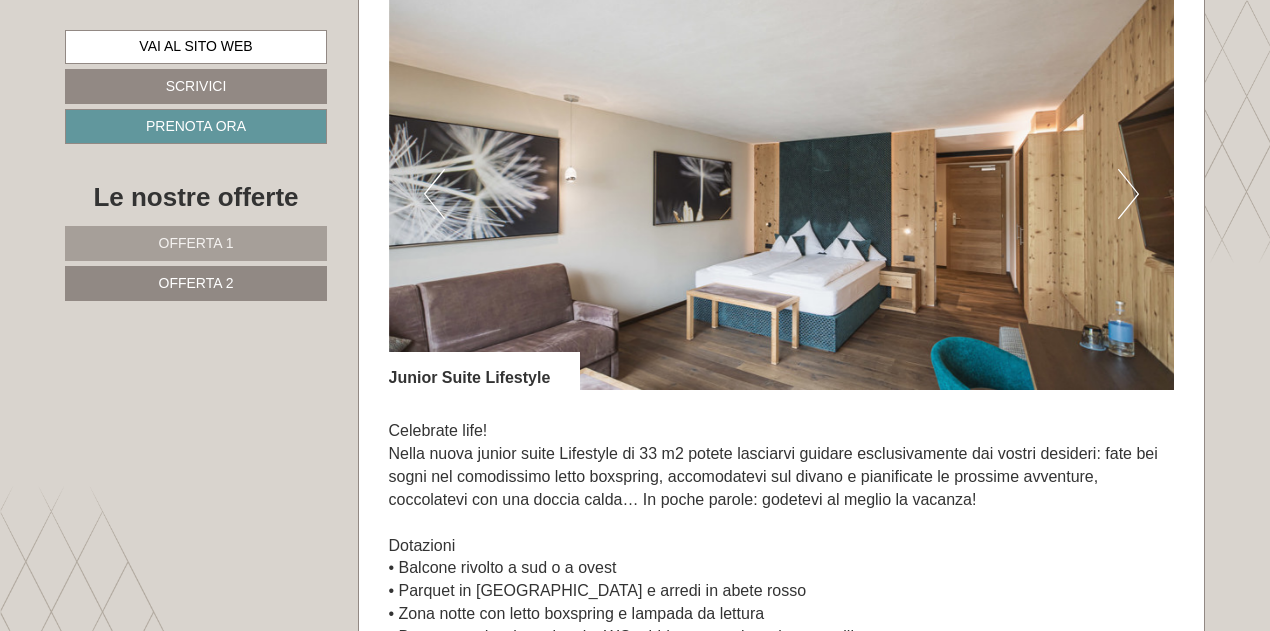 scroll, scrollTop: 1049, scrollLeft: 0, axis: vertical 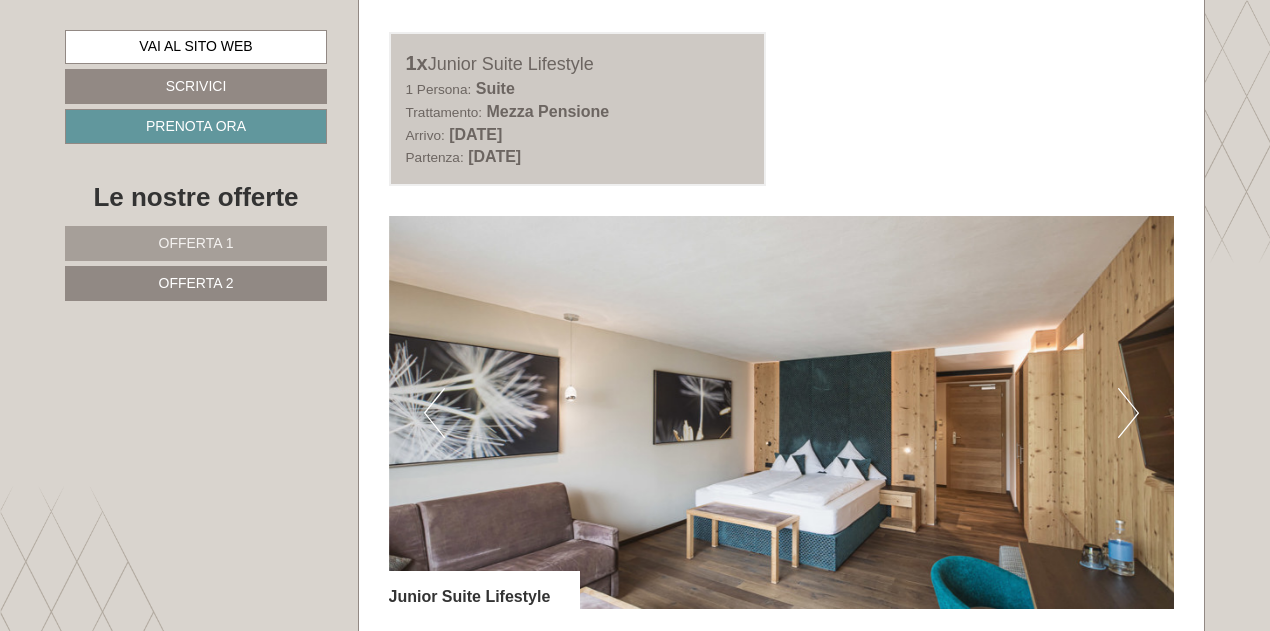 click on "Next" at bounding box center [1128, 413] 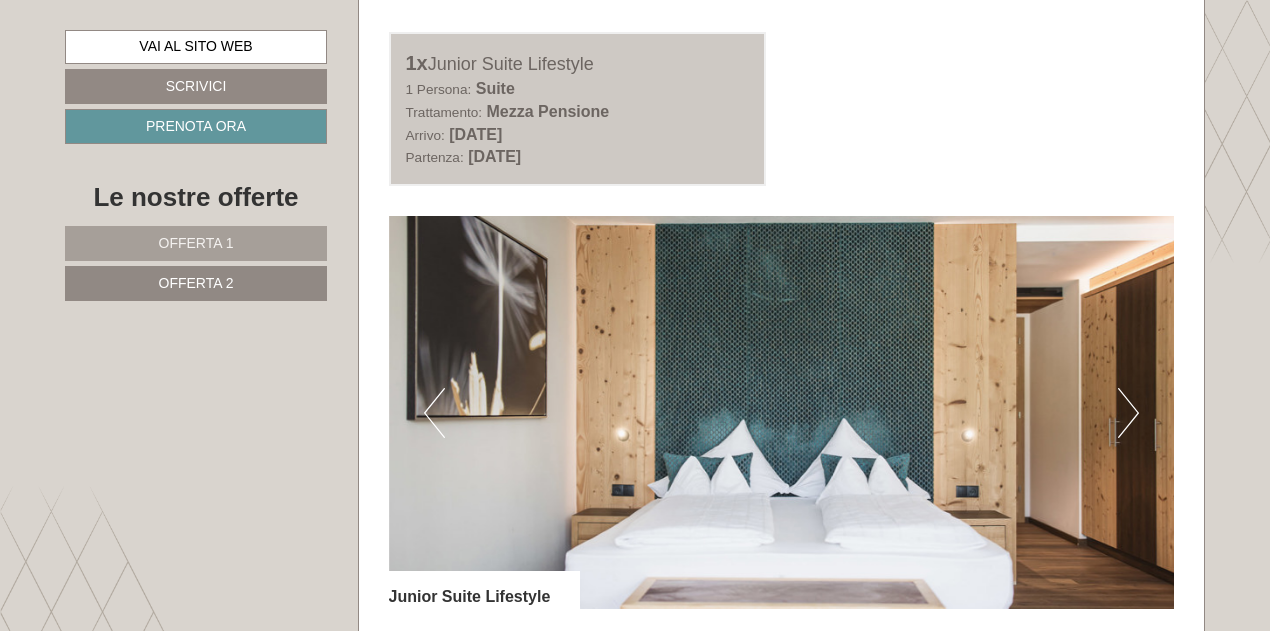 click on "Next" at bounding box center [1128, 413] 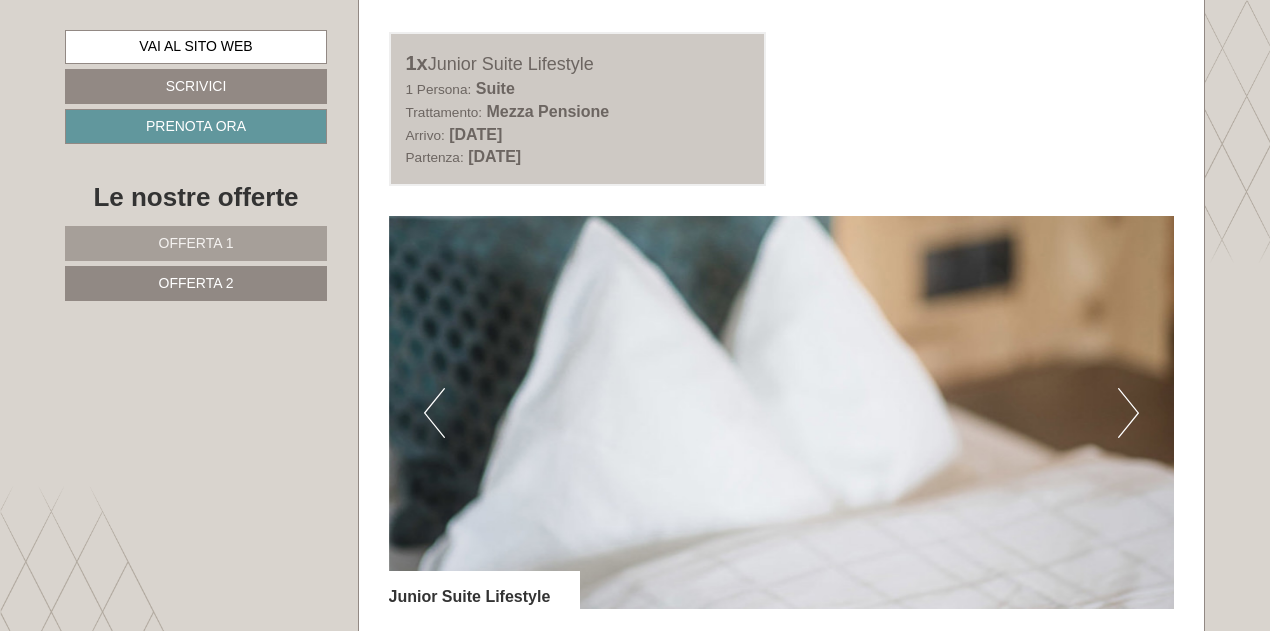 click on "Next" at bounding box center [1128, 413] 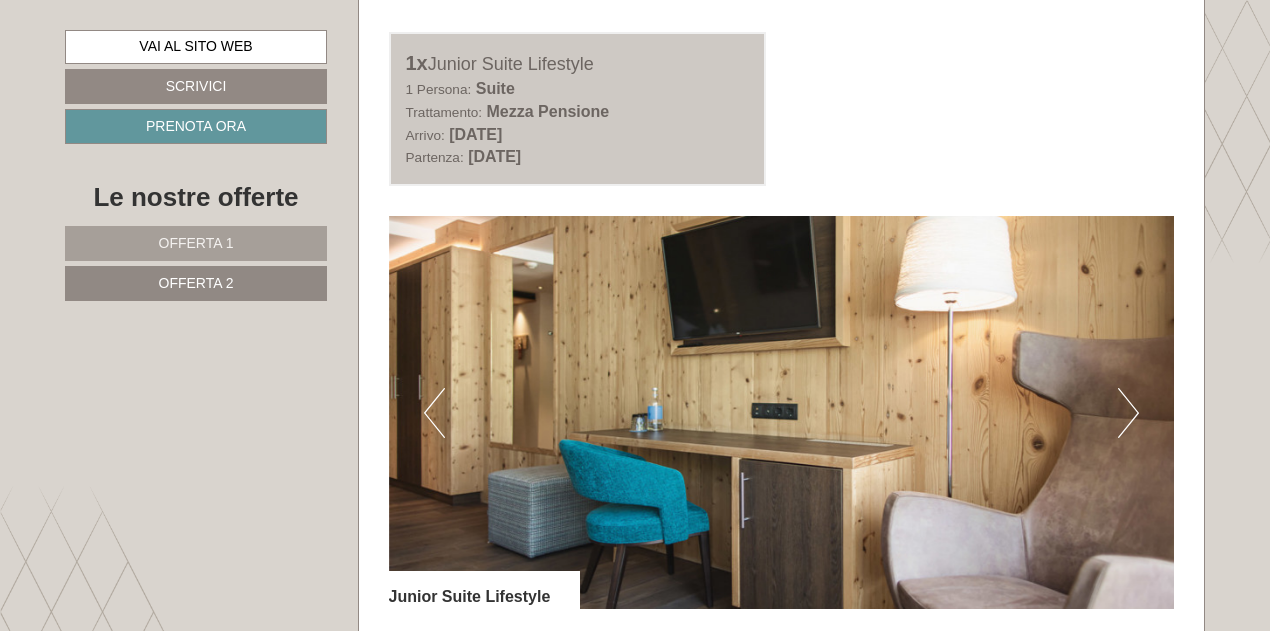 click on "Next" at bounding box center (1128, 413) 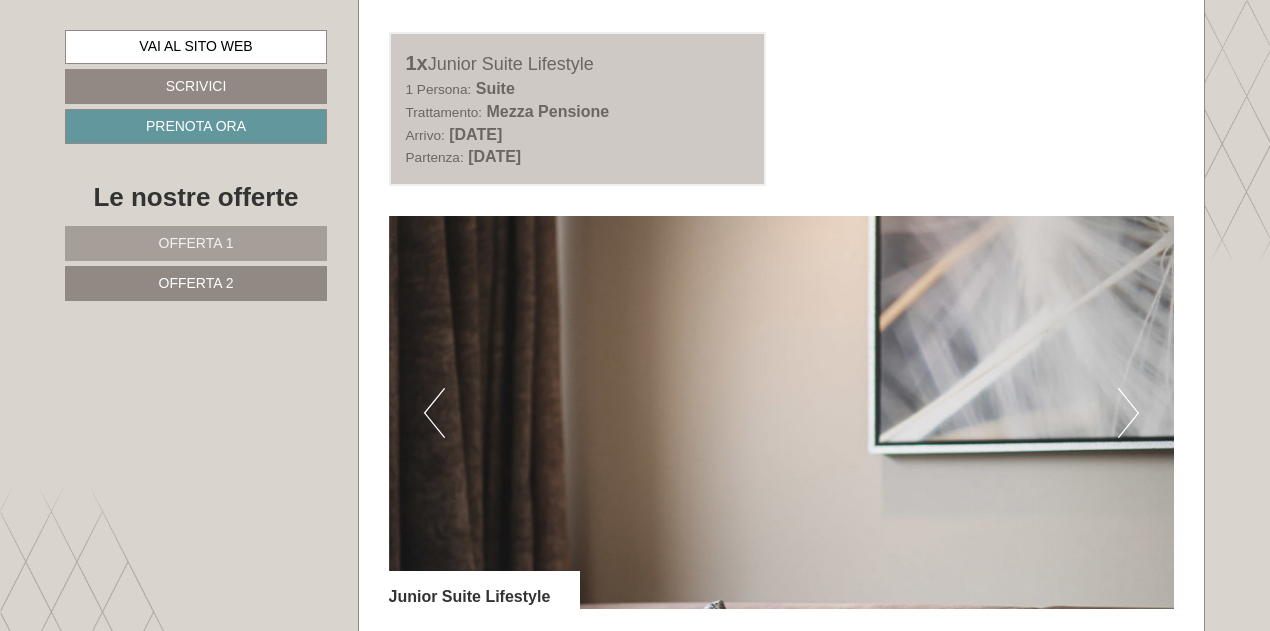 click on "Next" at bounding box center [1128, 413] 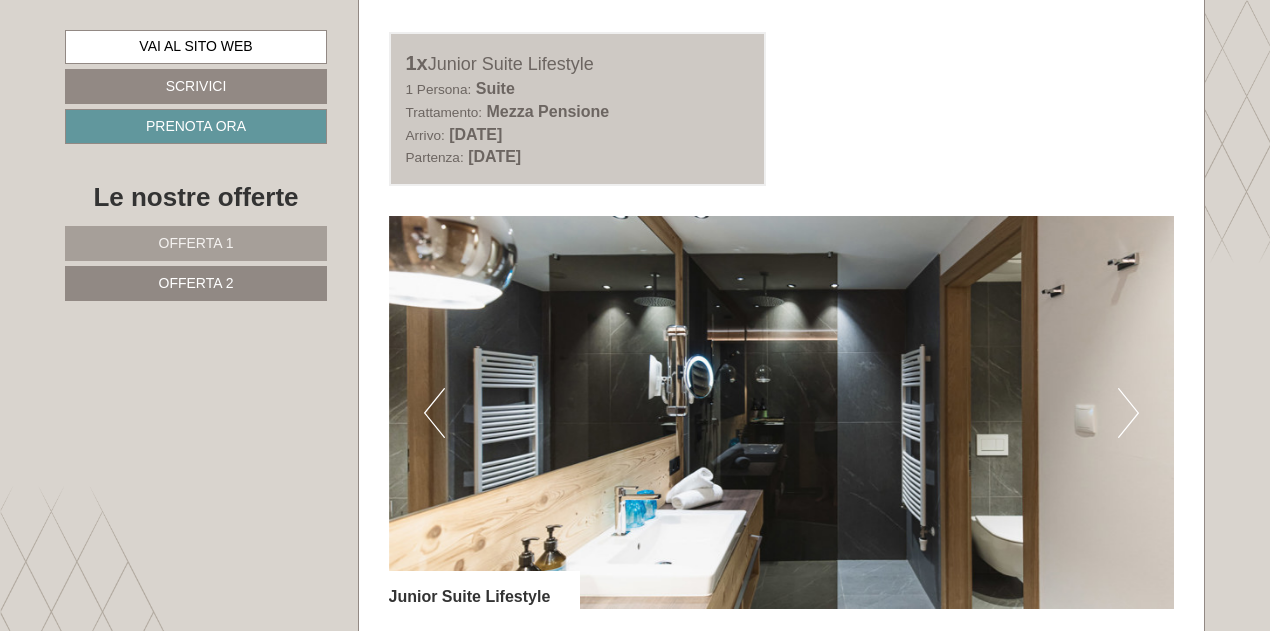 click on "Next" at bounding box center [1128, 413] 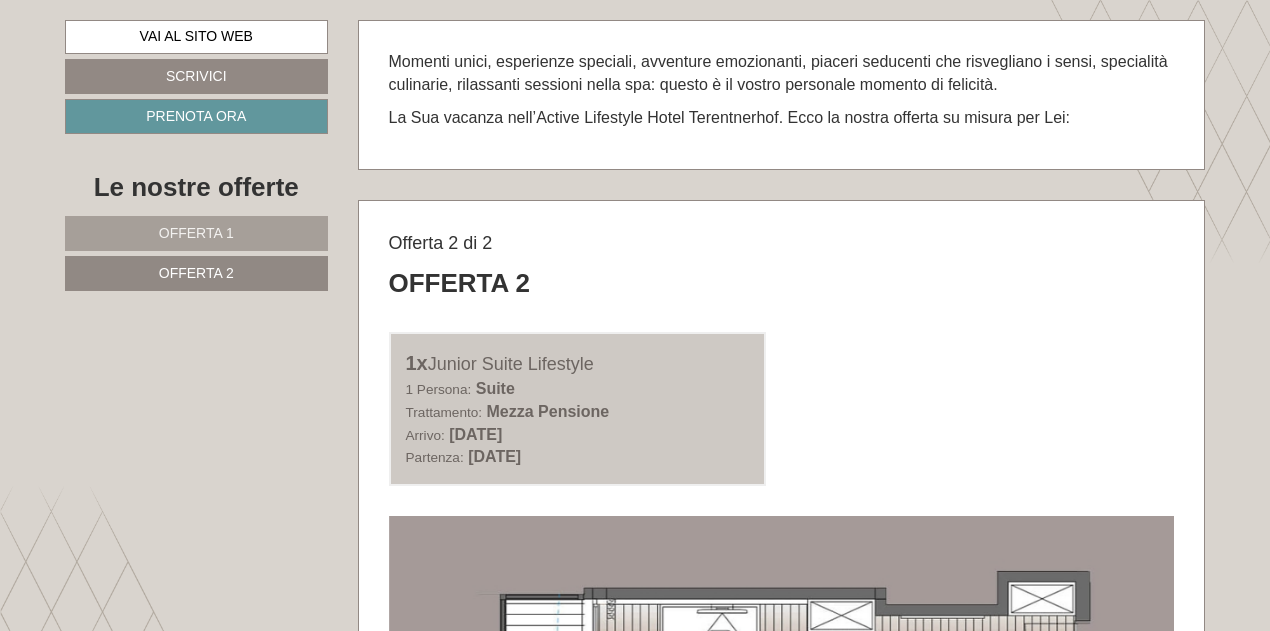 scroll, scrollTop: 349, scrollLeft: 0, axis: vertical 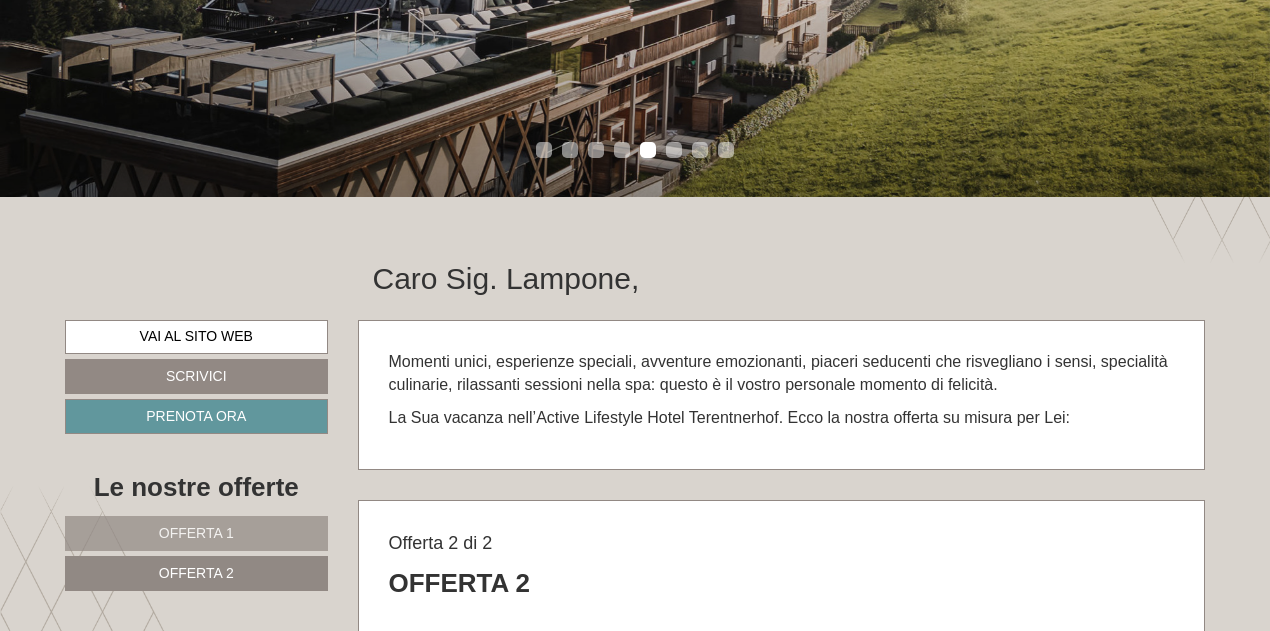 click on "Offerta 1" at bounding box center (196, 533) 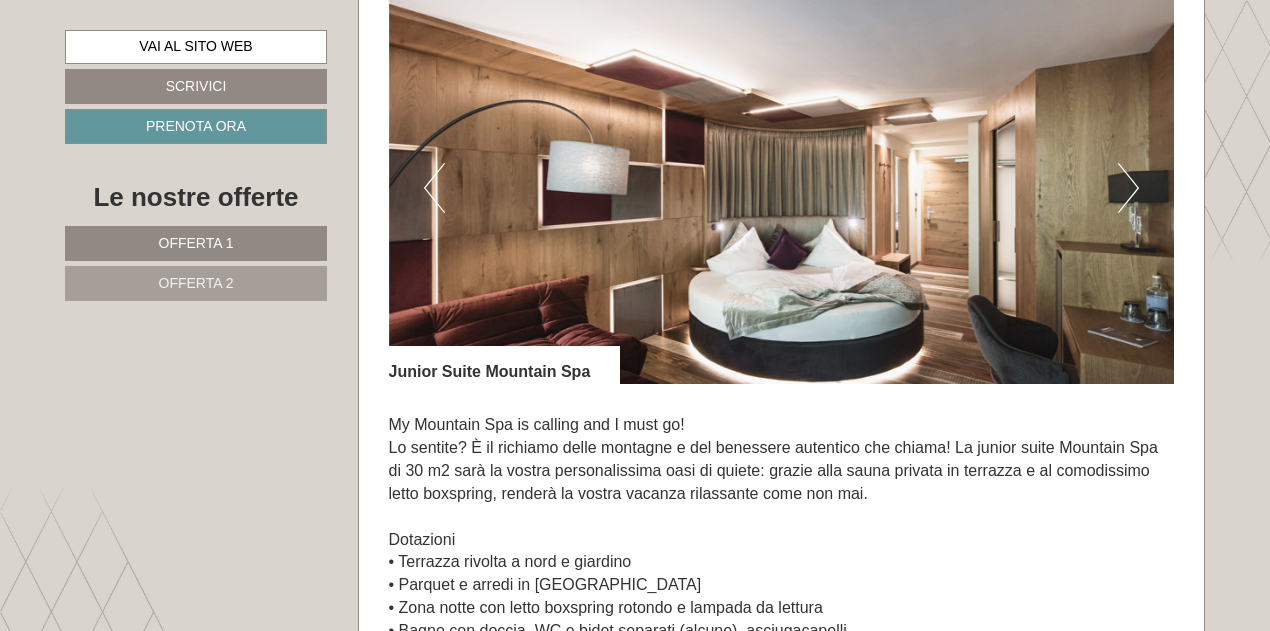 scroll, scrollTop: 1049, scrollLeft: 0, axis: vertical 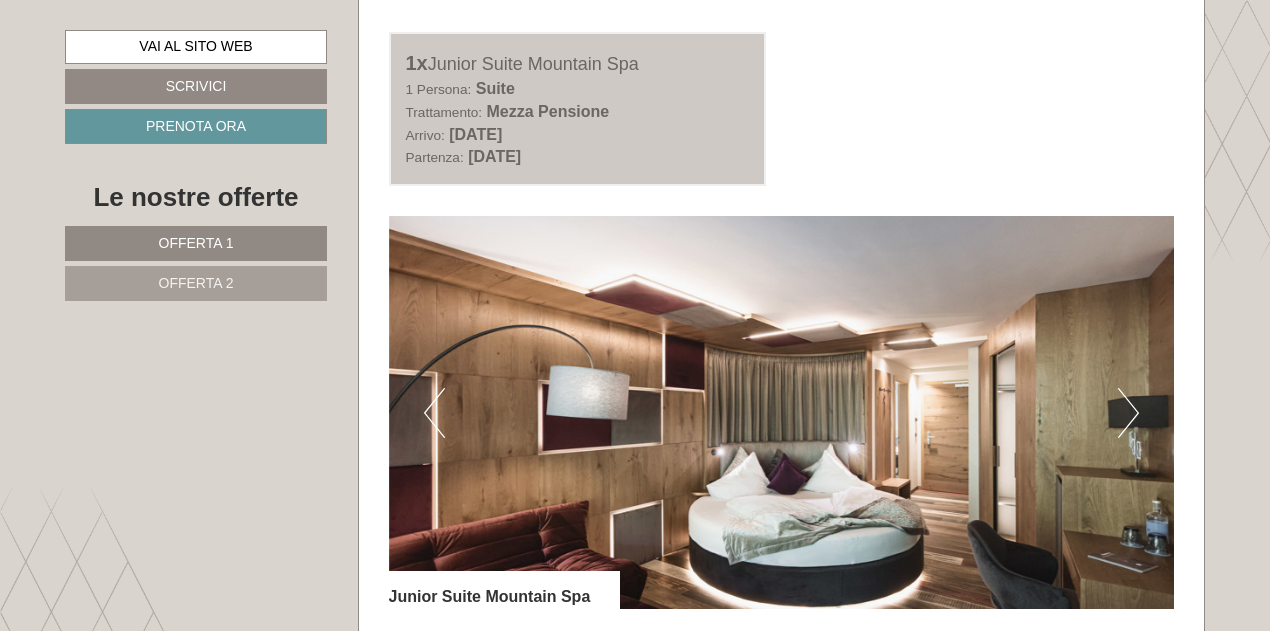 click on "Next" at bounding box center [1128, 413] 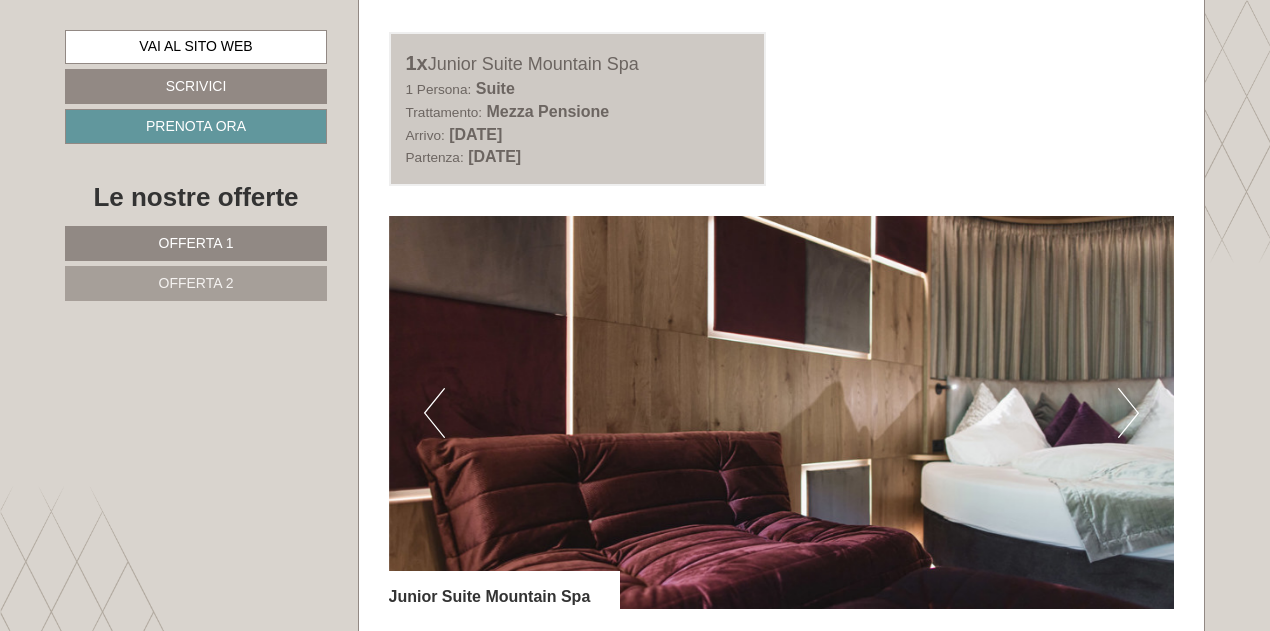 click on "Next" at bounding box center (1128, 413) 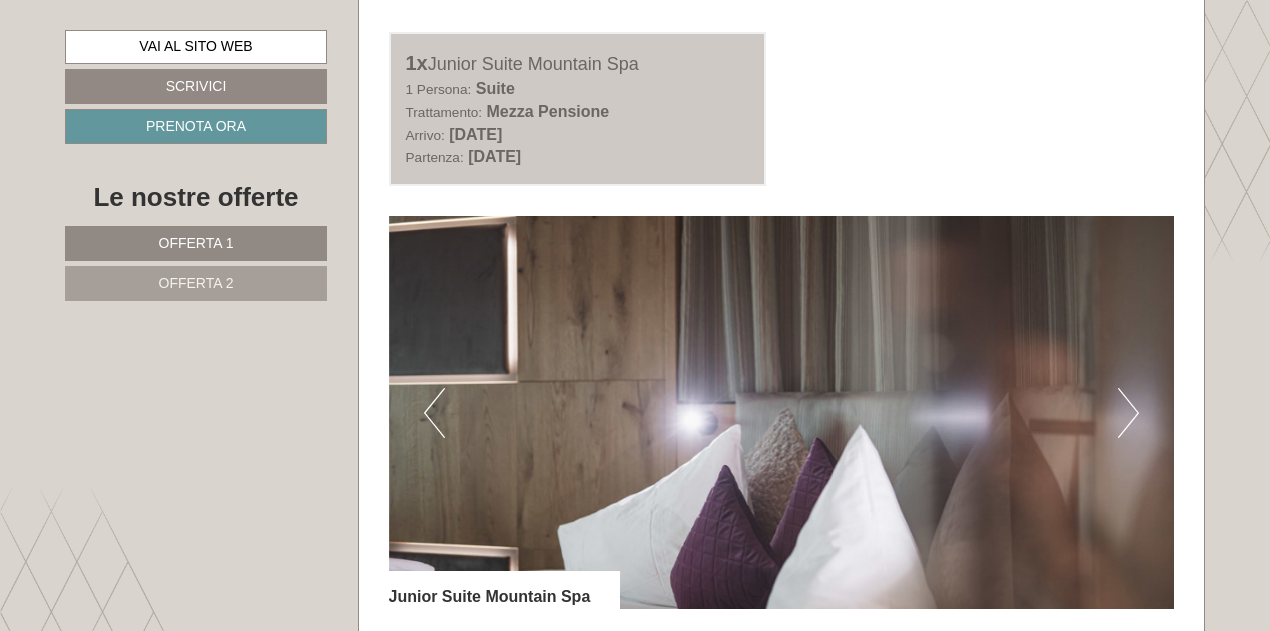 click on "Next" at bounding box center (1128, 413) 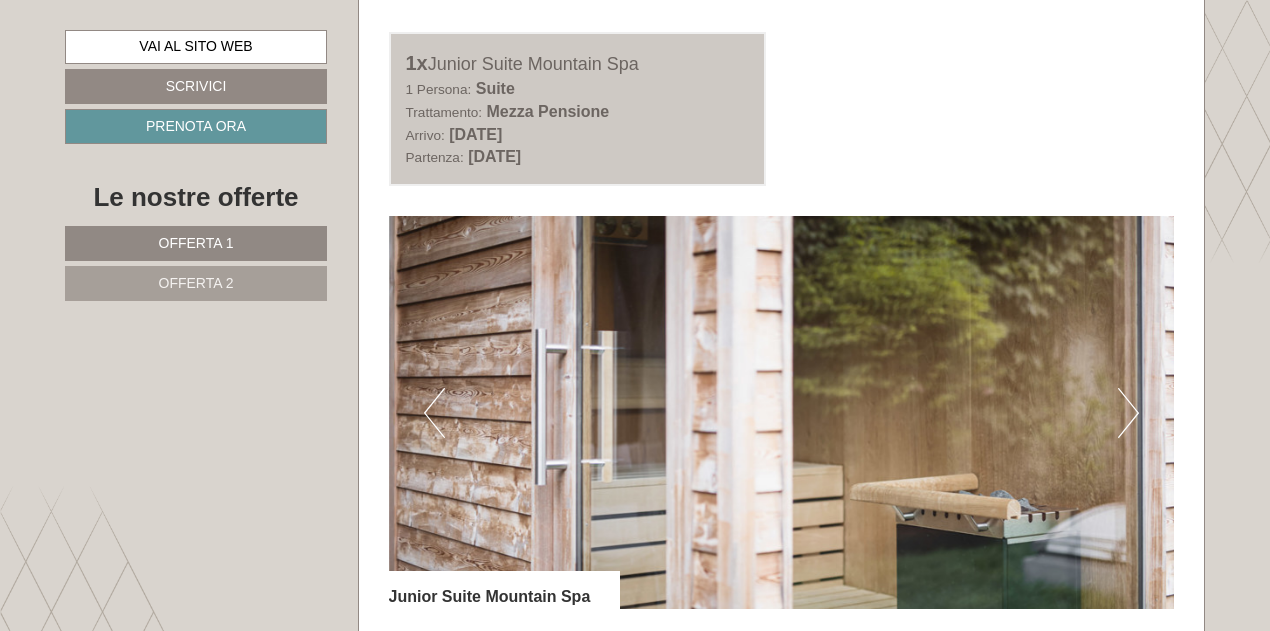 click on "Next" at bounding box center (1128, 413) 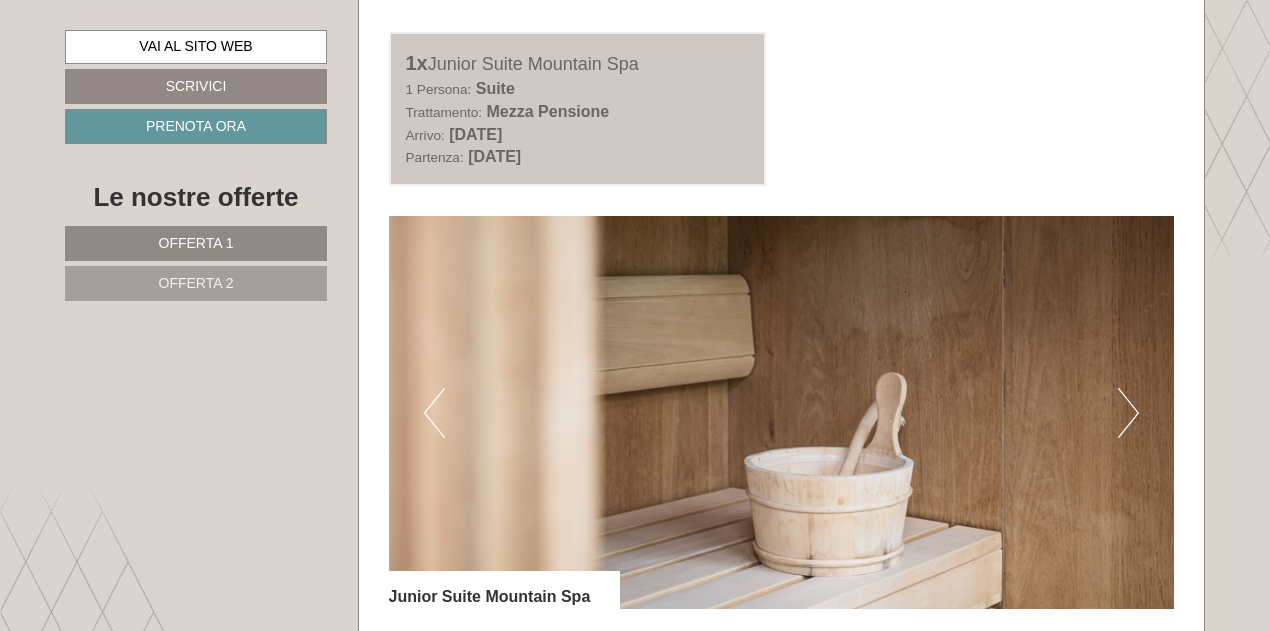 click on "Next" at bounding box center [1128, 413] 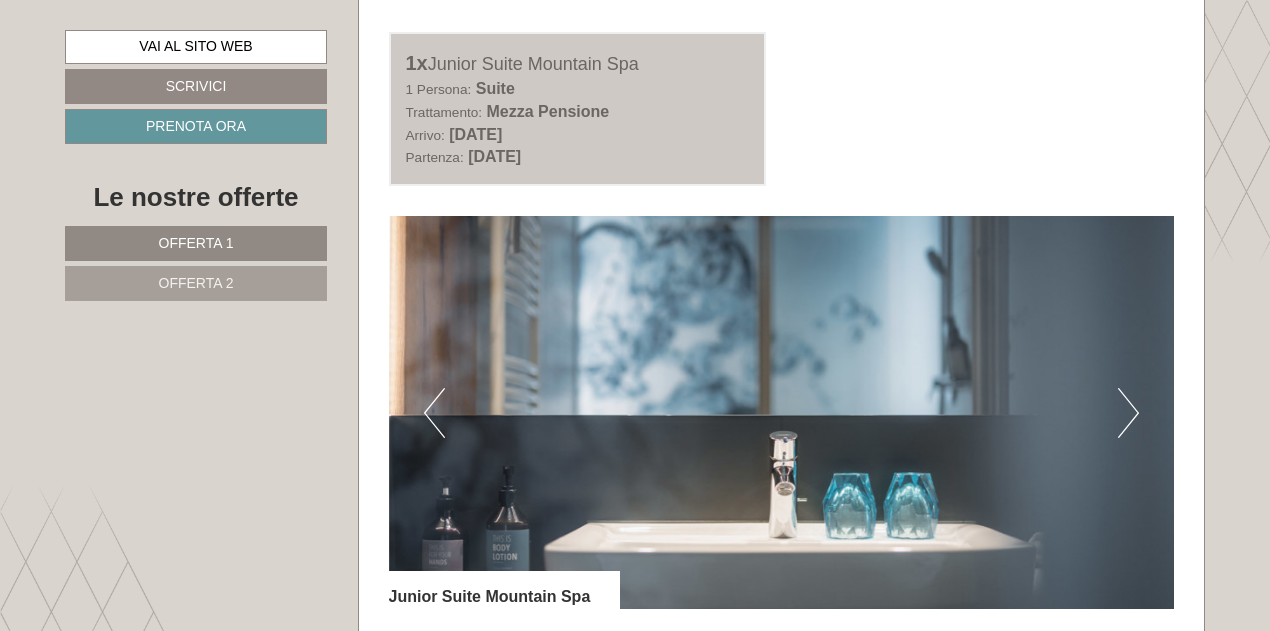 click on "Next" at bounding box center [1128, 413] 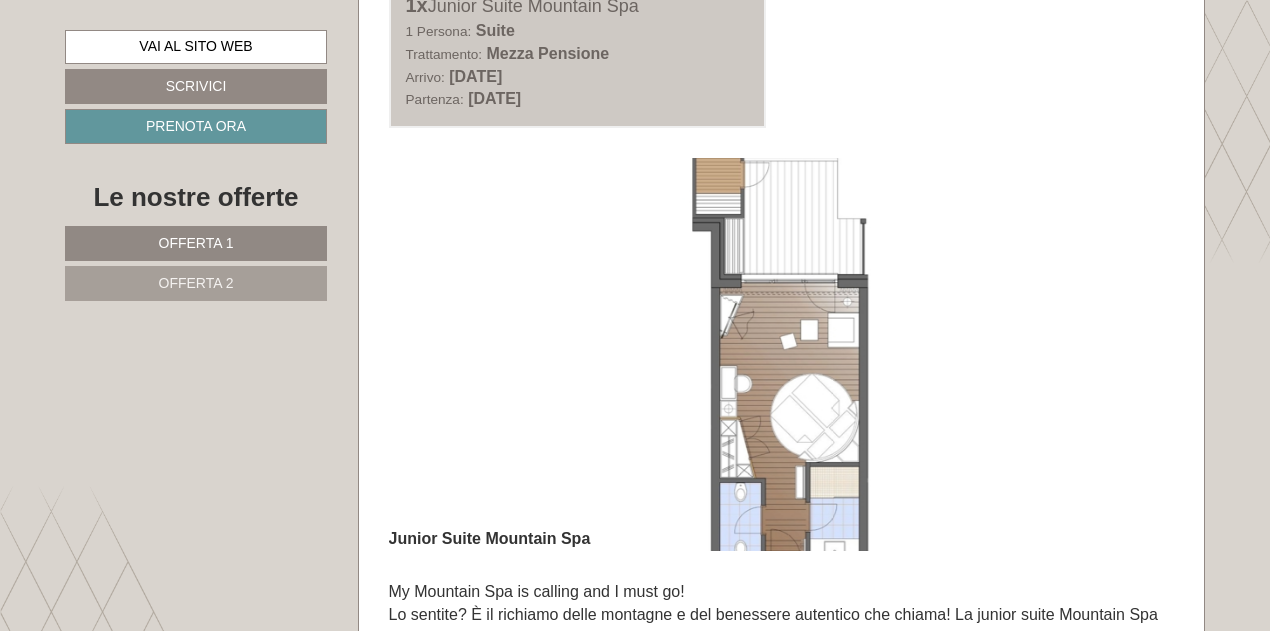 scroll, scrollTop: 1149, scrollLeft: 0, axis: vertical 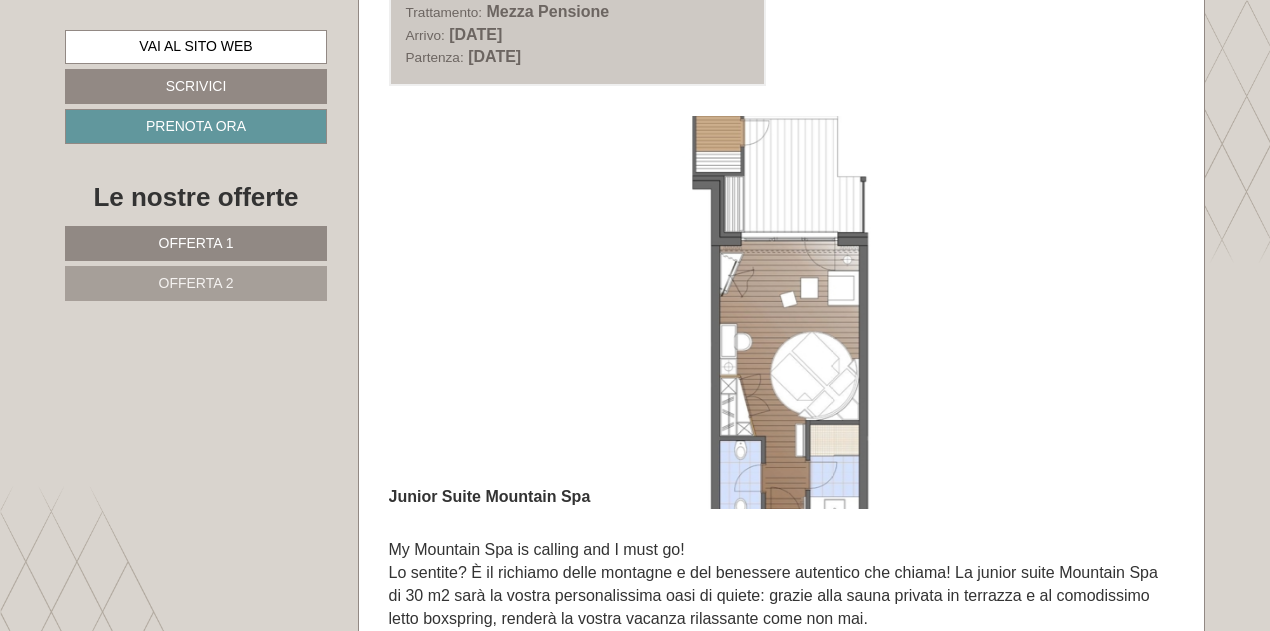 click at bounding box center (782, 312) 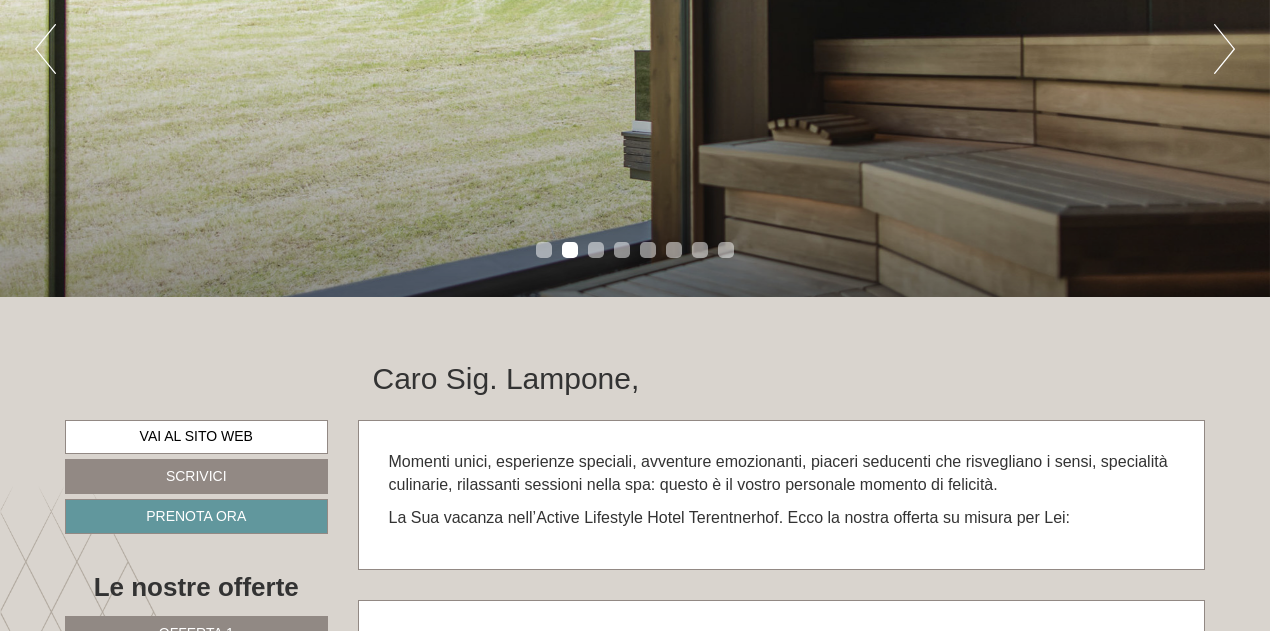 scroll, scrollTop: 149, scrollLeft: 0, axis: vertical 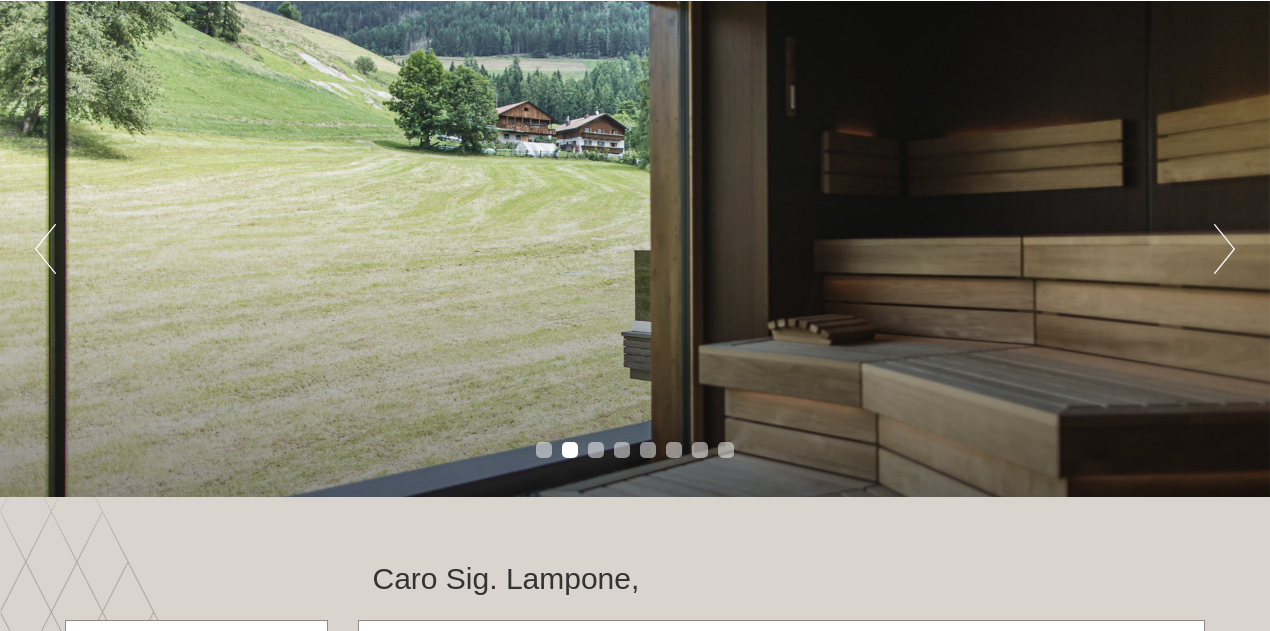 click on "Next" at bounding box center (1224, 249) 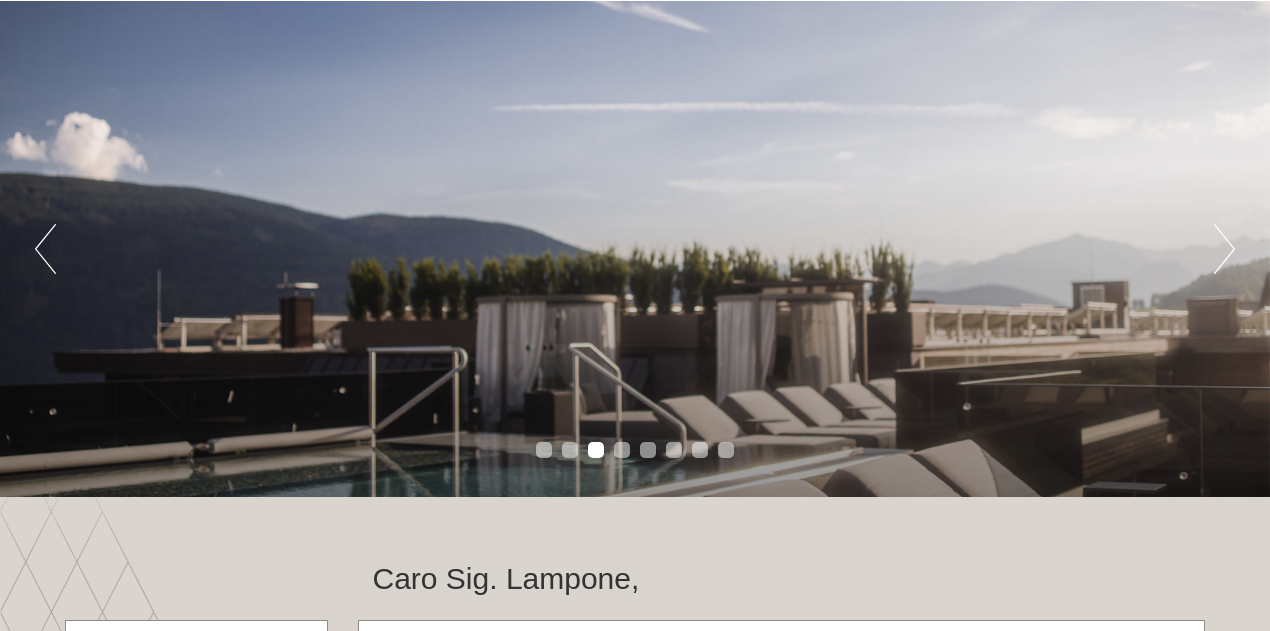 click on "Next" at bounding box center (1224, 249) 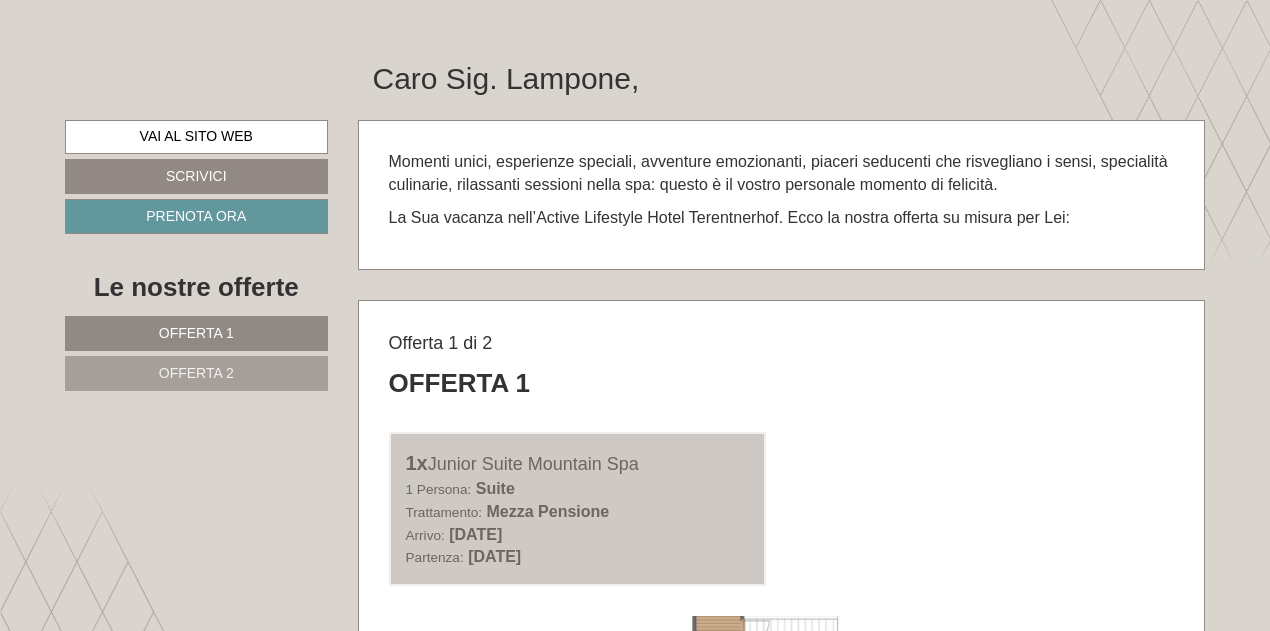 click on "Offerta 1" at bounding box center (196, 333) 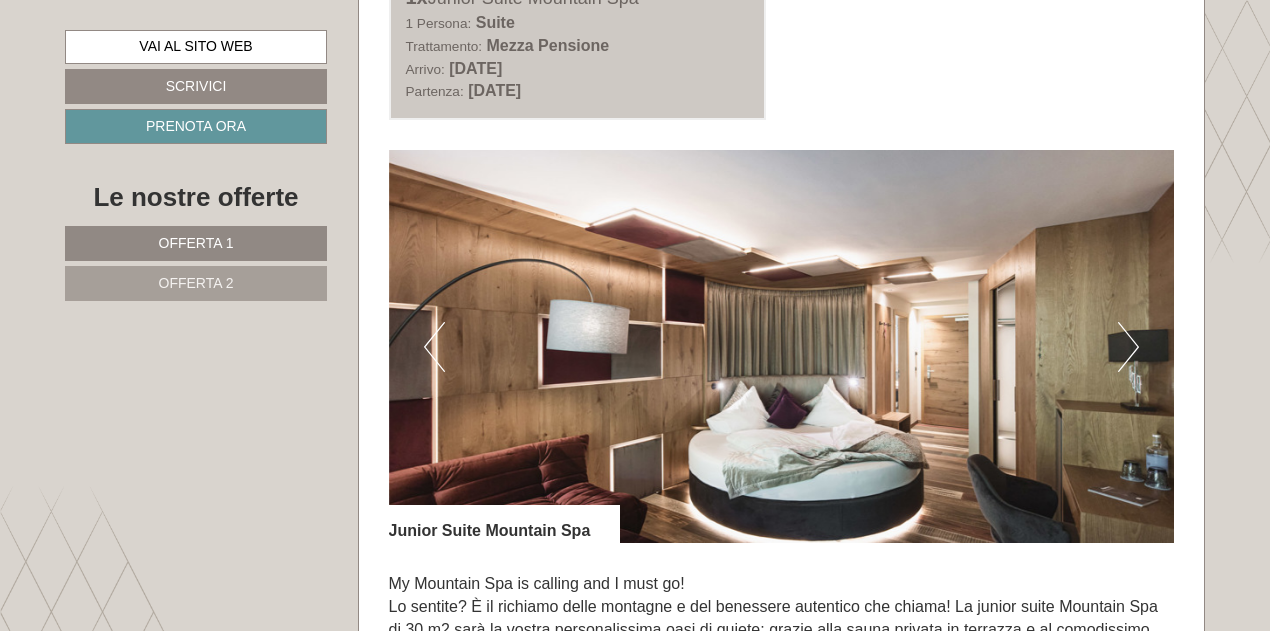 scroll, scrollTop: 1149, scrollLeft: 0, axis: vertical 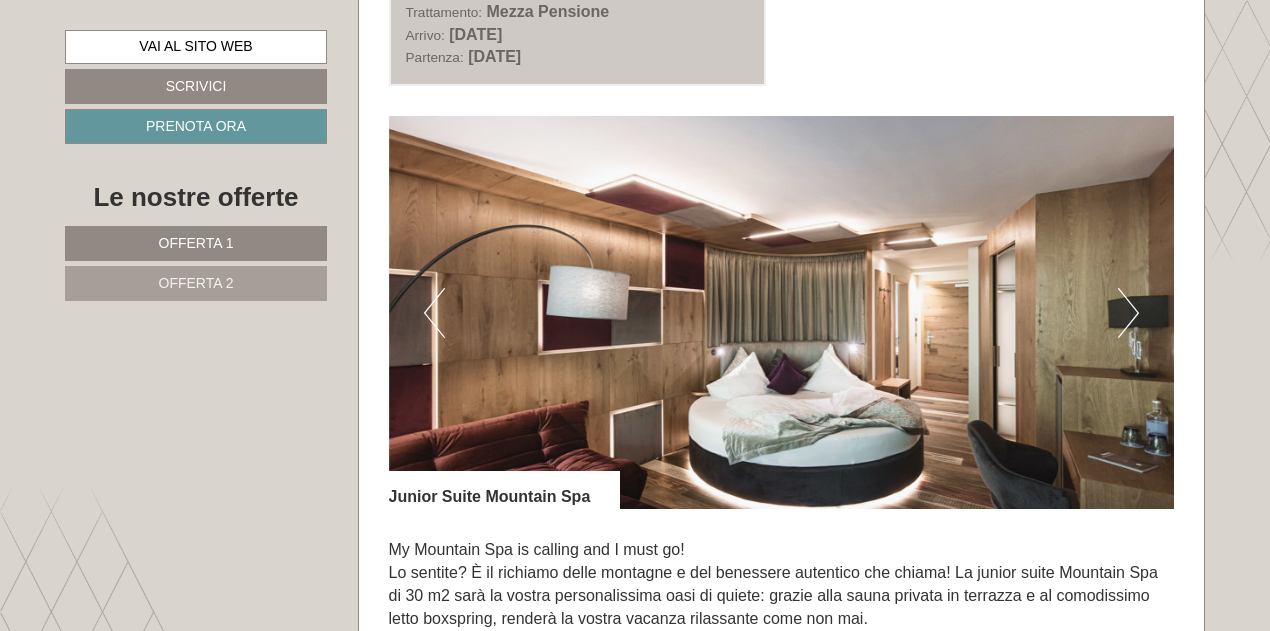 click on "Next" at bounding box center (1128, 313) 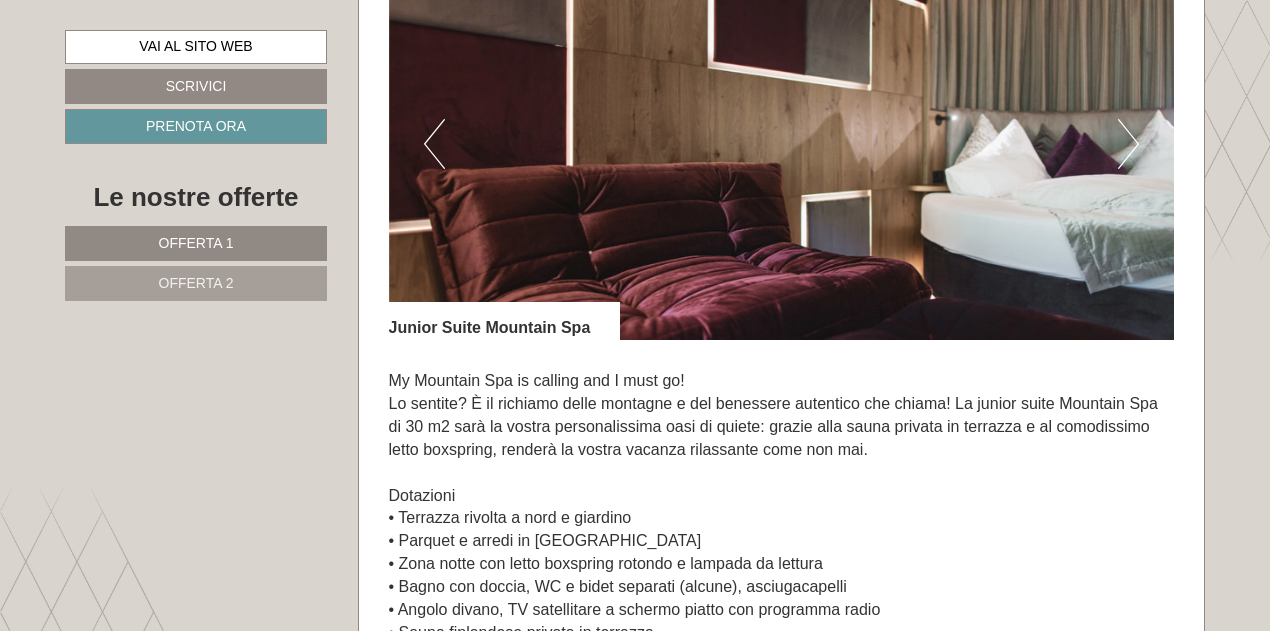 scroll, scrollTop: 1349, scrollLeft: 0, axis: vertical 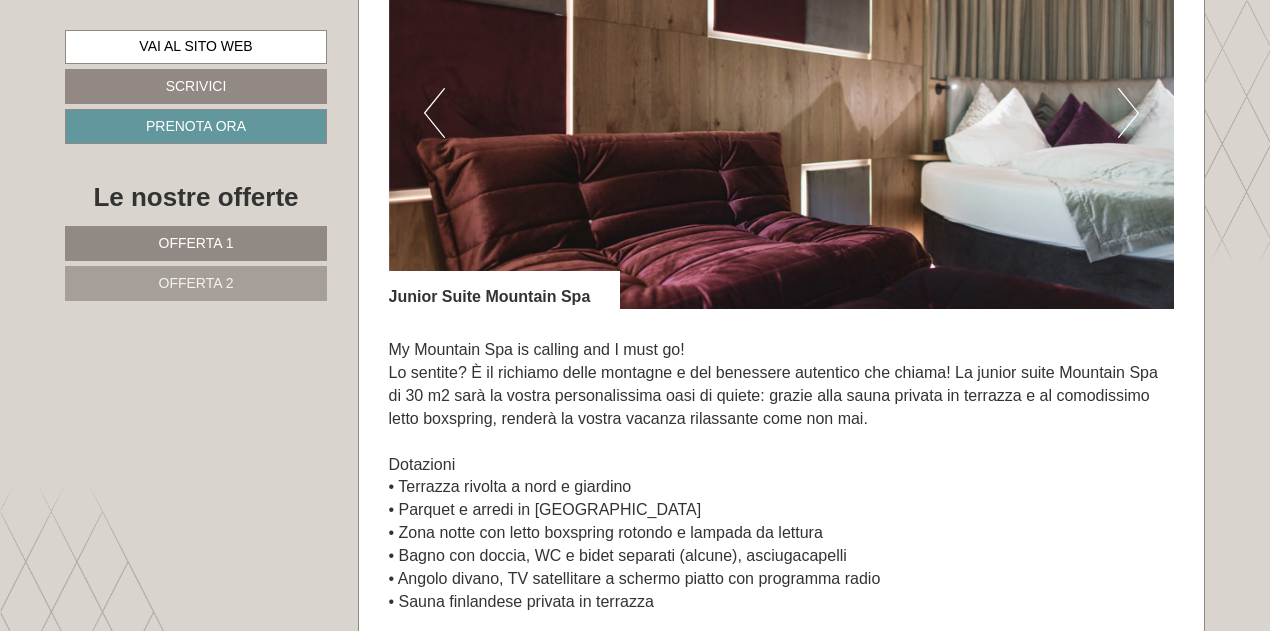 click on "Next" at bounding box center (1128, 113) 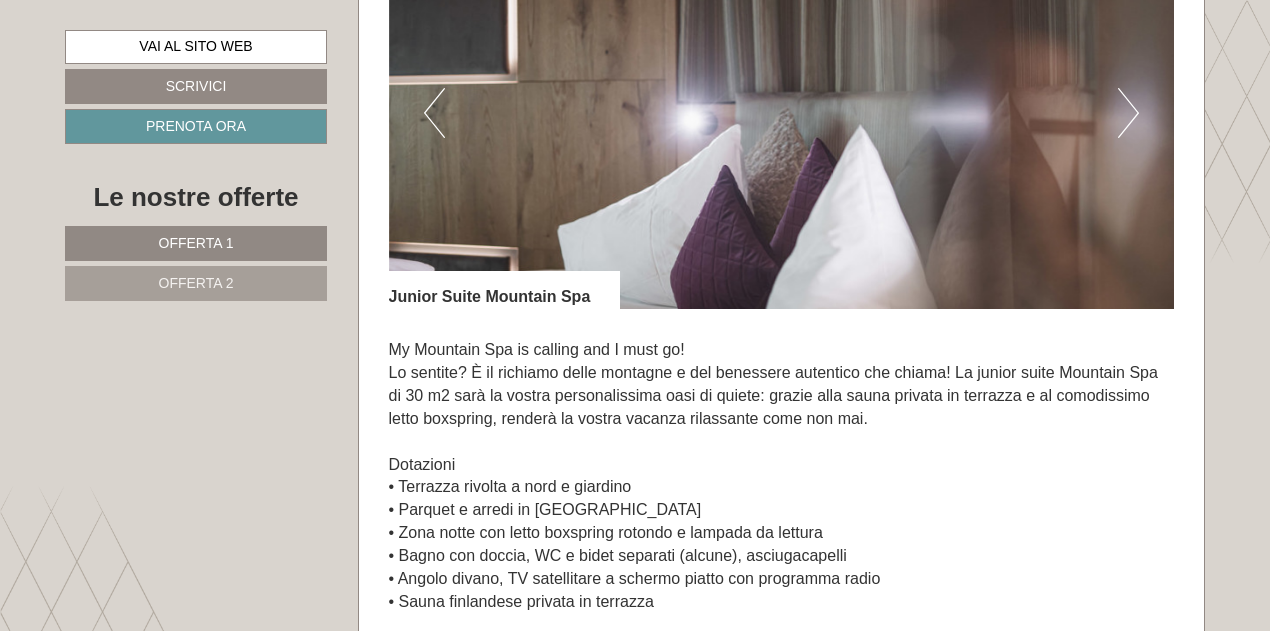click on "Next" at bounding box center (1128, 113) 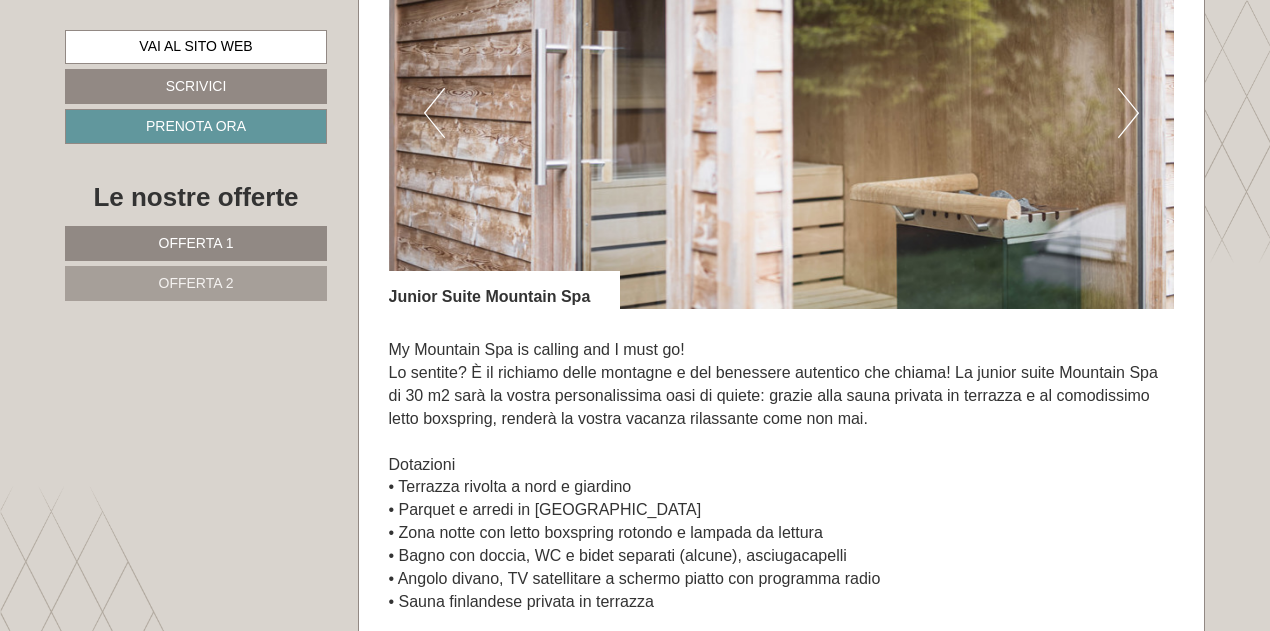 click on "Next" at bounding box center (1128, 113) 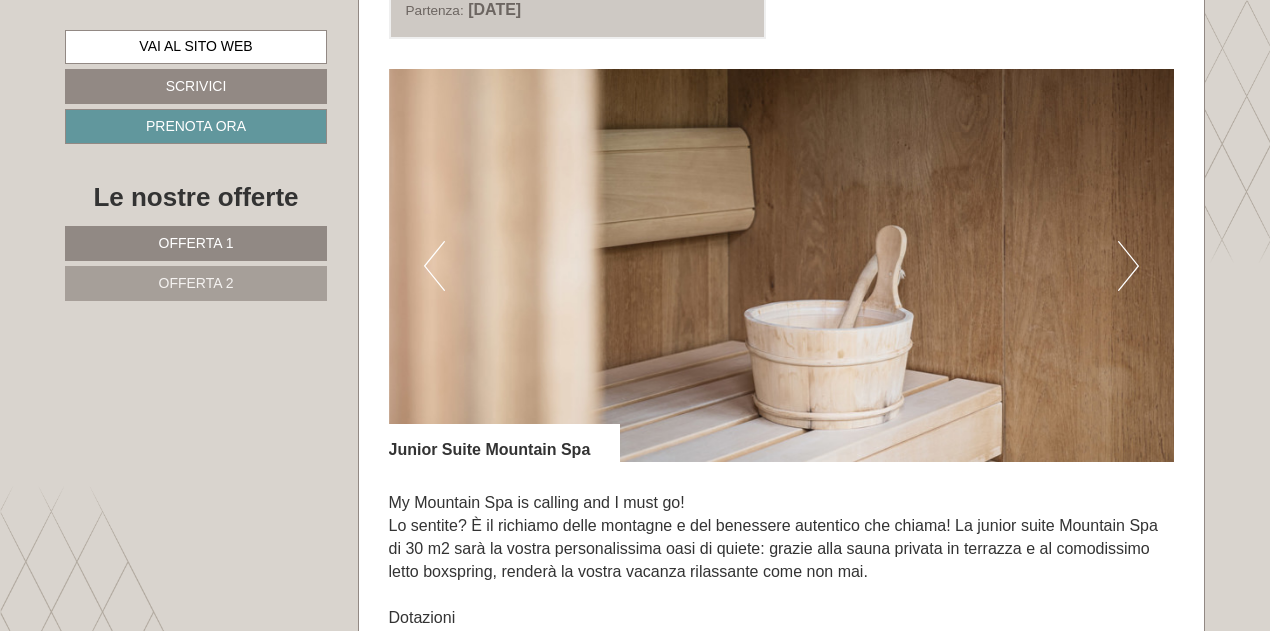 scroll, scrollTop: 1049, scrollLeft: 0, axis: vertical 